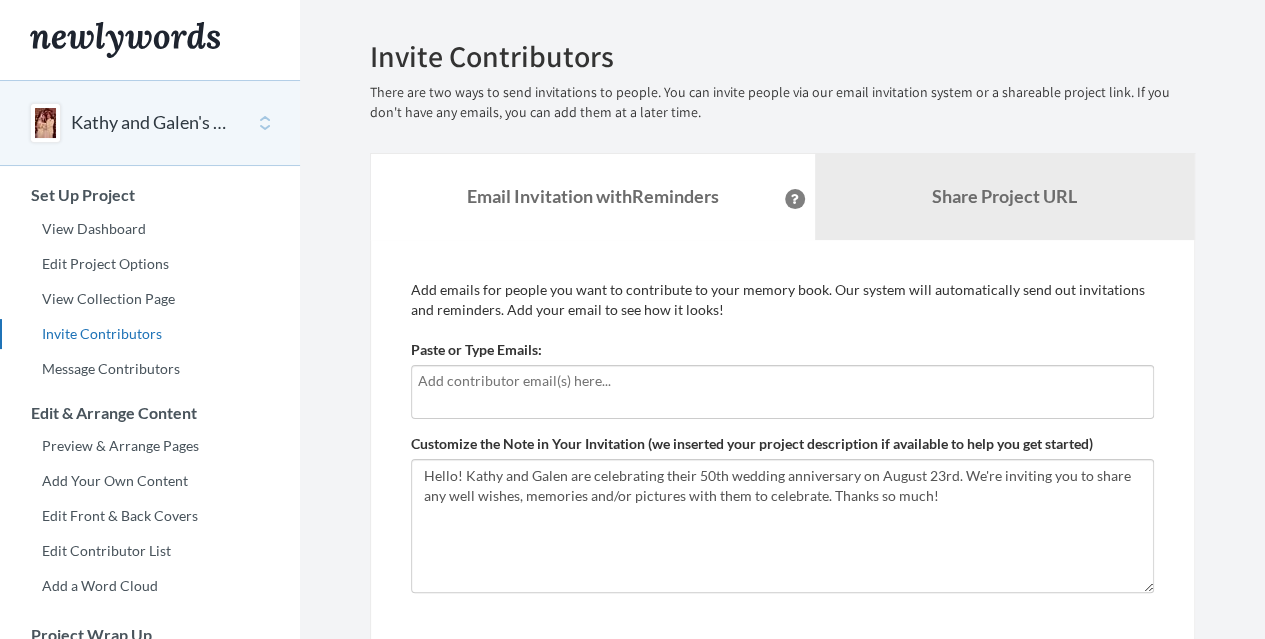 scroll, scrollTop: 0, scrollLeft: 0, axis: both 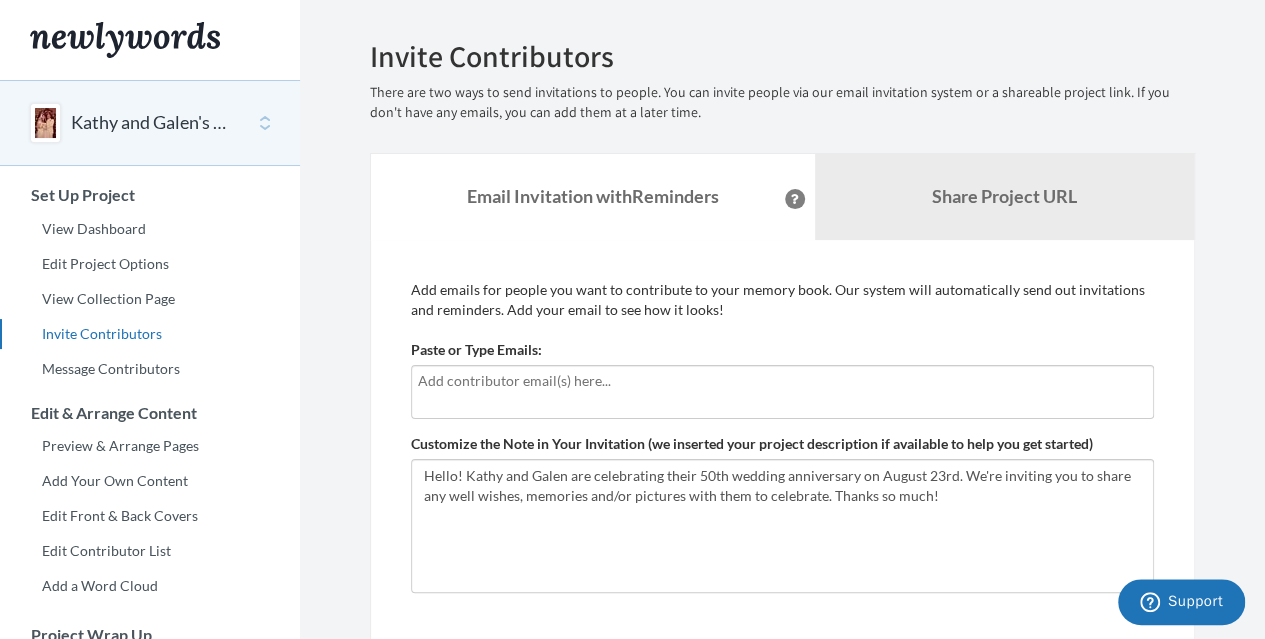click at bounding box center (782, 381) 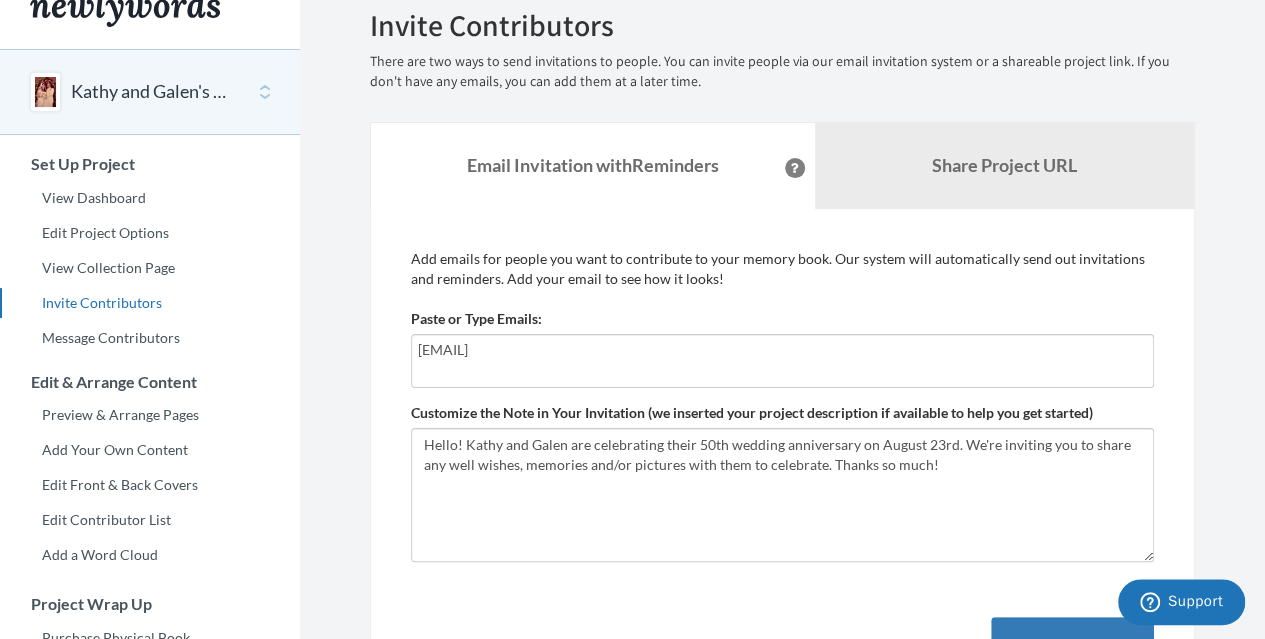 scroll, scrollTop: 30, scrollLeft: 0, axis: vertical 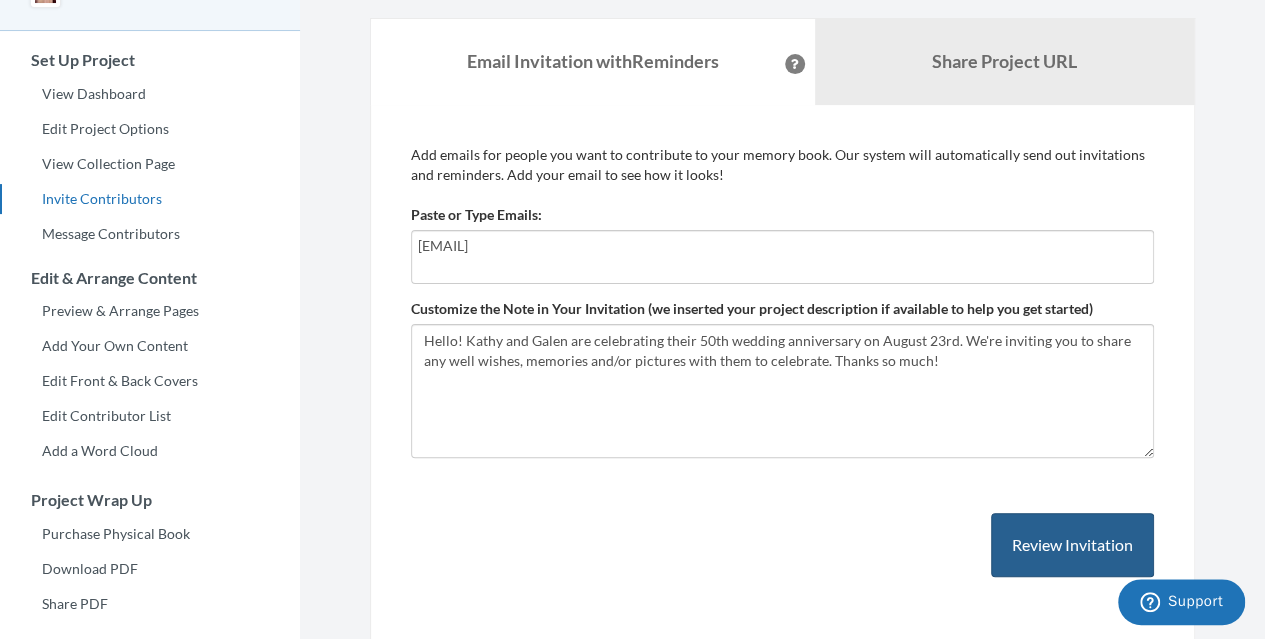 type on "[EMAIL]" 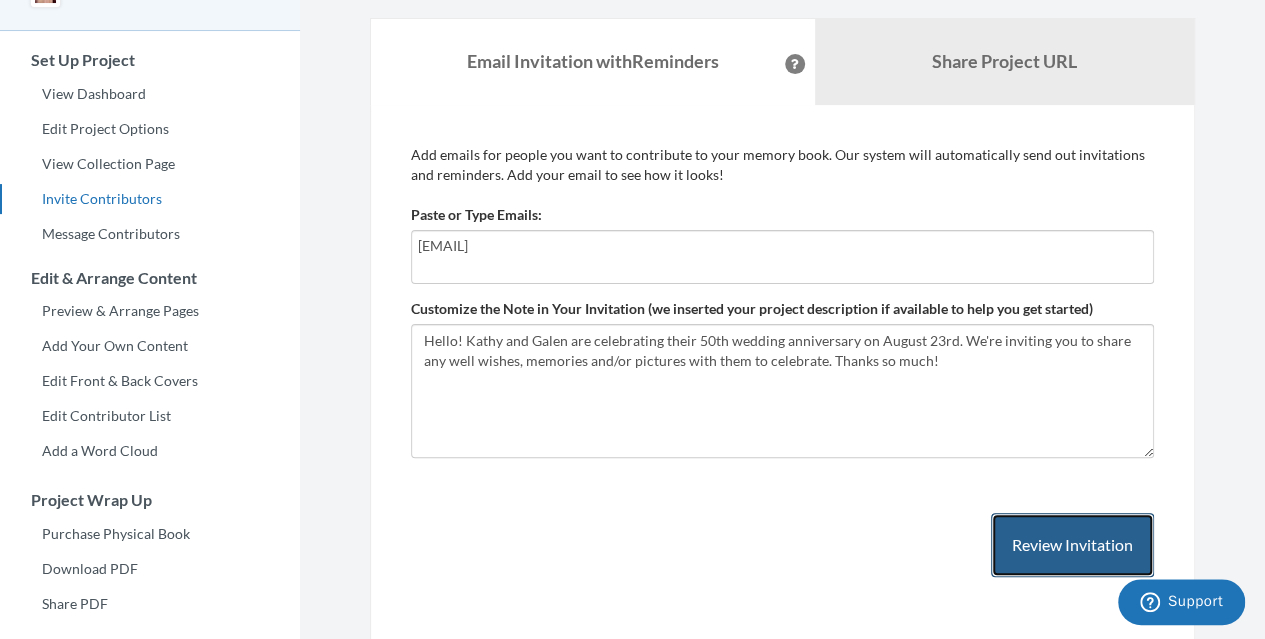 click on "Review Invitation" at bounding box center (1072, 545) 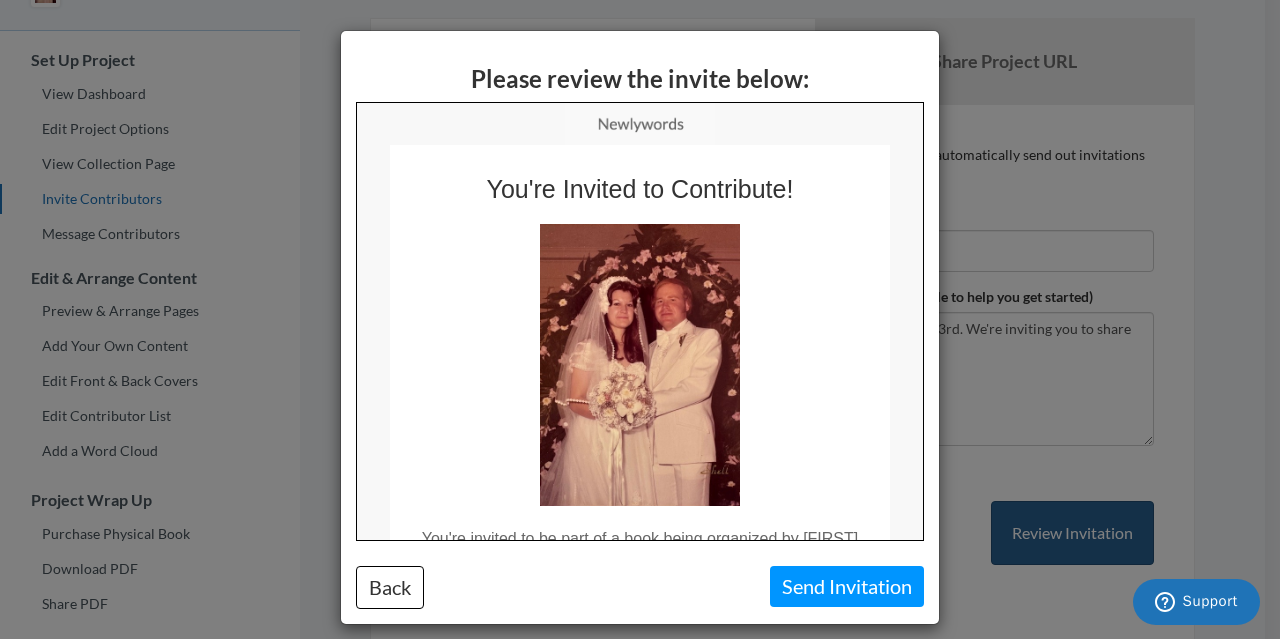 scroll, scrollTop: 0, scrollLeft: 0, axis: both 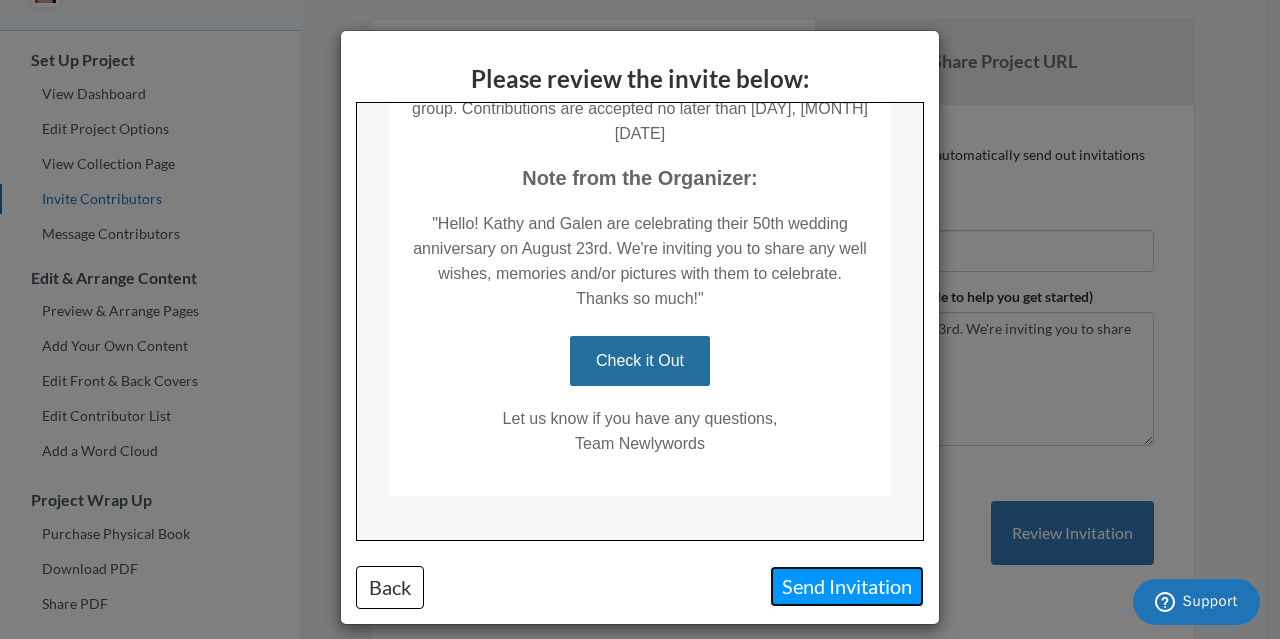 click on "Send Invitation" at bounding box center (847, 586) 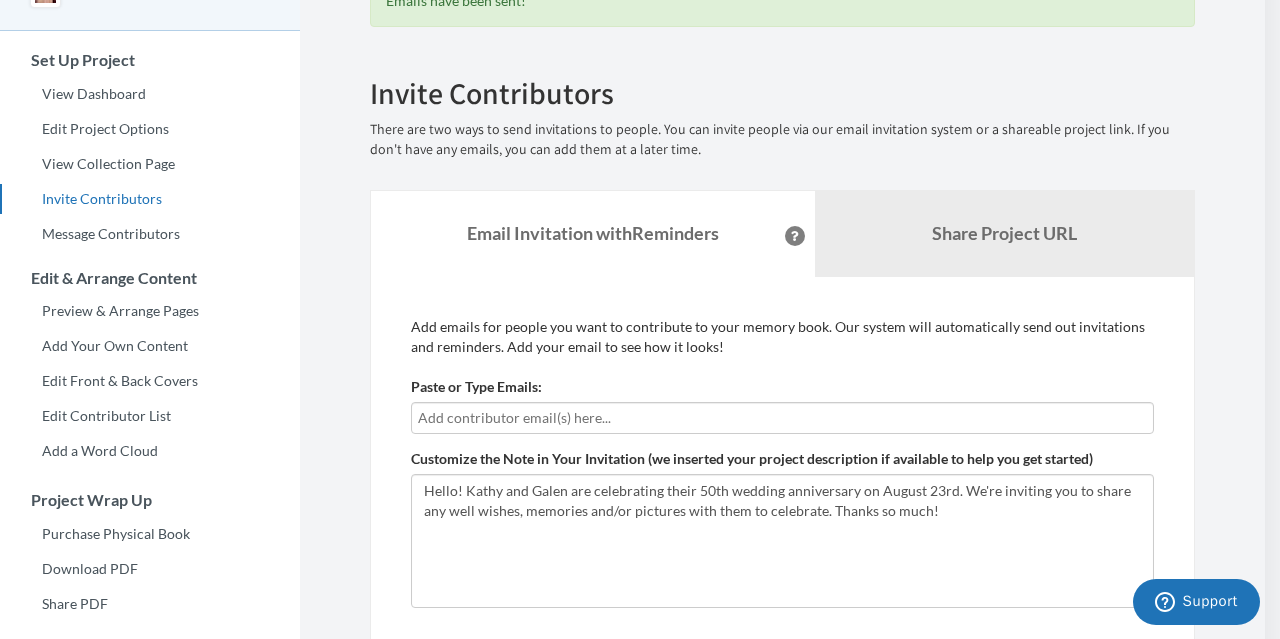 scroll, scrollTop: 0, scrollLeft: 0, axis: both 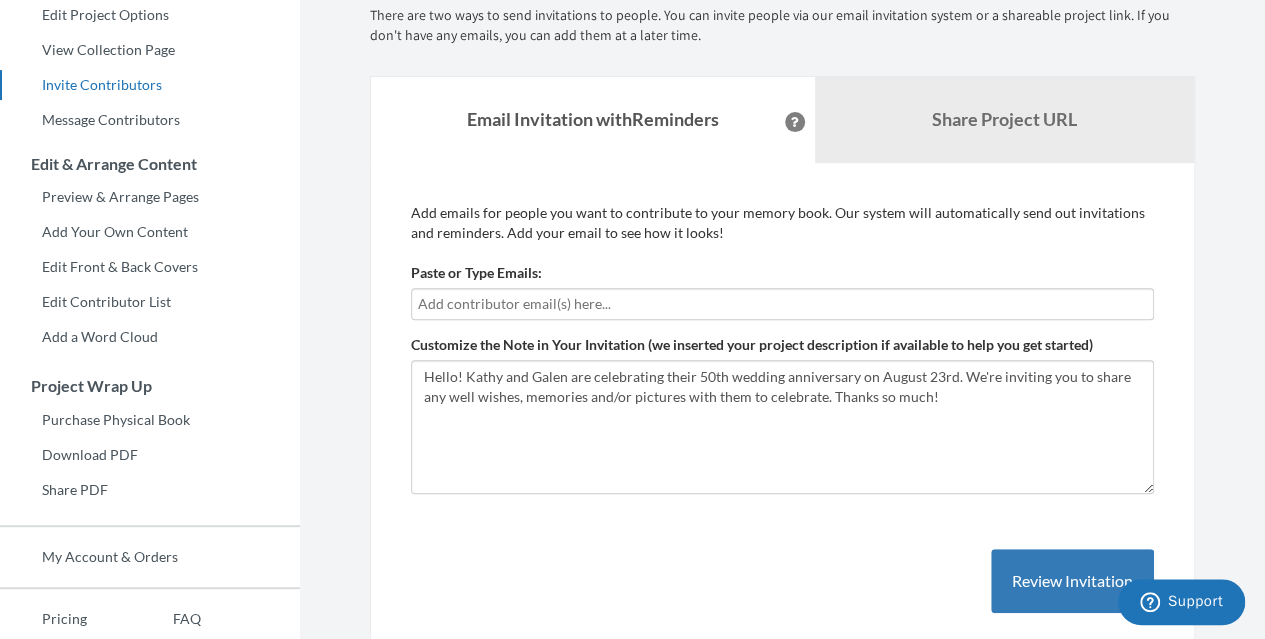 click at bounding box center (795, 122) 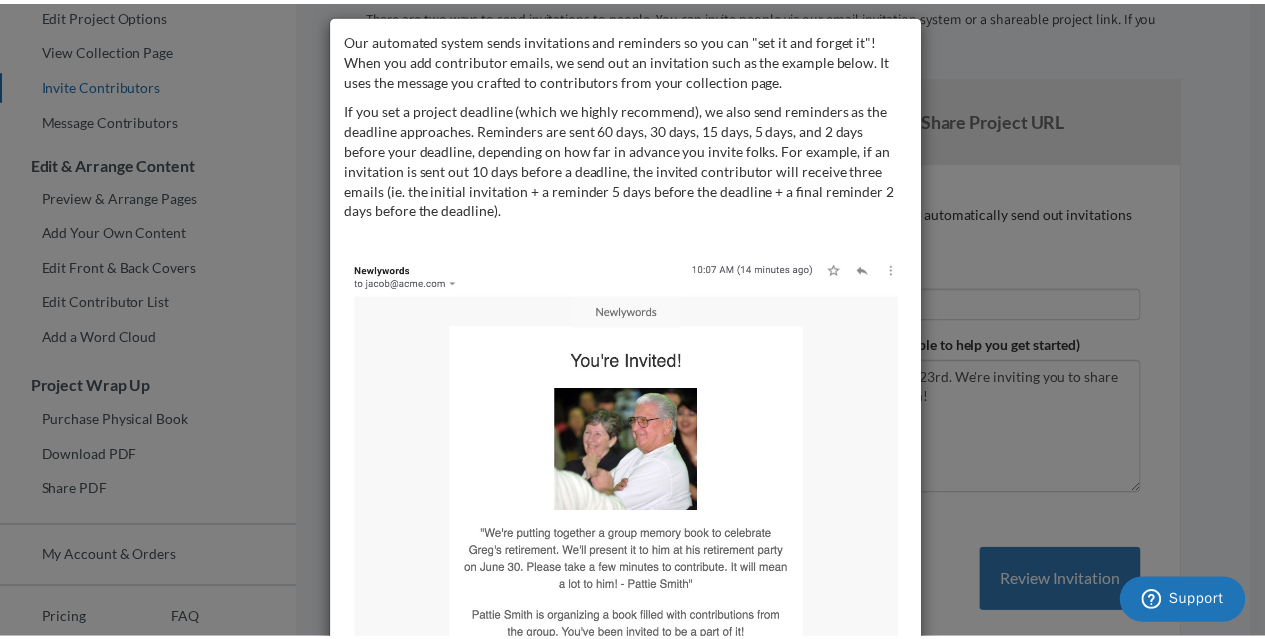 scroll, scrollTop: 0, scrollLeft: 0, axis: both 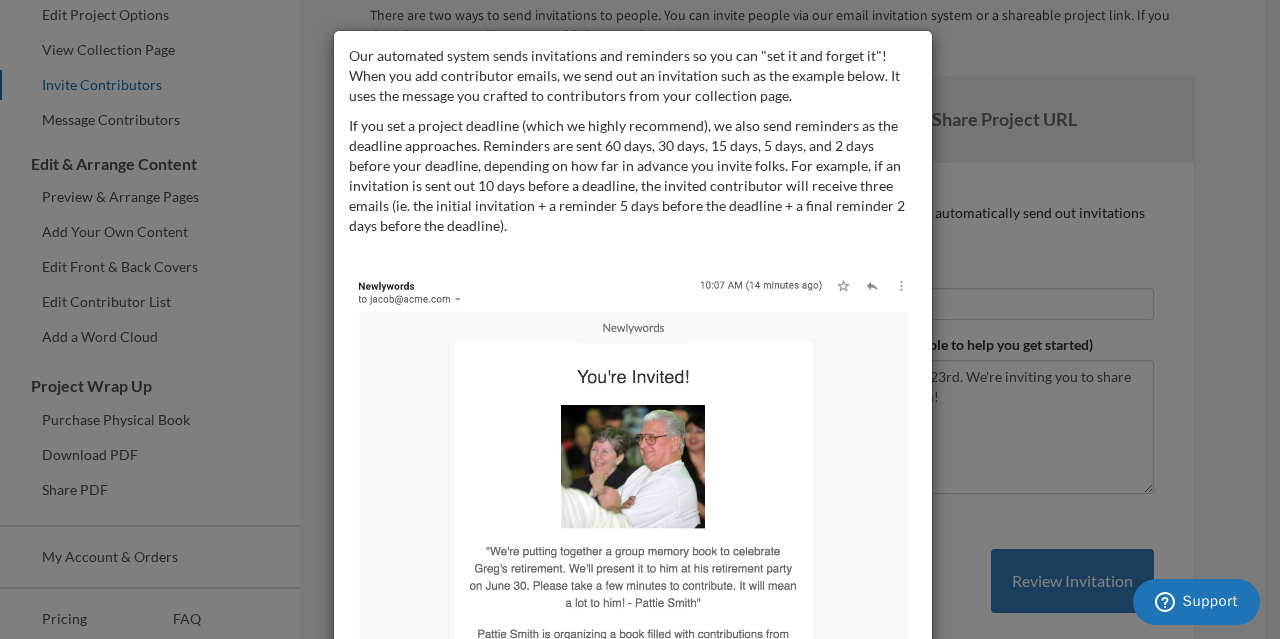 click on "Our automated system sends invitations and reminders so you can "set it
and forget it"! When you add contributor emails, we send out an
invitation such as the example below. It uses the message you crafted to
contributors from your collection page.
If you set a project deadline (which we highly recommend), we also send
reminders as the deadline approaches. Reminders are sent 60 days, 30
days, 15 days, 5 days, and 2 days before your deadline, depending on how
far in advance you invite folks. For example, if an invitation is sent
out 10 days before a deadline, the invited contributor will receive
three emails (ie. the initial invitation + a reminder 5 days before the
deadline + a final reminder 2 days before the deadline)." at bounding box center (640, 319) 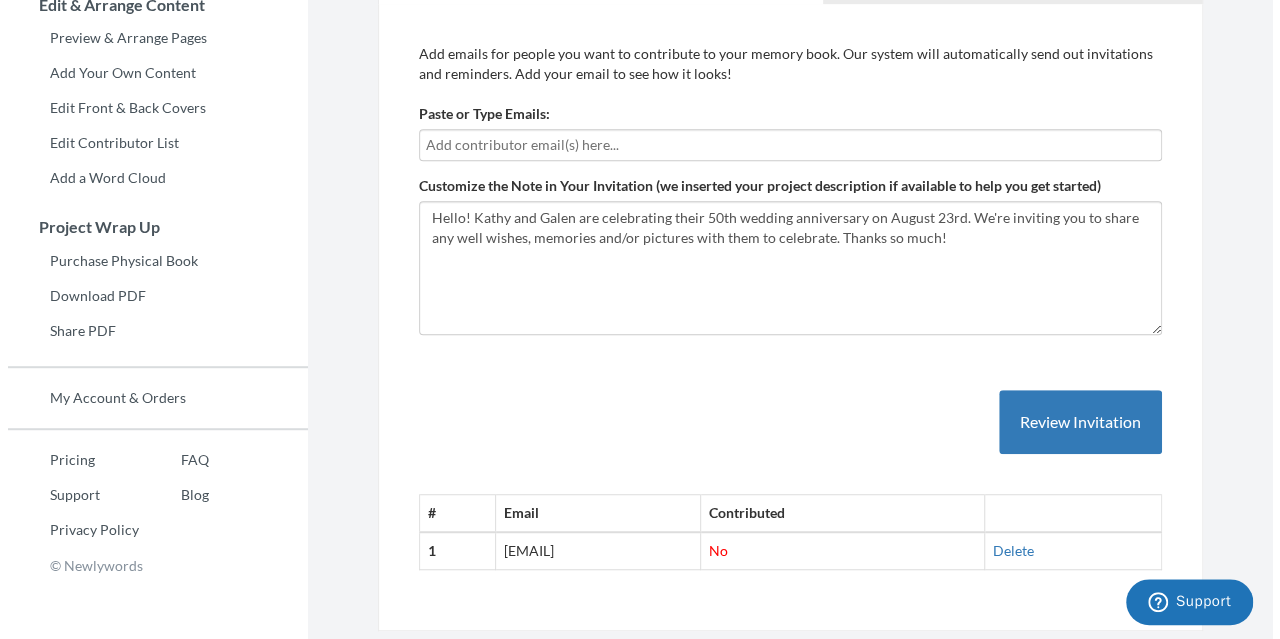 scroll, scrollTop: 412, scrollLeft: 0, axis: vertical 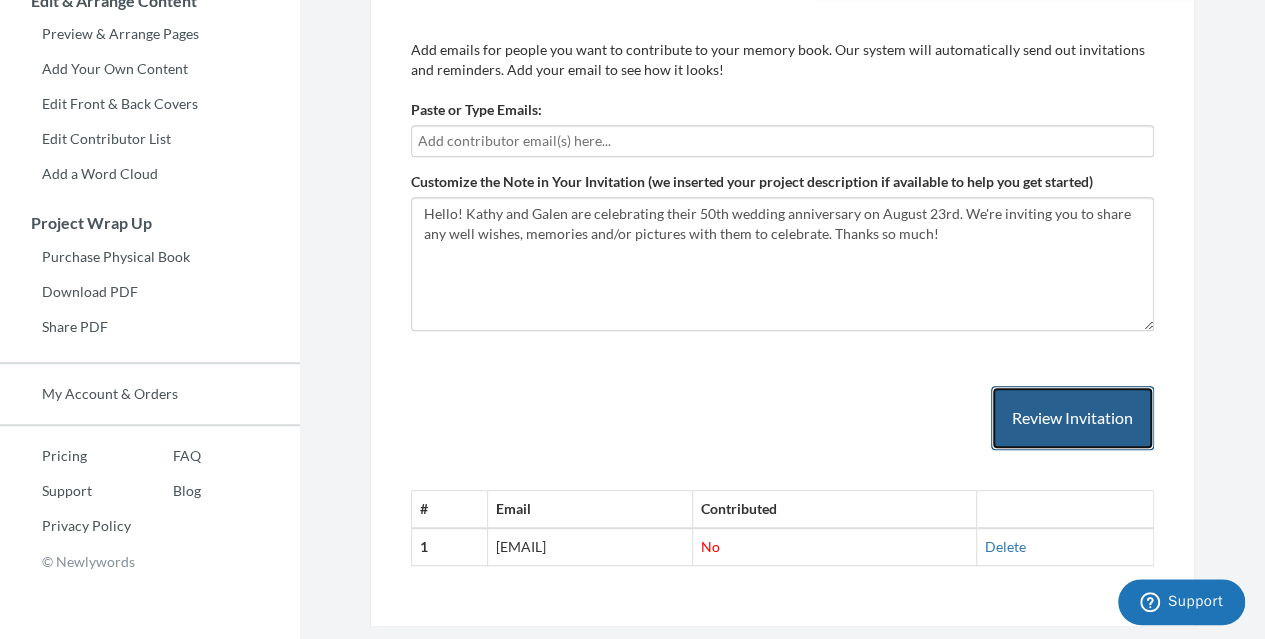 click on "Review Invitation" at bounding box center [1072, 418] 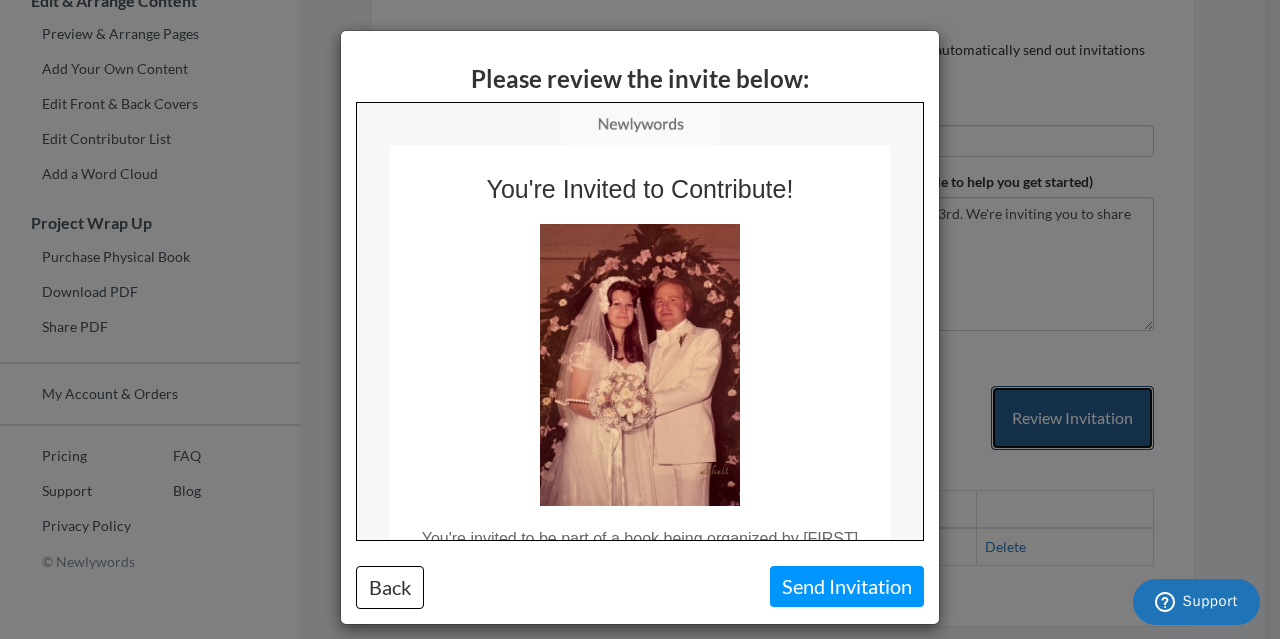 scroll, scrollTop: 0, scrollLeft: 0, axis: both 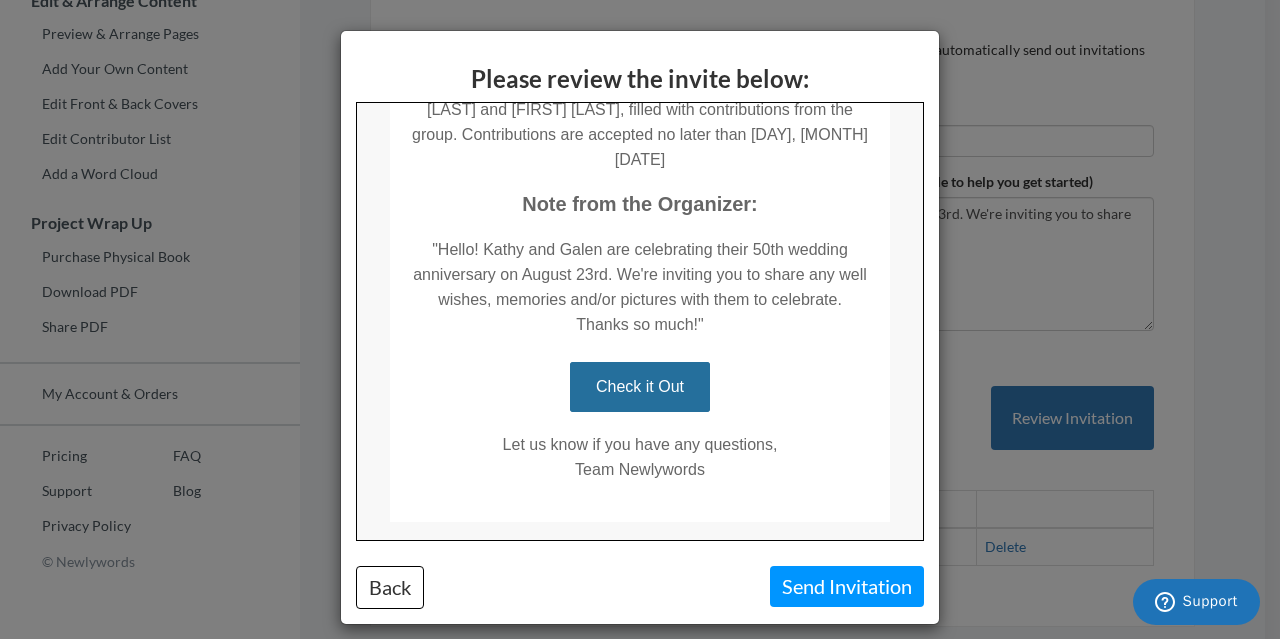 drag, startPoint x: 913, startPoint y: 176, endPoint x: 1296, endPoint y: 478, distance: 487.74277 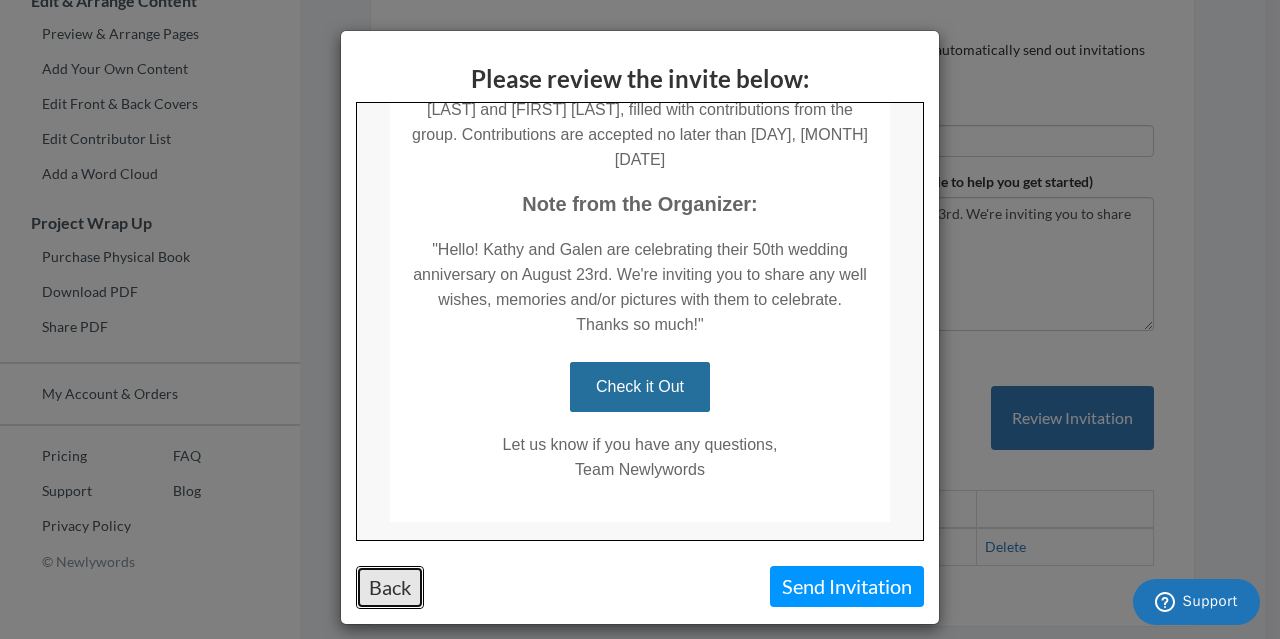 click on "Back" at bounding box center (390, 587) 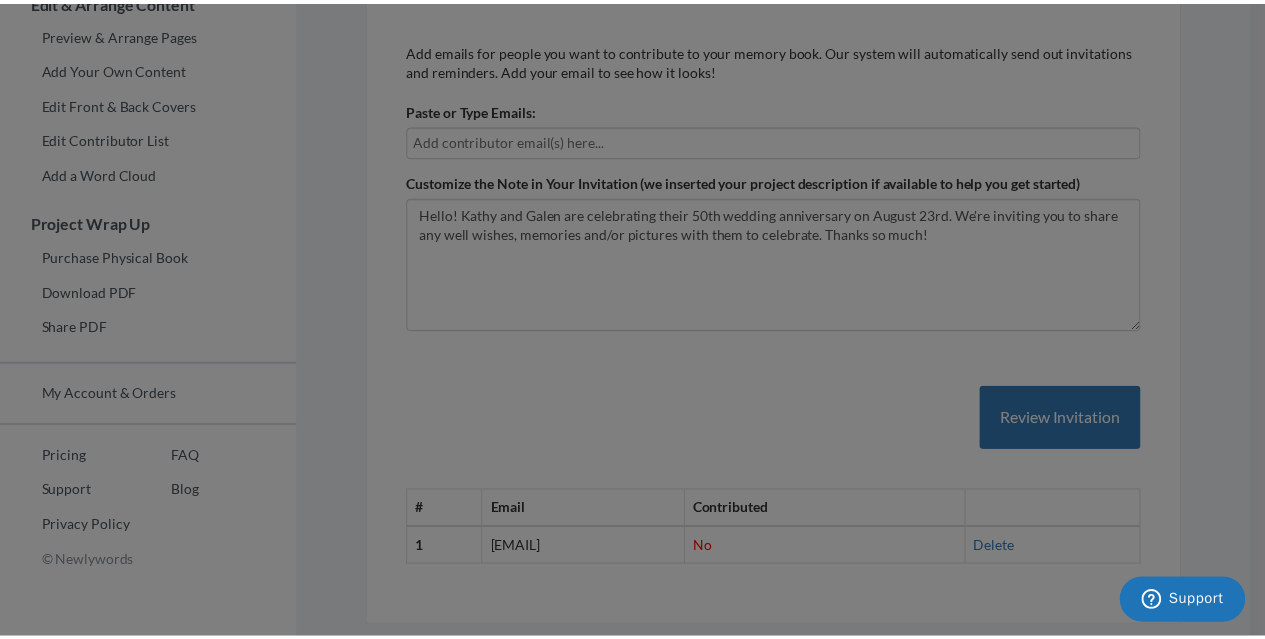 scroll, scrollTop: 0, scrollLeft: 0, axis: both 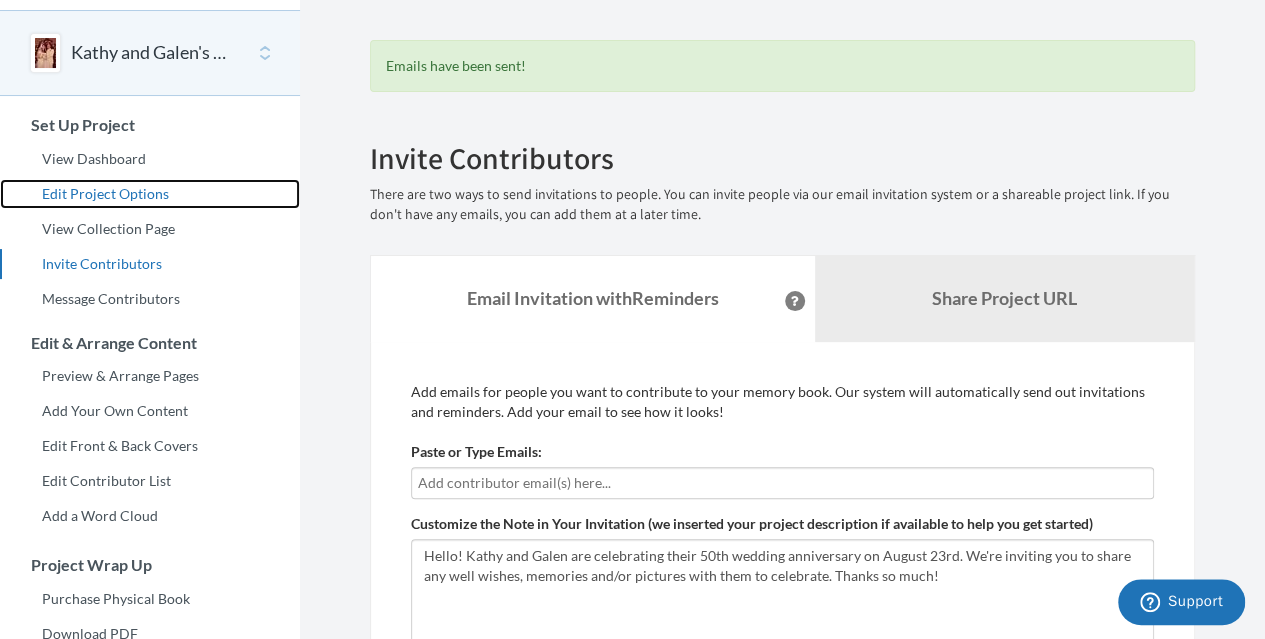 click on "Edit Project Options" at bounding box center [150, 194] 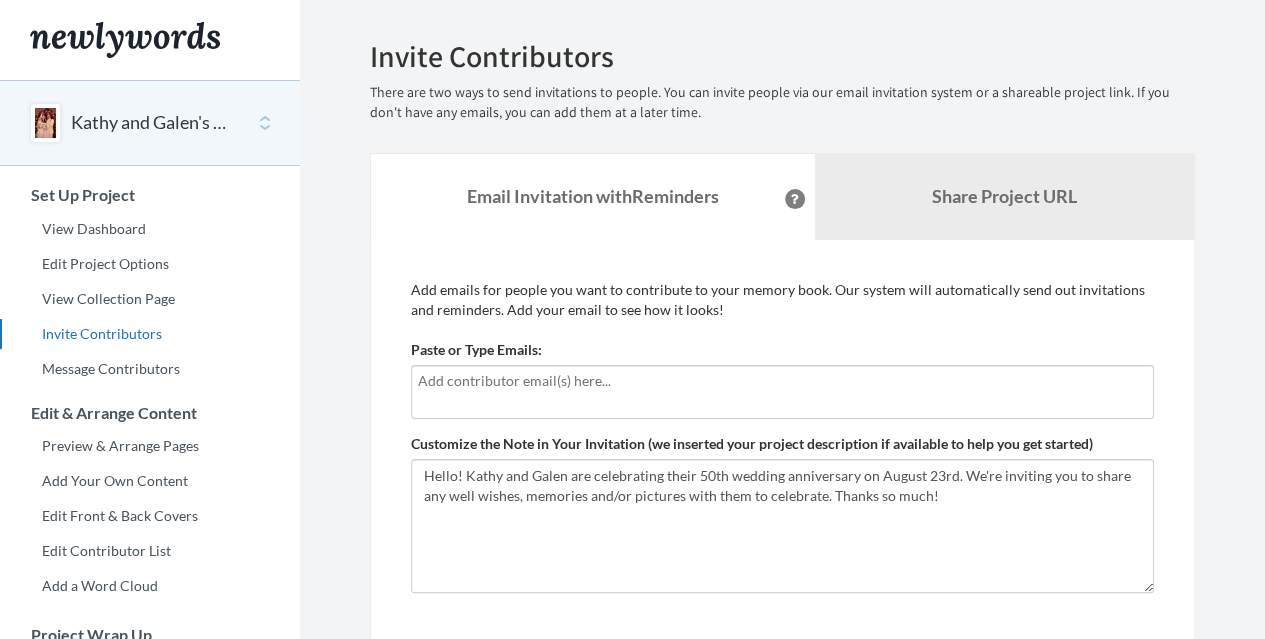 scroll, scrollTop: 0, scrollLeft: 0, axis: both 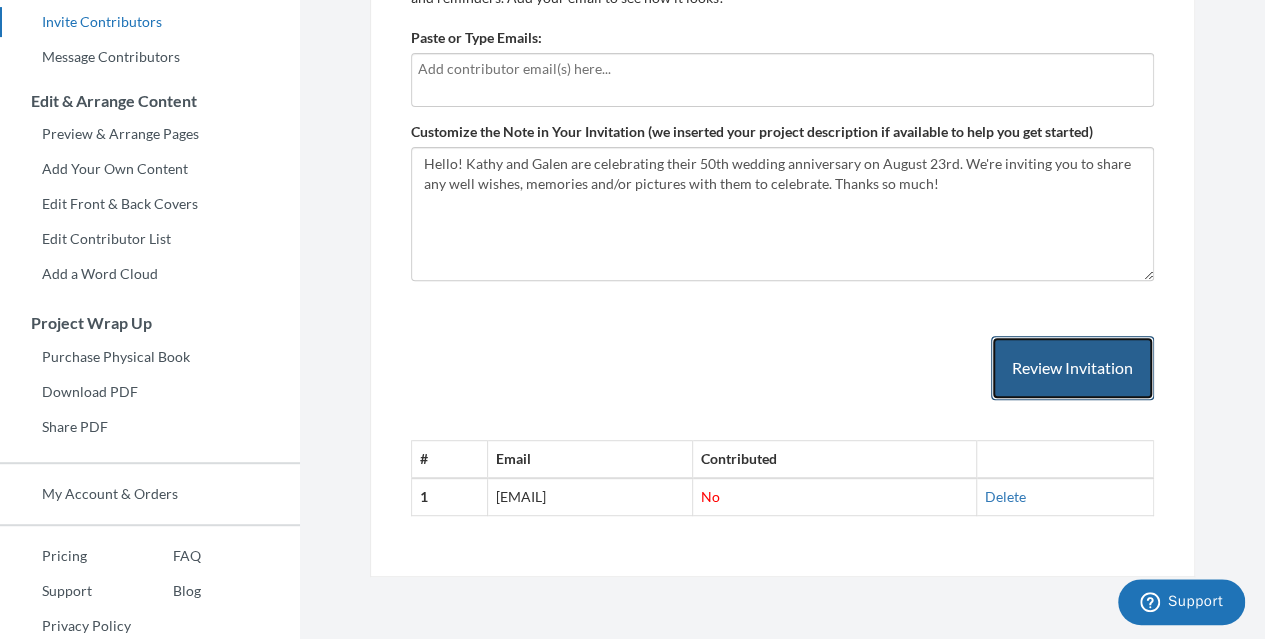 click on "Review Invitation" at bounding box center (1072, 368) 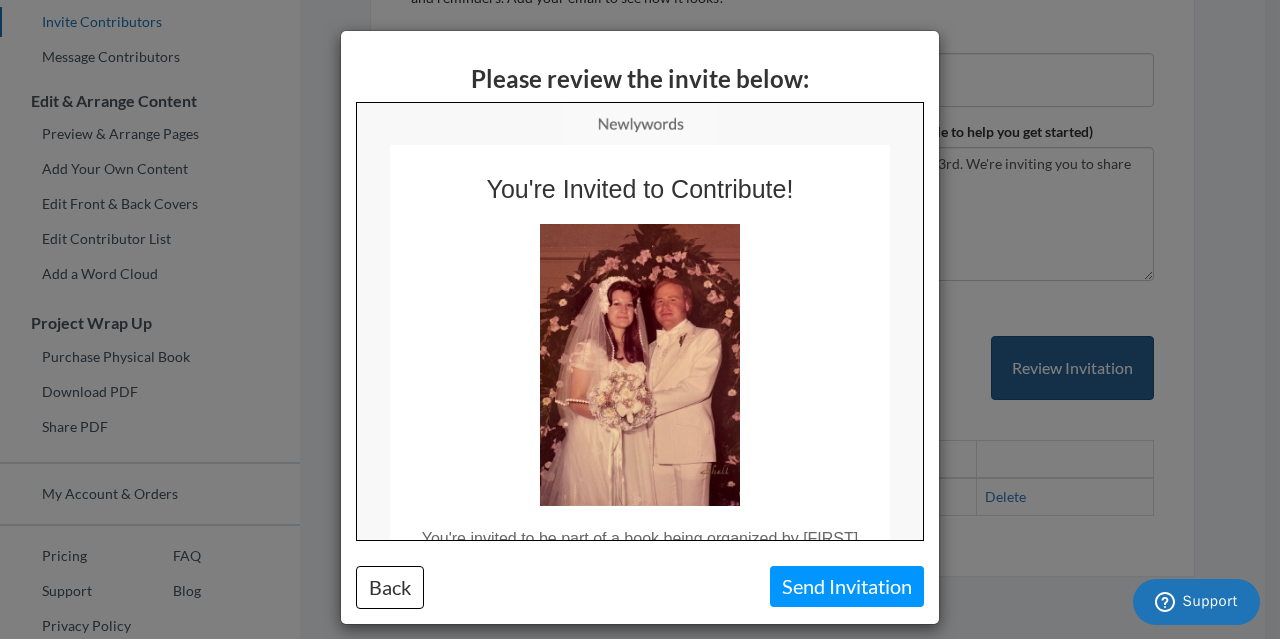 scroll, scrollTop: 0, scrollLeft: 0, axis: both 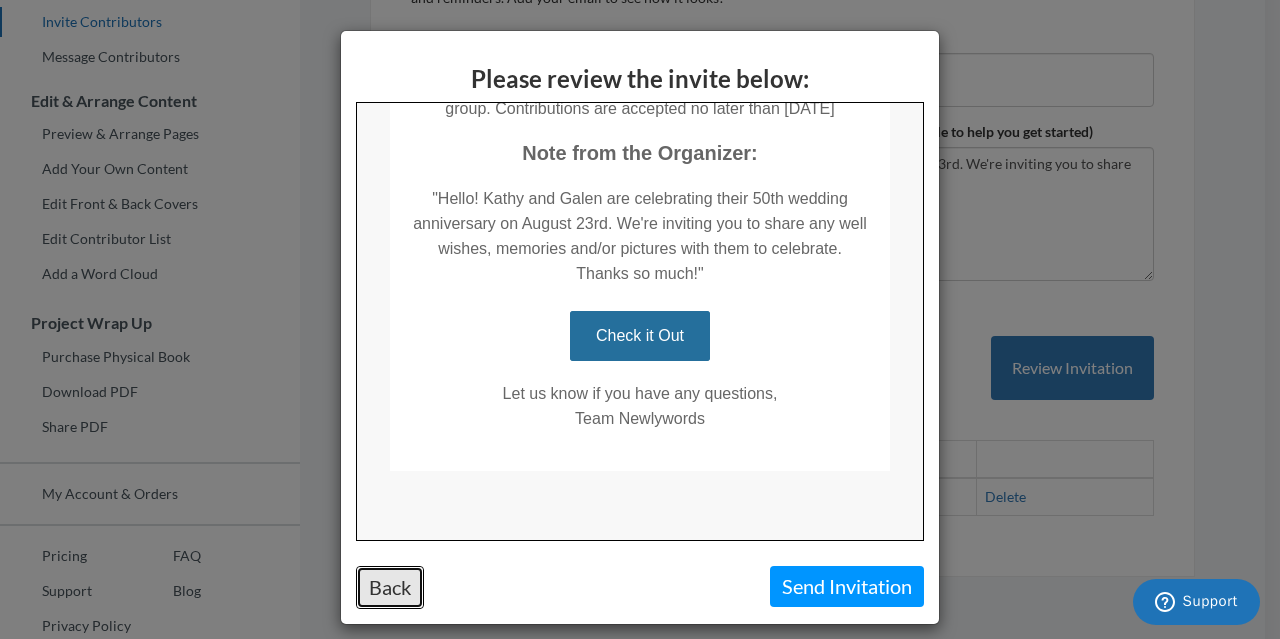 click on "Back" at bounding box center (390, 587) 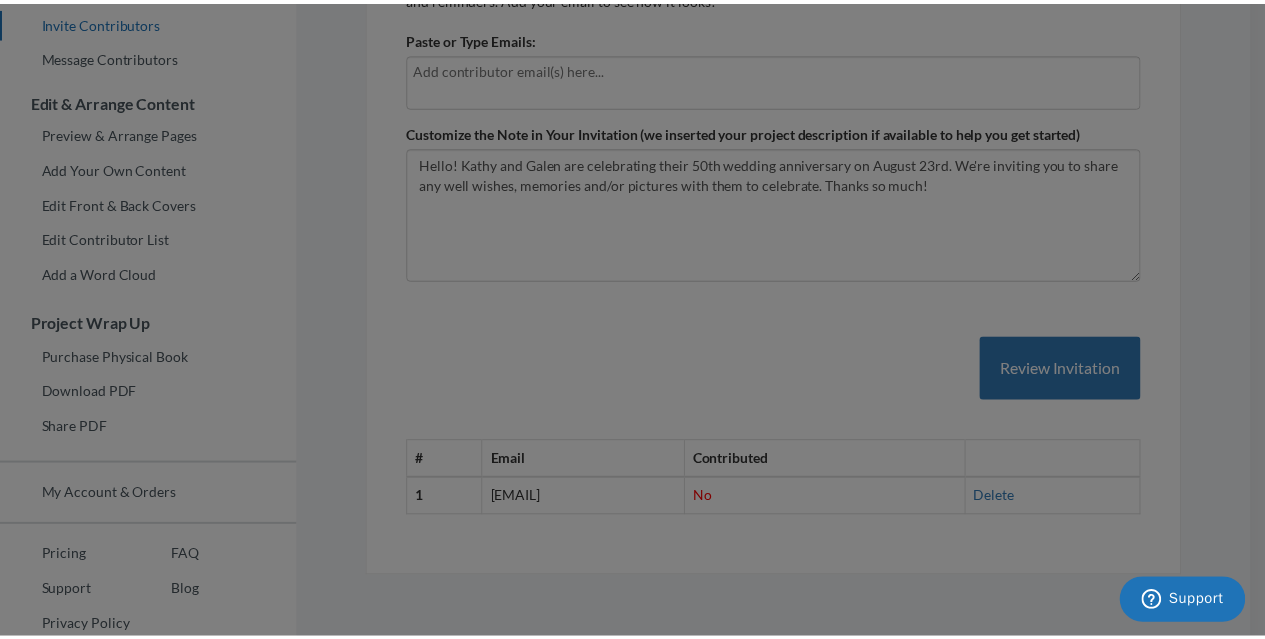 scroll, scrollTop: 0, scrollLeft: 0, axis: both 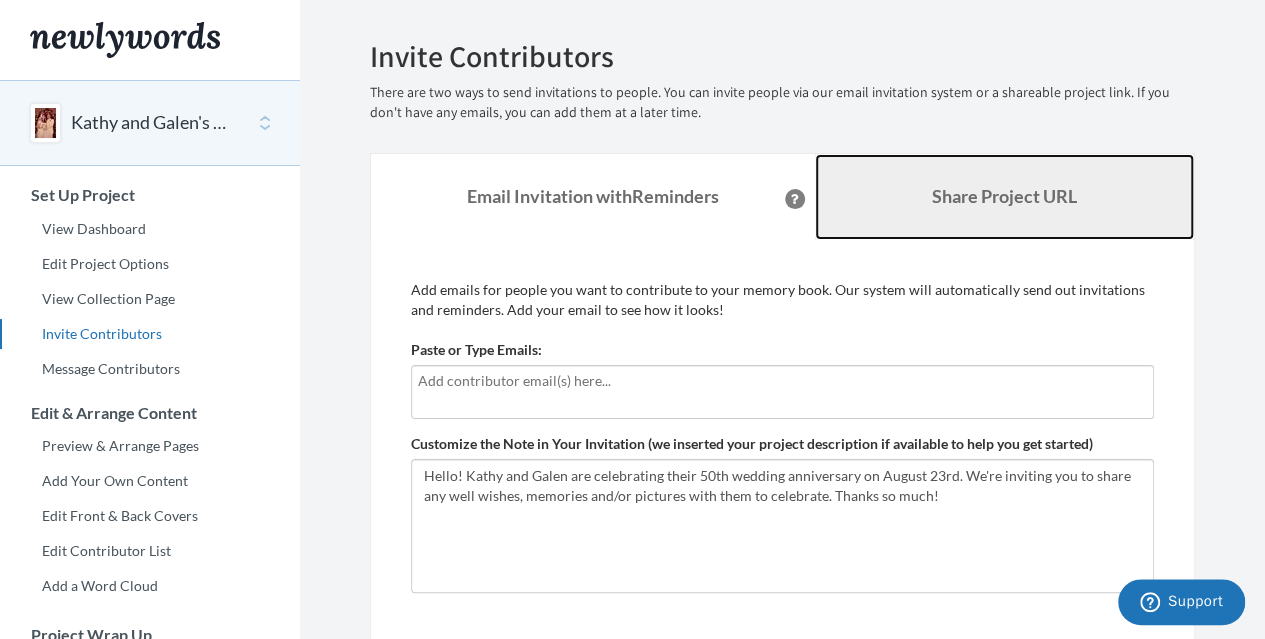 click on "Share Project URL" at bounding box center [1004, 196] 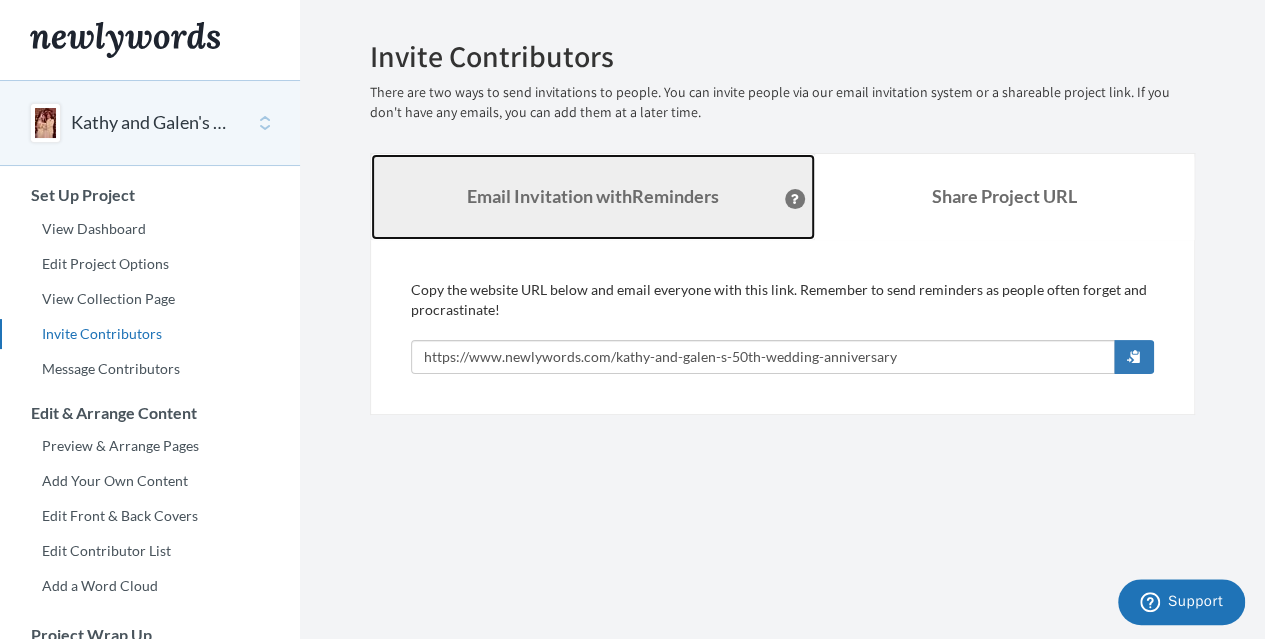 click on "Email Invitation with  Reminders" at bounding box center [593, 196] 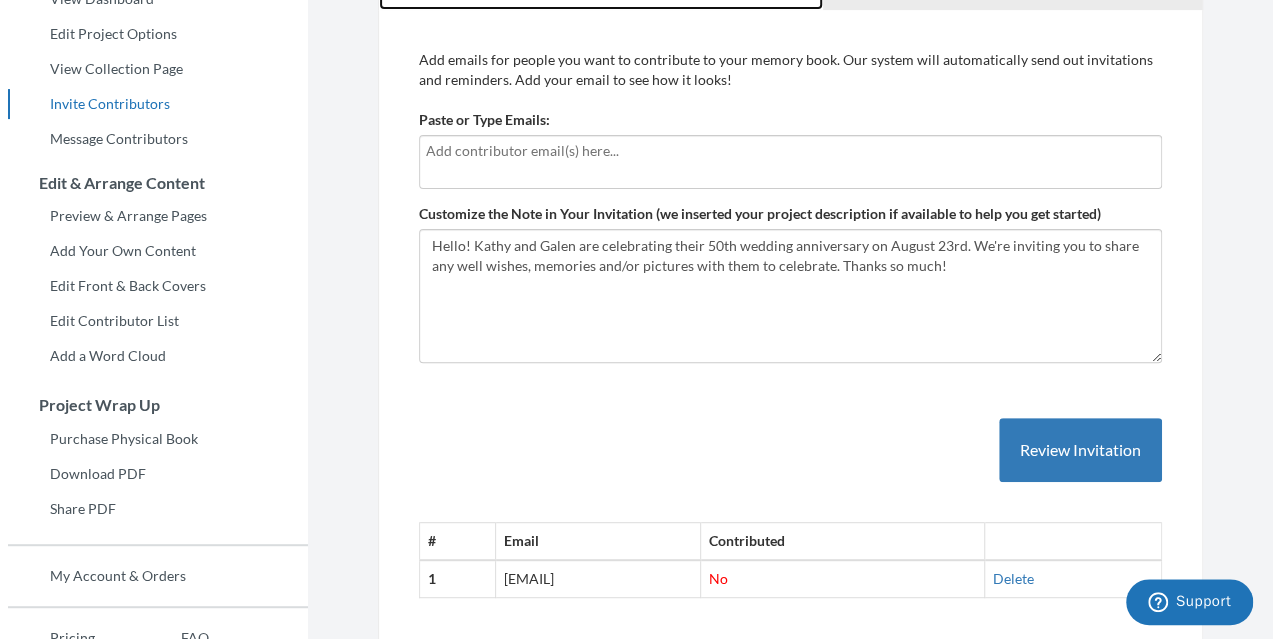 scroll, scrollTop: 350, scrollLeft: 0, axis: vertical 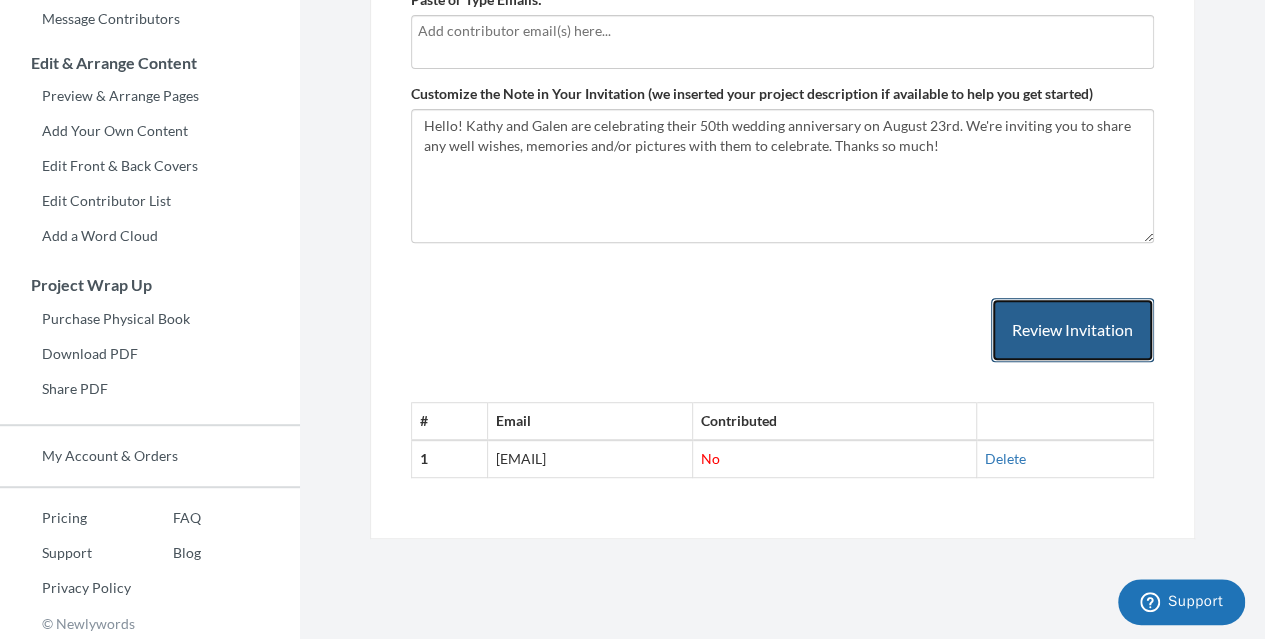 click on "Review Invitation" at bounding box center [1072, 330] 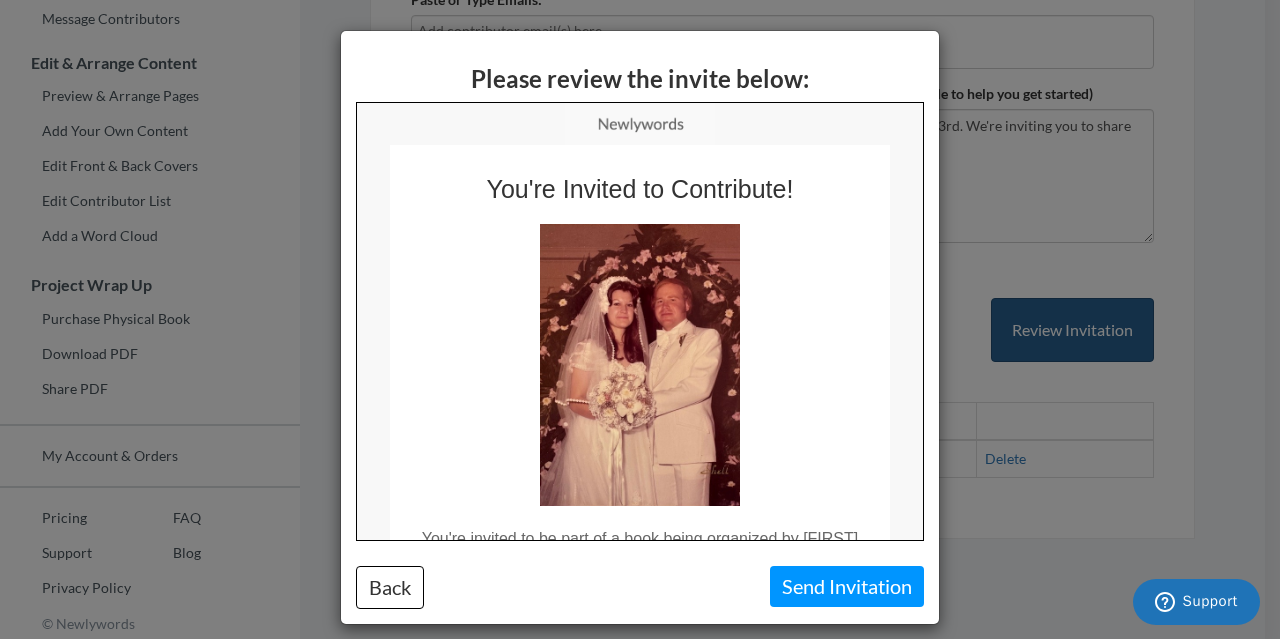 scroll, scrollTop: 0, scrollLeft: 0, axis: both 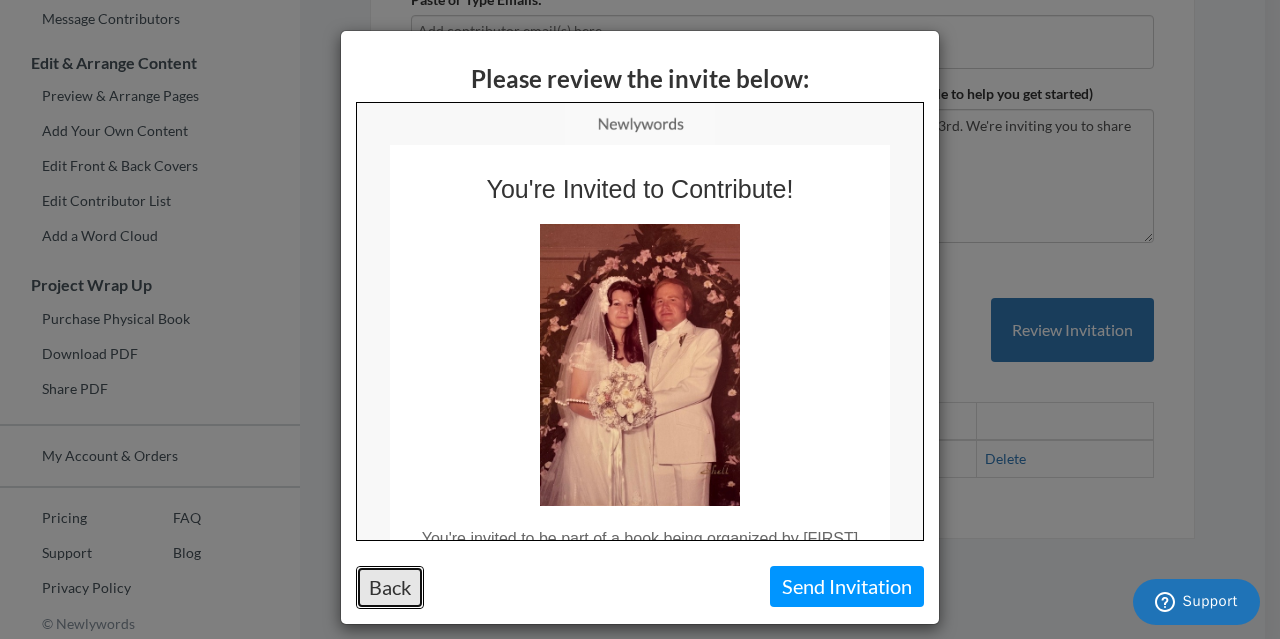 click on "Back" at bounding box center (390, 587) 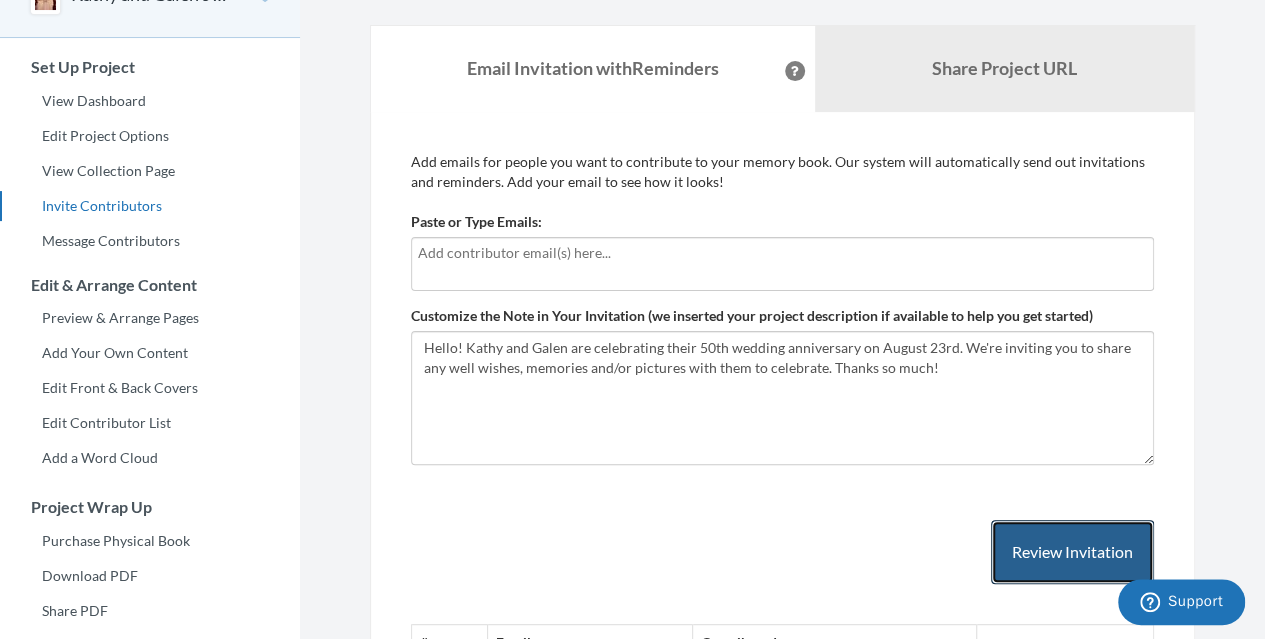 scroll, scrollTop: 0, scrollLeft: 0, axis: both 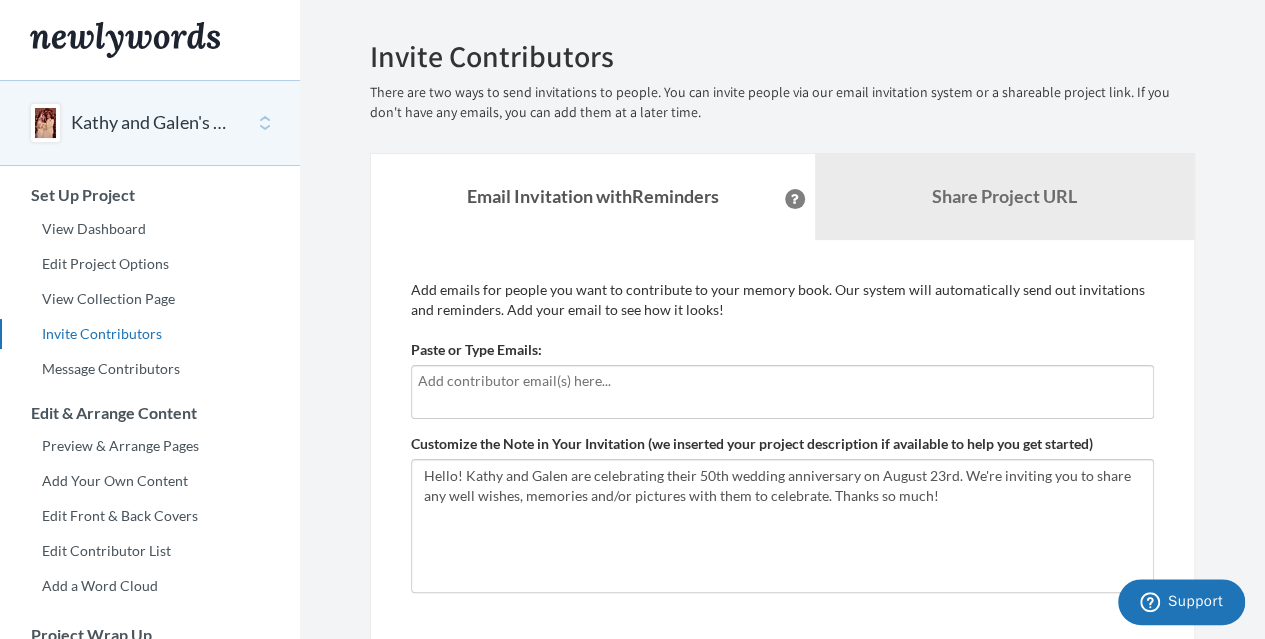 click at bounding box center [795, 199] 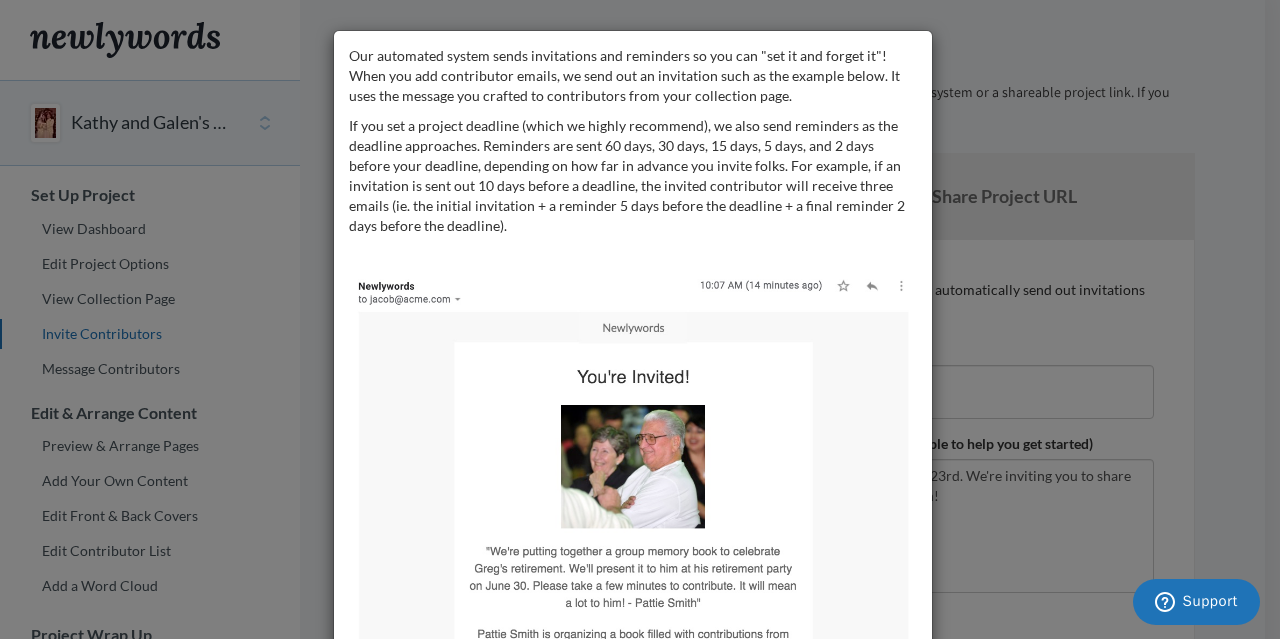 click on "Our automated system sends invitations and reminders so you can "set it
and forget it"! When you add contributor emails, we send out an
invitation such as the example below. It uses the message you crafted to
contributors from your collection page.
If you set a project deadline (which we highly recommend), we also send
reminders as the deadline approaches. Reminders are sent 60 days, 30
days, 15 days, 5 days, and 2 days before your deadline, depending on how
far in advance you invite folks. For example, if an invitation is sent
out 10 days before a deadline, the invited contributor will receive
three emails (ie. the initial invitation + a reminder 5 days before the
deadline + a final reminder 2 days before the deadline)." at bounding box center [640, 319] 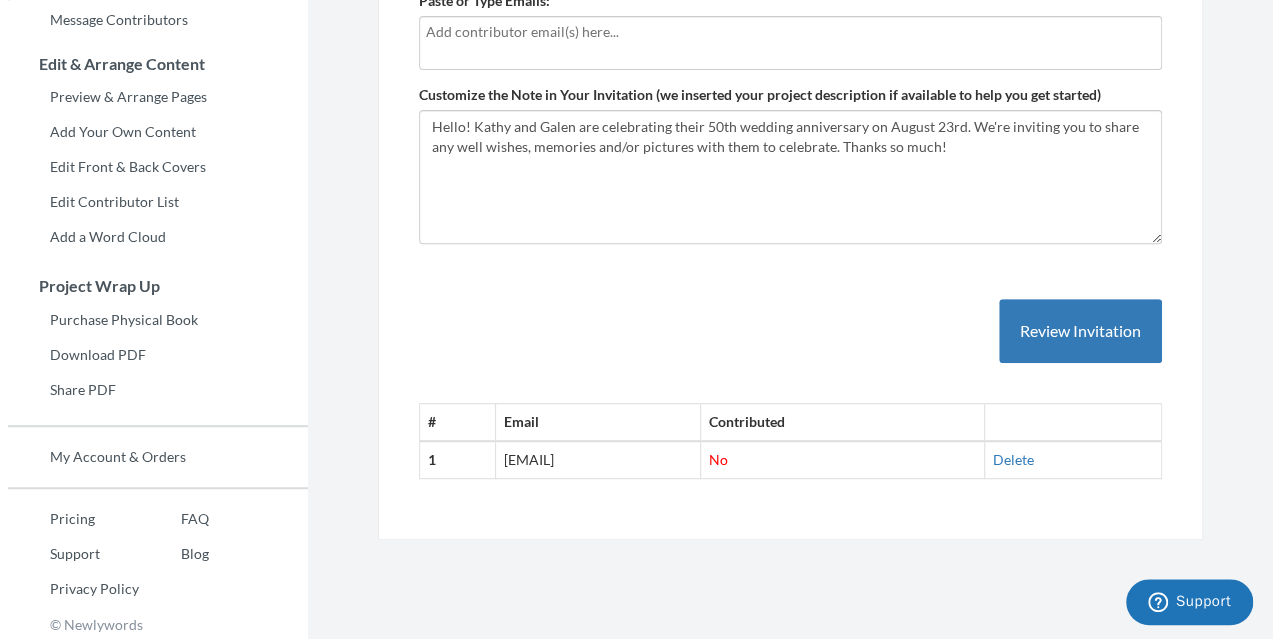 scroll, scrollTop: 350, scrollLeft: 0, axis: vertical 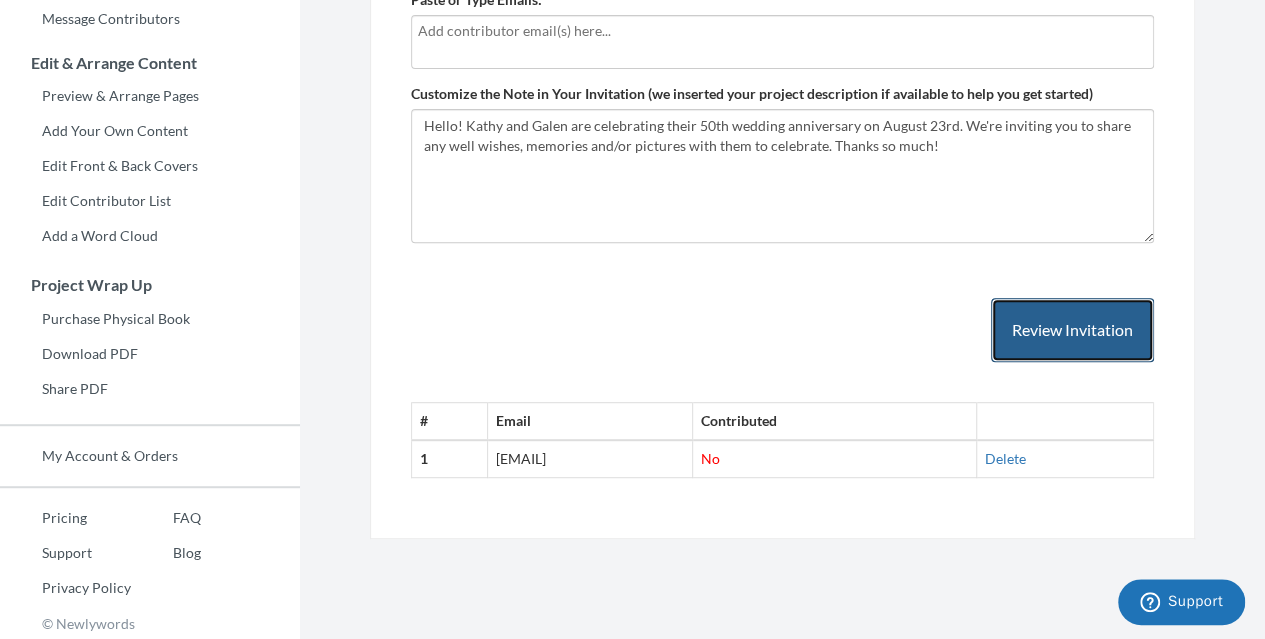 click on "Review Invitation" at bounding box center [1072, 330] 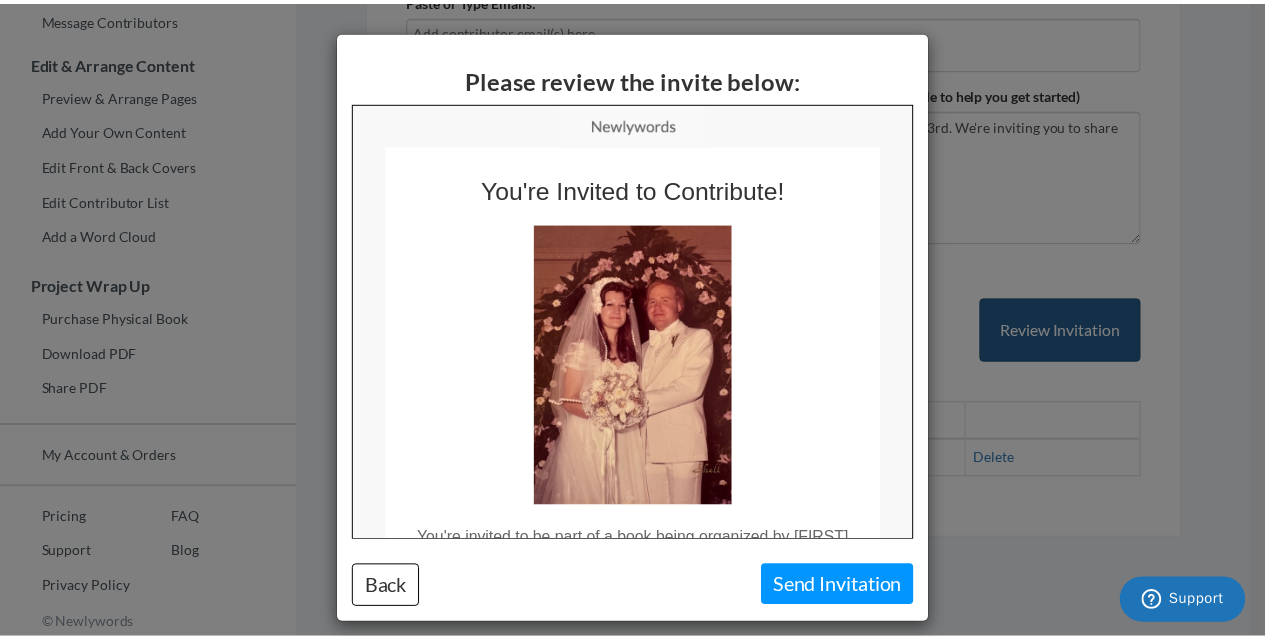 scroll, scrollTop: 0, scrollLeft: 0, axis: both 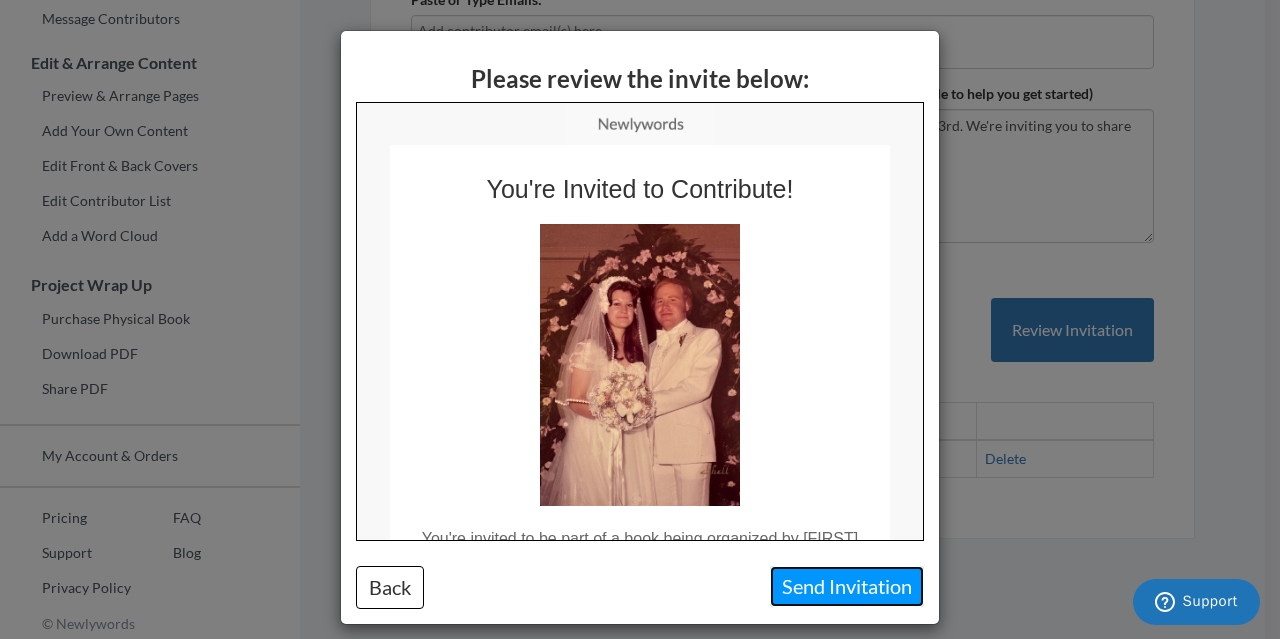 click on "Send Invitation" at bounding box center [847, 586] 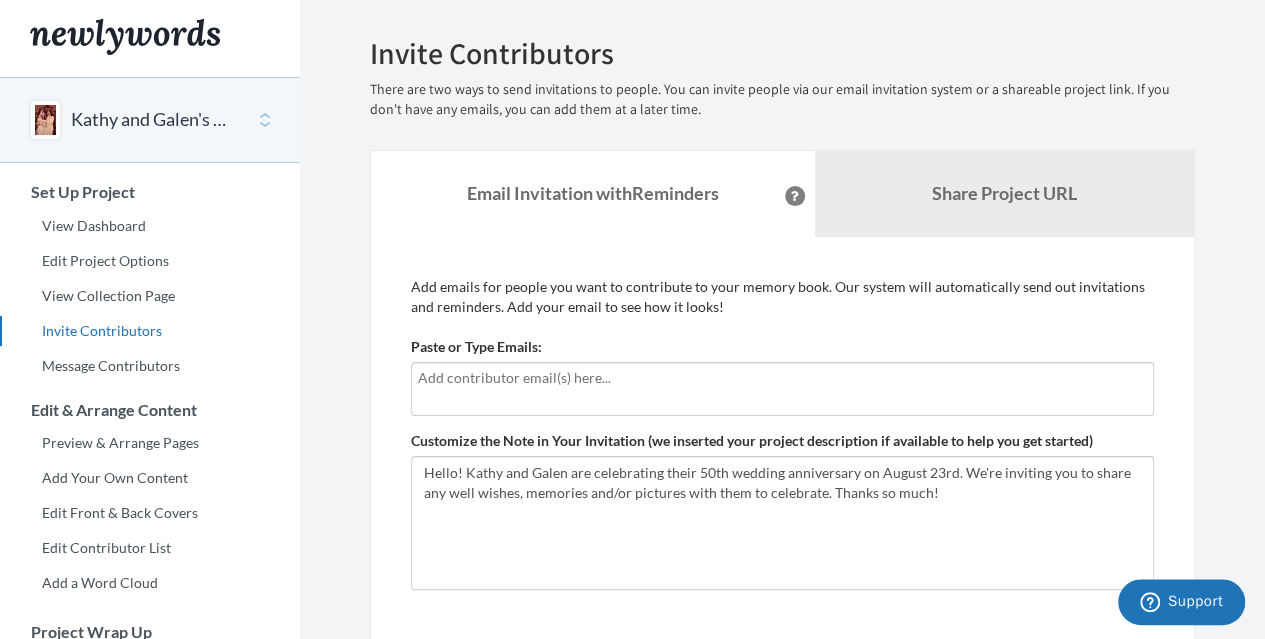 scroll, scrollTop: 0, scrollLeft: 0, axis: both 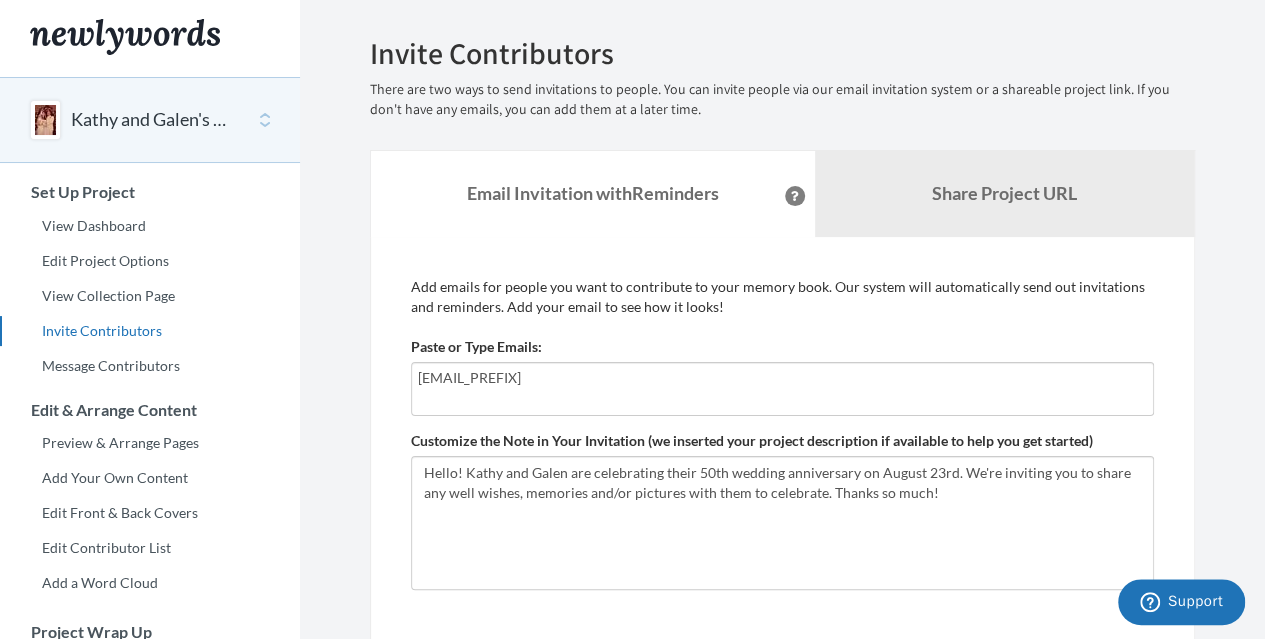 type on "[EMAIL]" 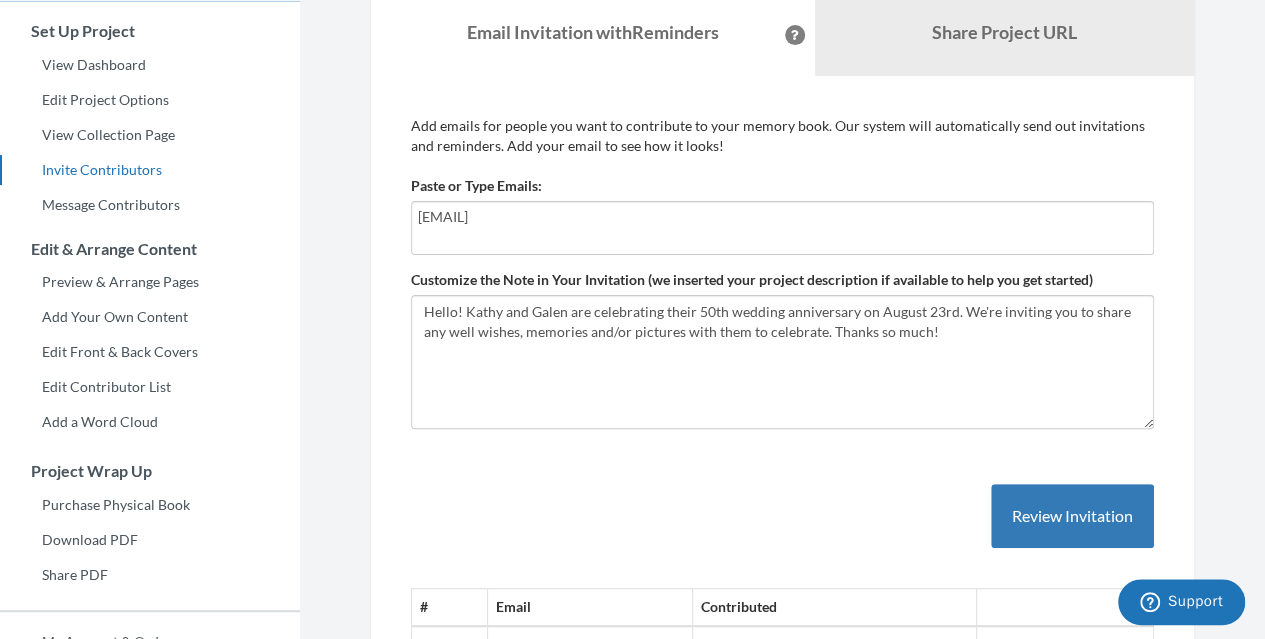 scroll, scrollTop: 166, scrollLeft: 0, axis: vertical 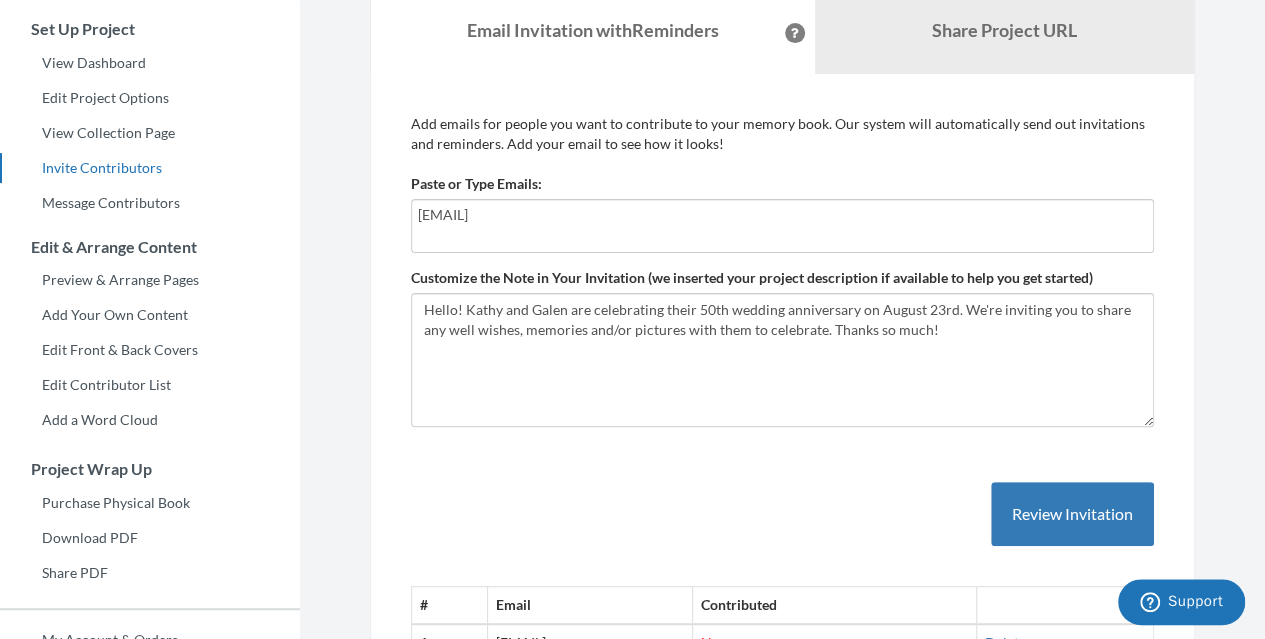 type 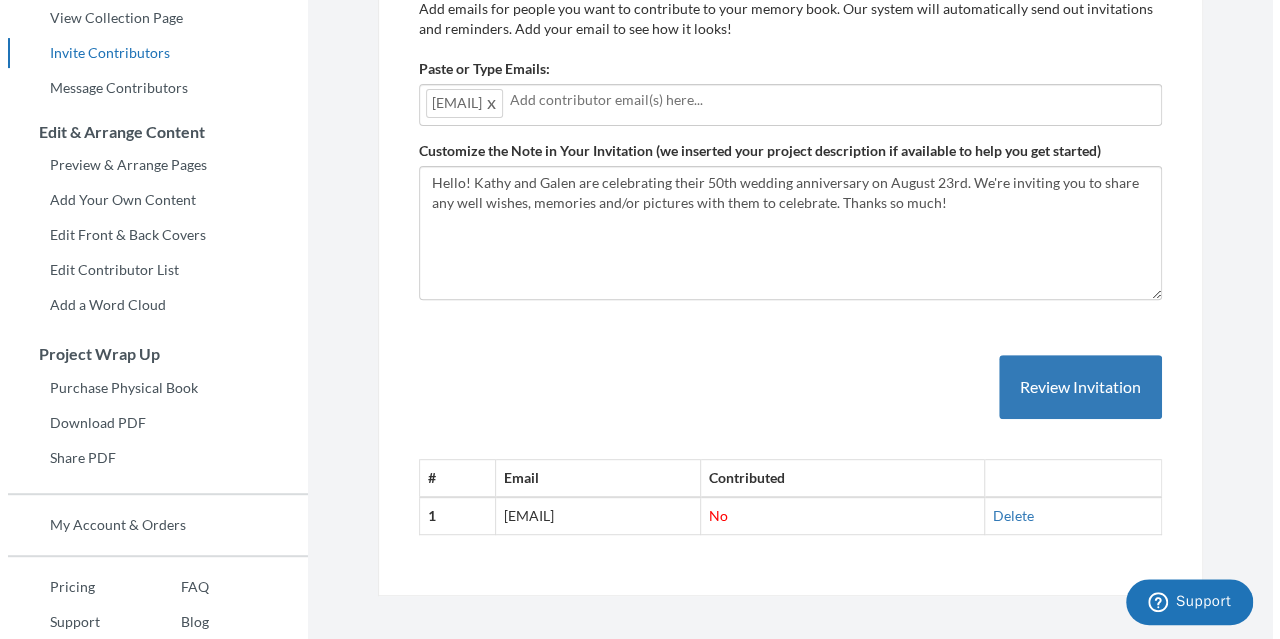 scroll, scrollTop: 280, scrollLeft: 0, axis: vertical 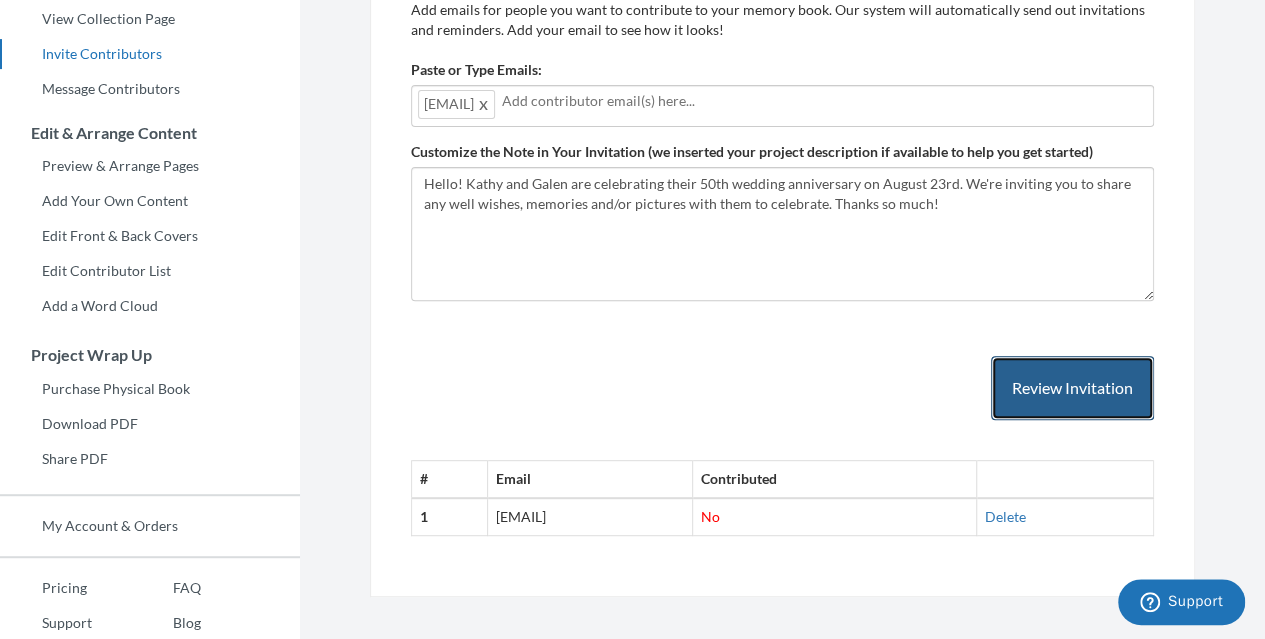 click on "Review Invitation" at bounding box center [1072, 388] 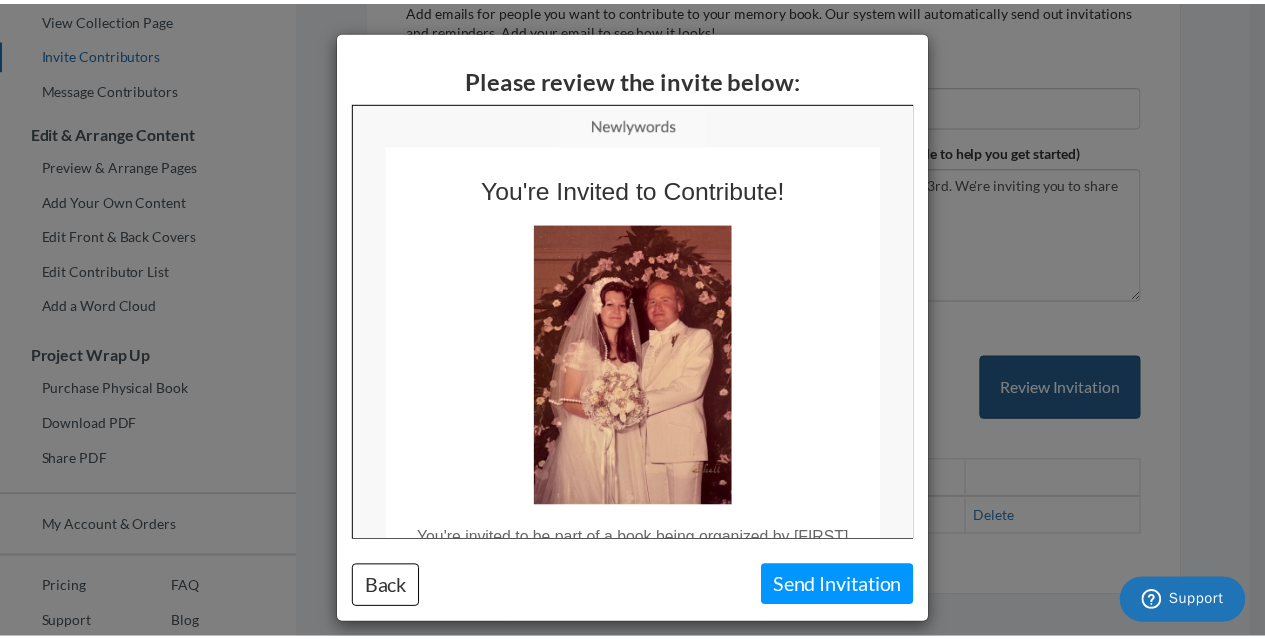 scroll, scrollTop: 0, scrollLeft: 0, axis: both 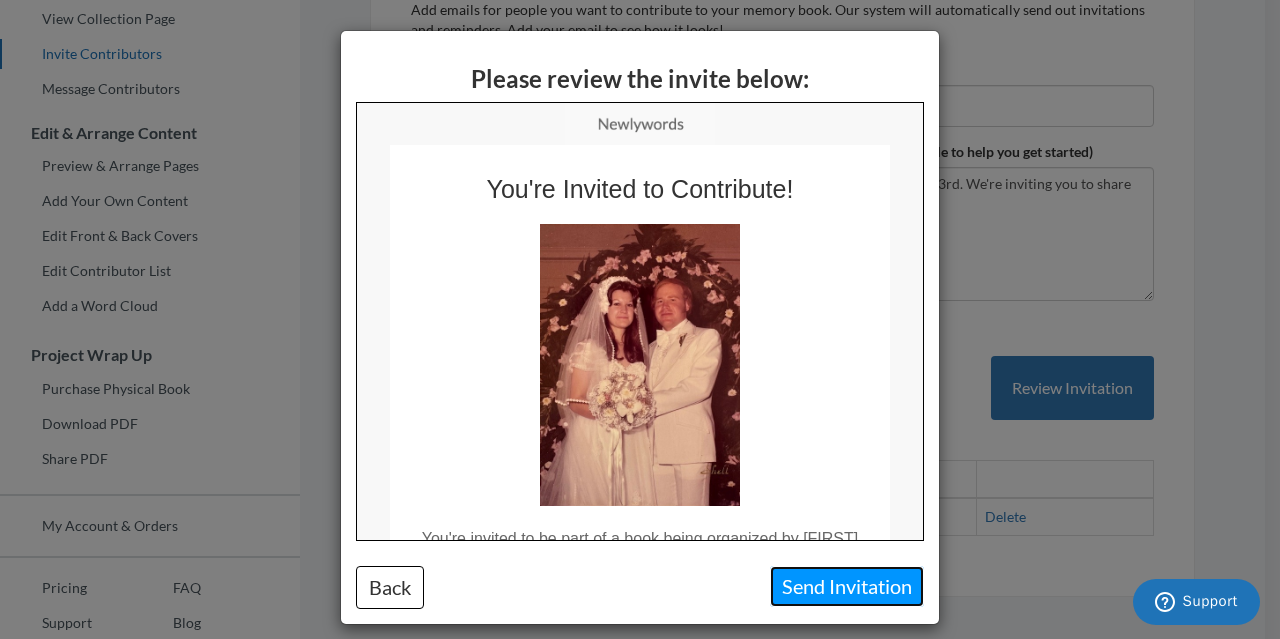 click on "Send Invitation" at bounding box center [847, 586] 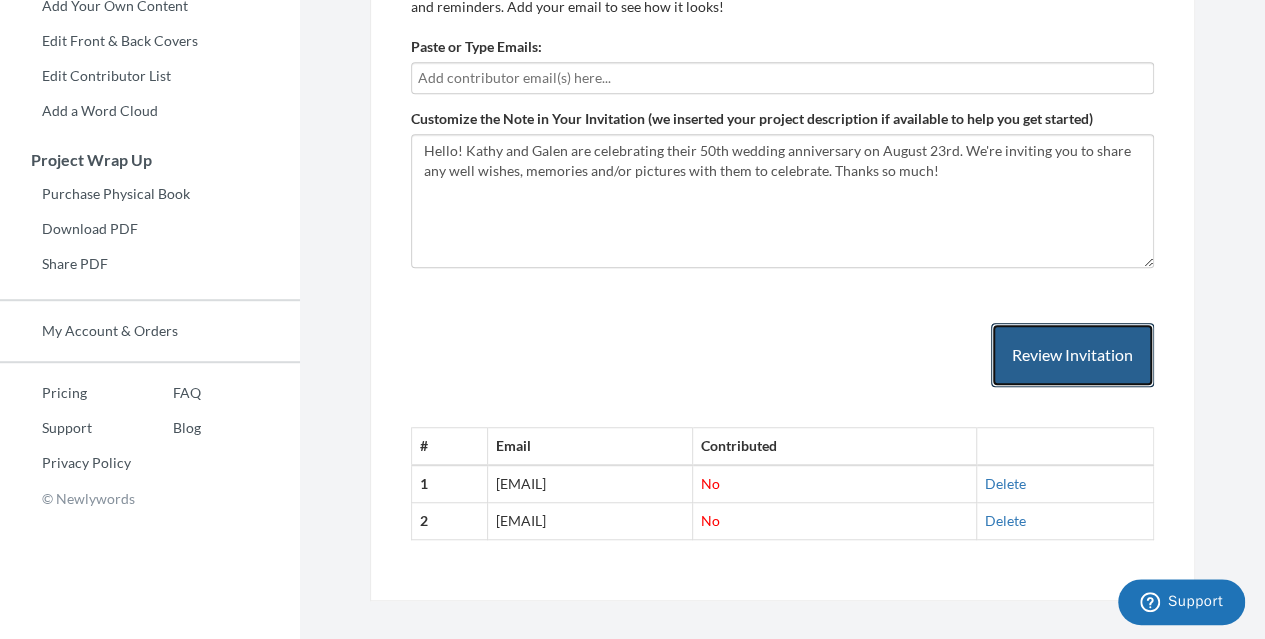 scroll, scrollTop: 492, scrollLeft: 0, axis: vertical 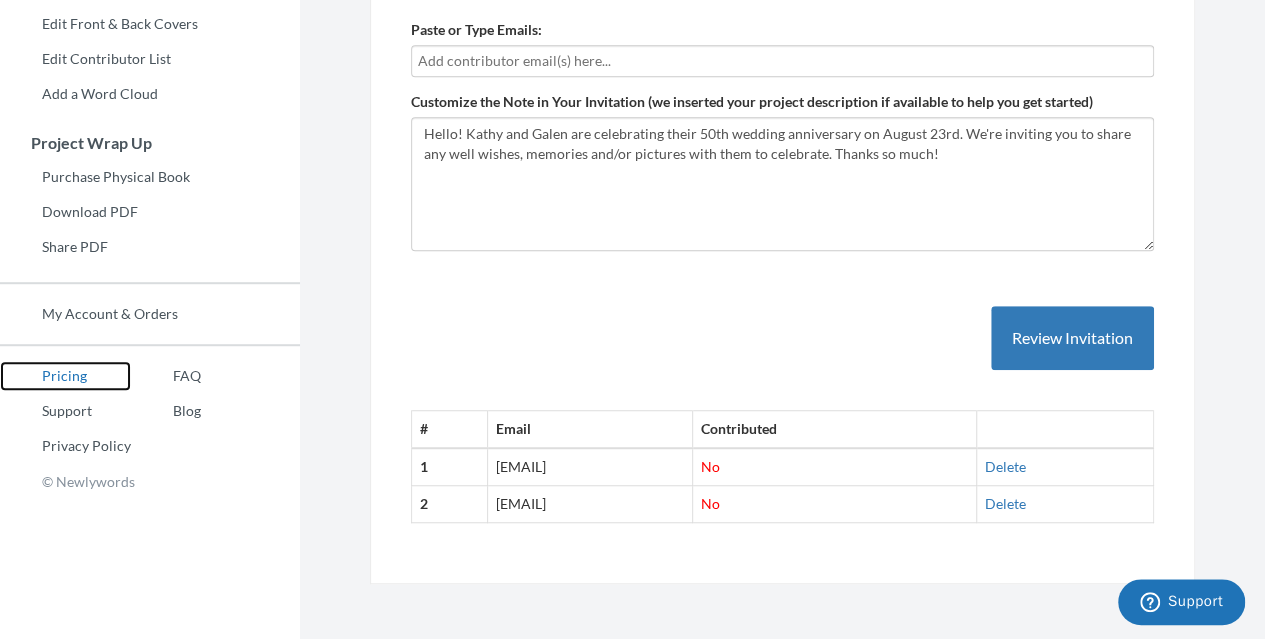 click on "Pricing" at bounding box center (65, 376) 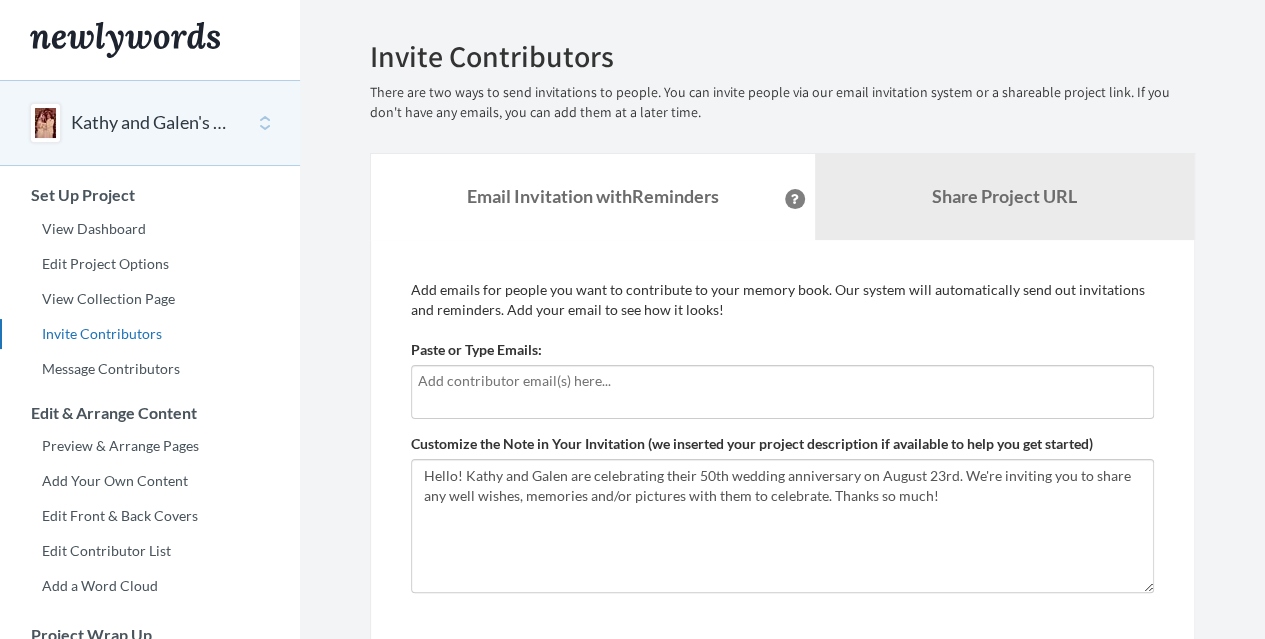 scroll, scrollTop: 0, scrollLeft: 0, axis: both 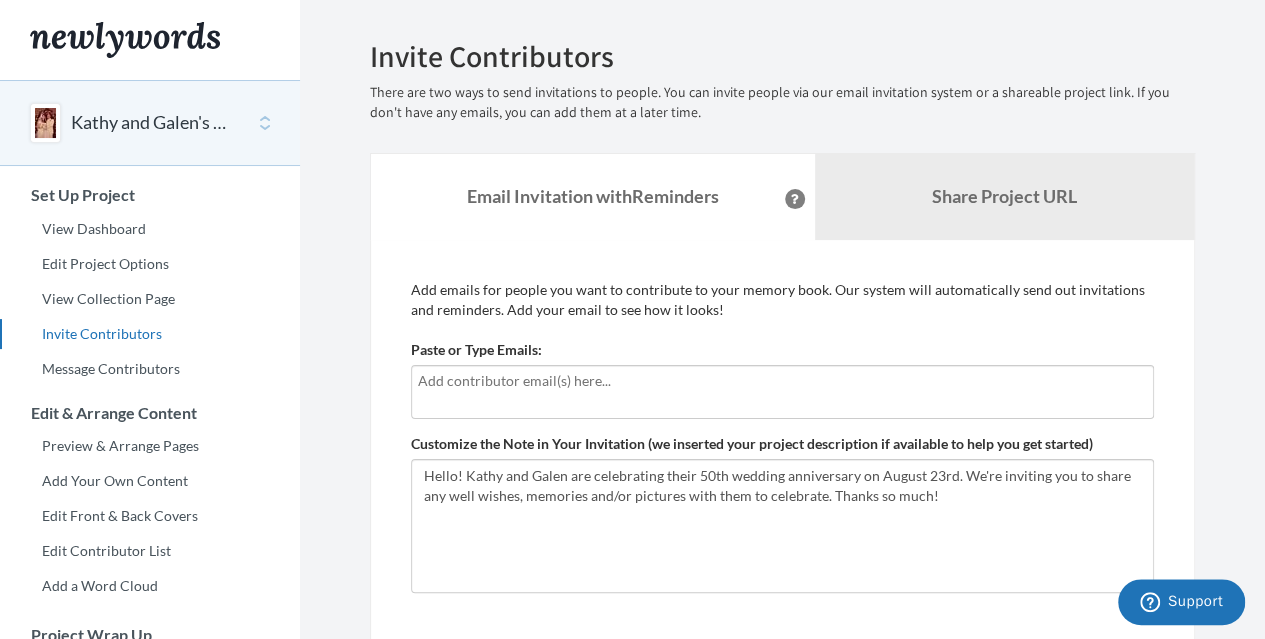 click on "Kathy and Galen's 50th Wedding Anniversary" at bounding box center (152, 123) 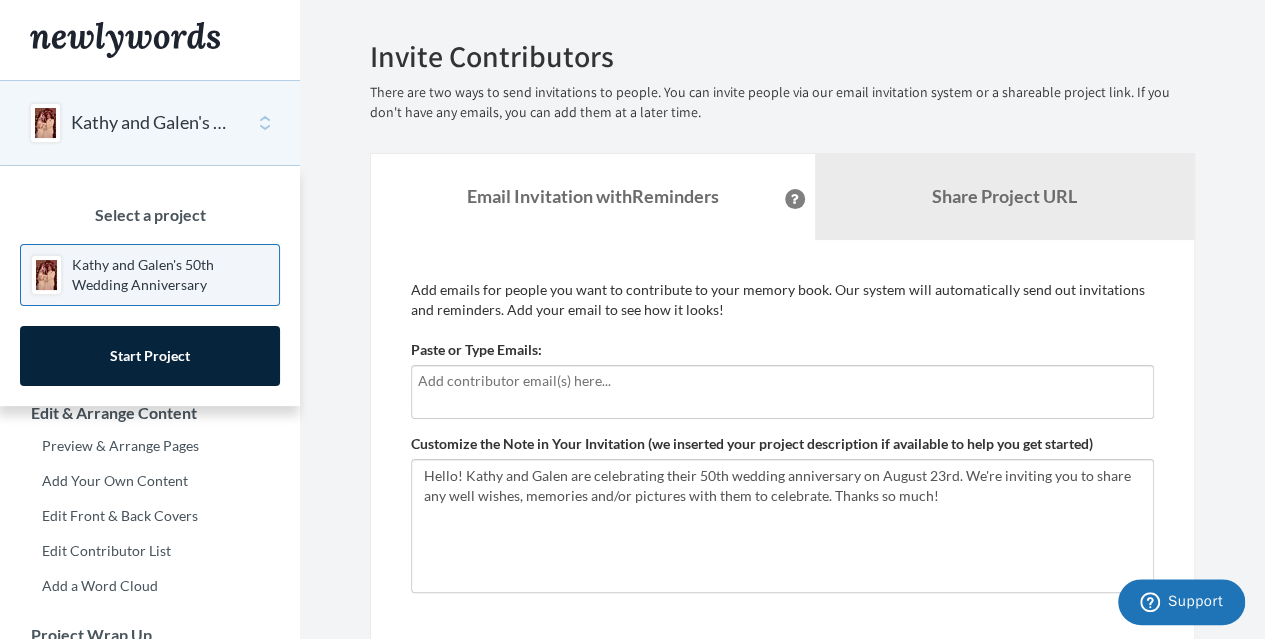 click on "Emails have been sent!
Invite Contributors
There are two ways to send invitations to people. You can invite people via our email invitation system or a shareable project link. If you don't have any emails, you can add them at a later time.
Email Invitation with  Reminders
Share Project URL
Add emails for people you want to contribute to your memory book. Our system will automatically send out invitations and reminders. Add your email to see how it looks!
Paste or Type Emails:
Customize the Note in Your Invitation (we inserted your project description if available to help you get started)" at bounding box center [782, 497] 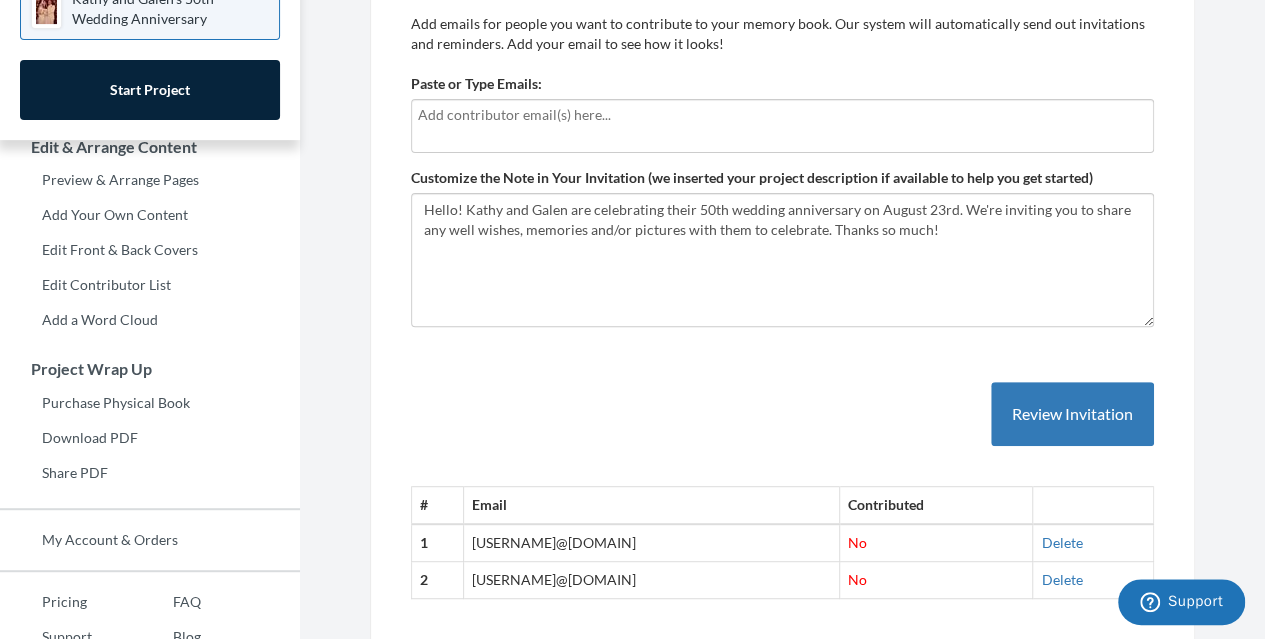 scroll, scrollTop: 268, scrollLeft: 0, axis: vertical 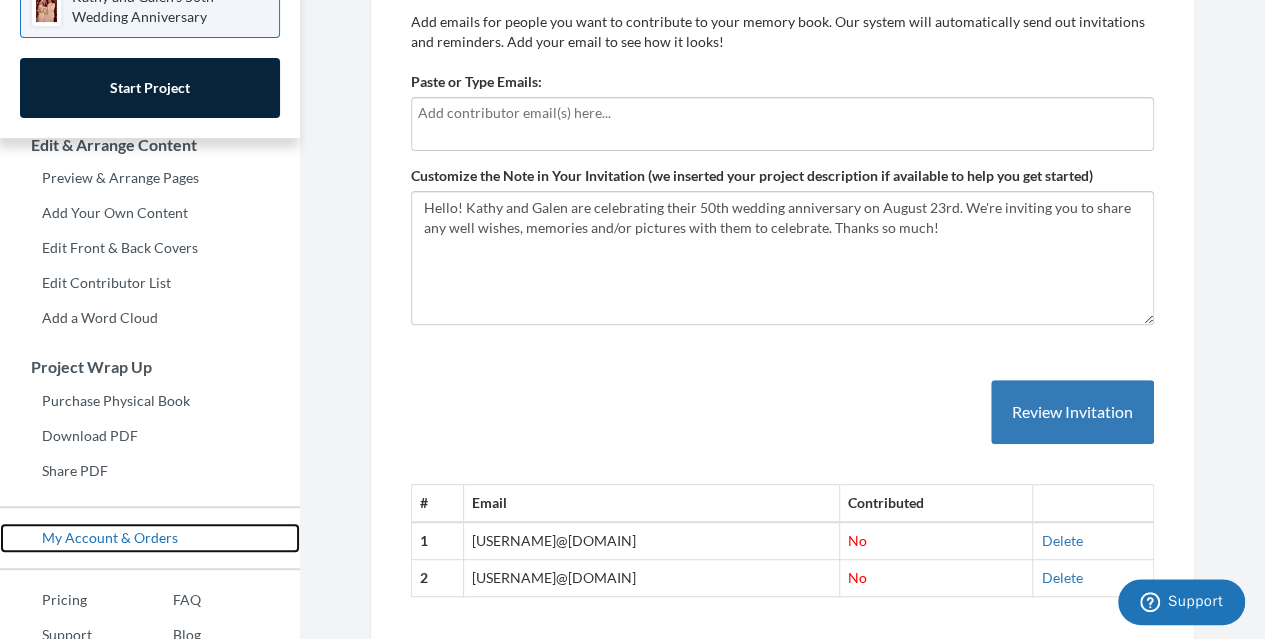 click on "My Account & Orders" at bounding box center [150, 538] 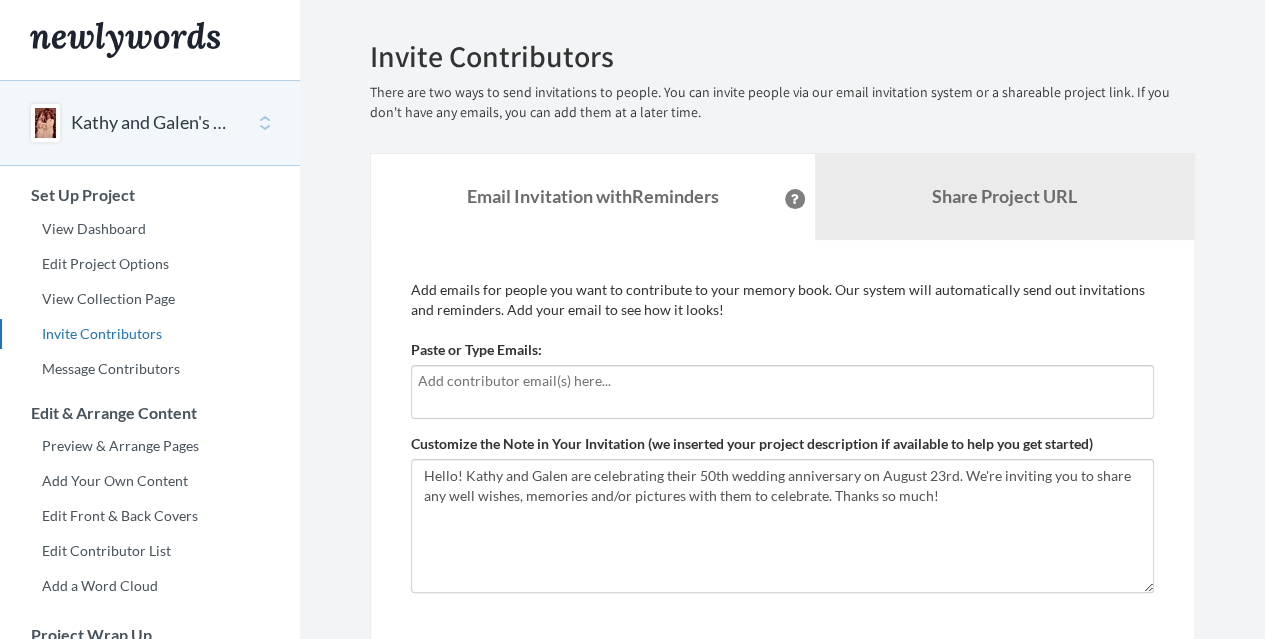 scroll, scrollTop: 0, scrollLeft: 0, axis: both 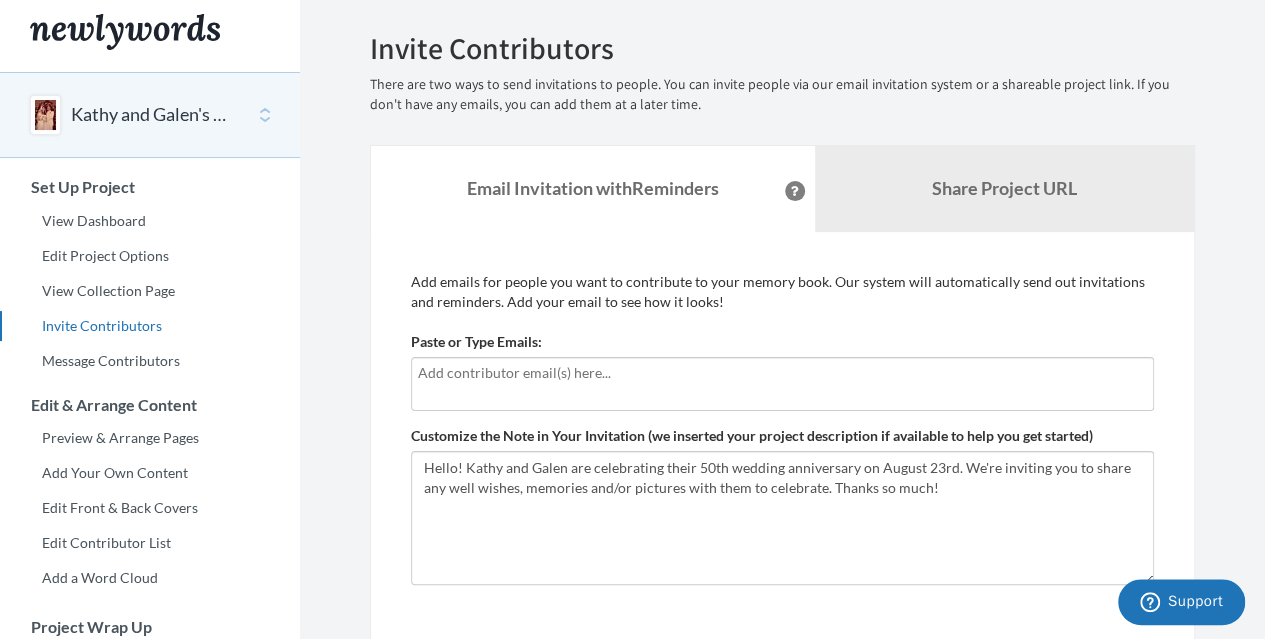 click at bounding box center [782, 373] 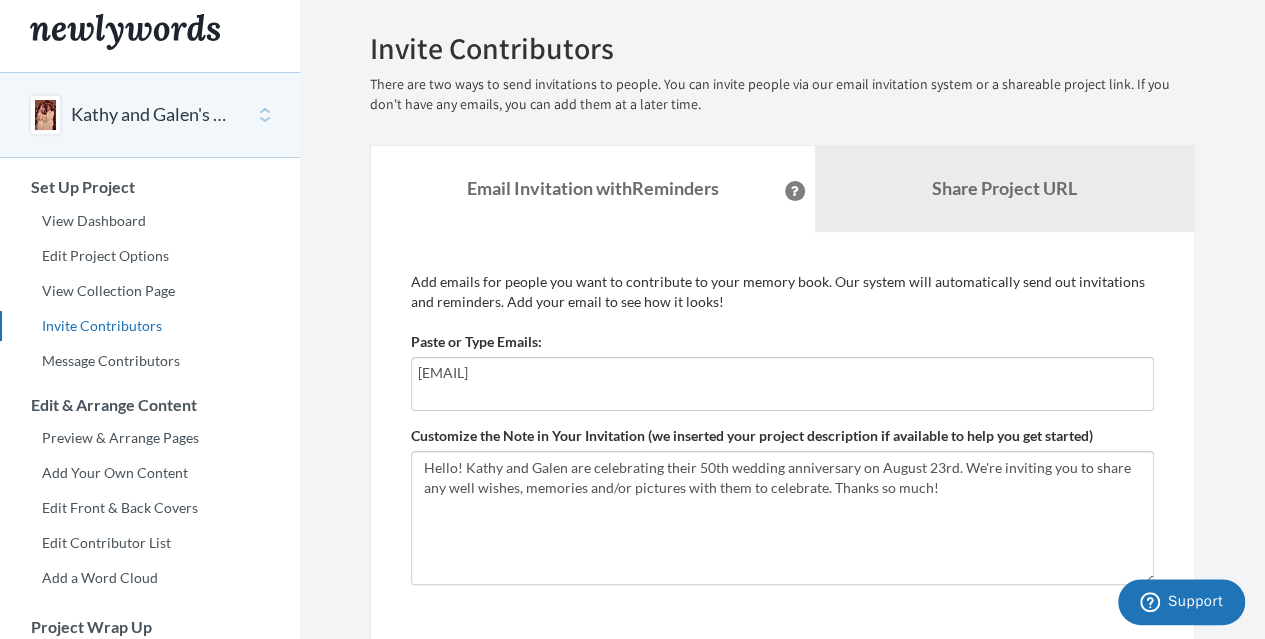 type on "[USERNAME]@example.com" 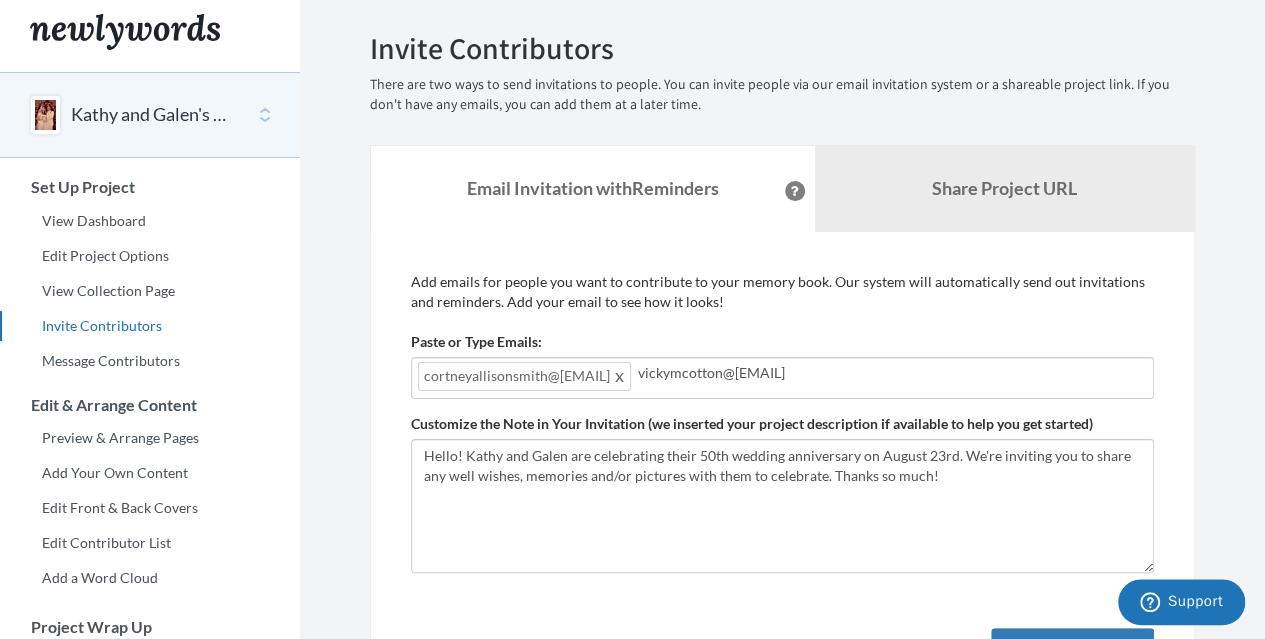 type on "[USERNAME]@example.com" 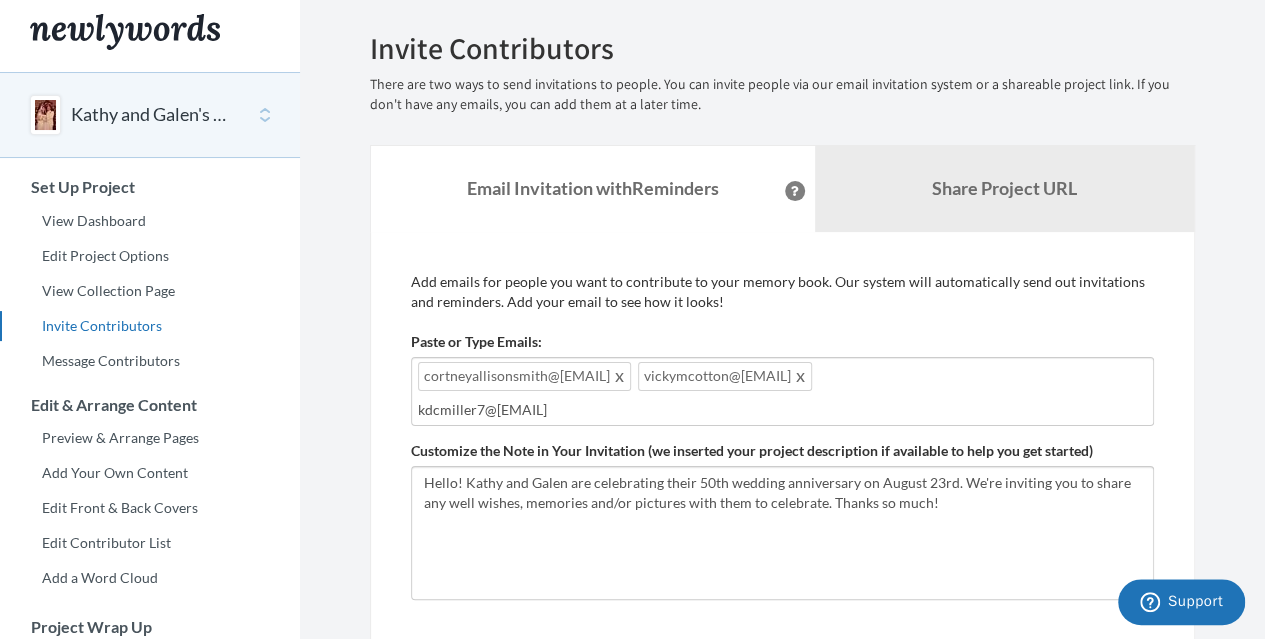 type on "[USERNAME]@example.com" 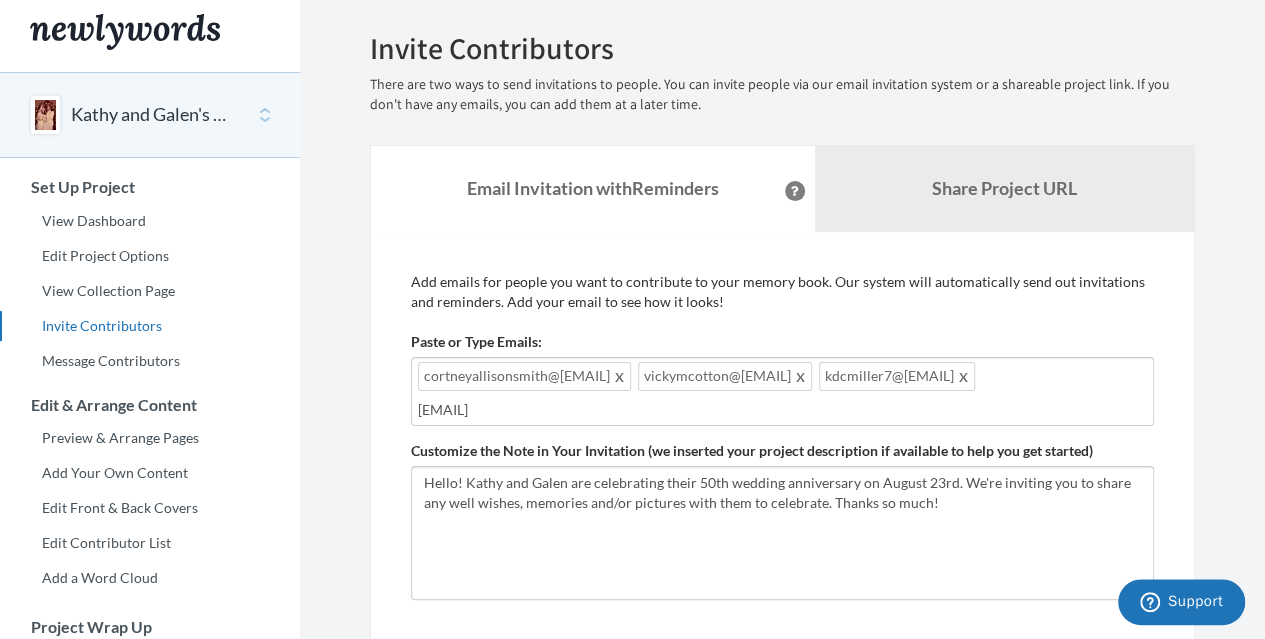 type on "[USERNAME]@example.com" 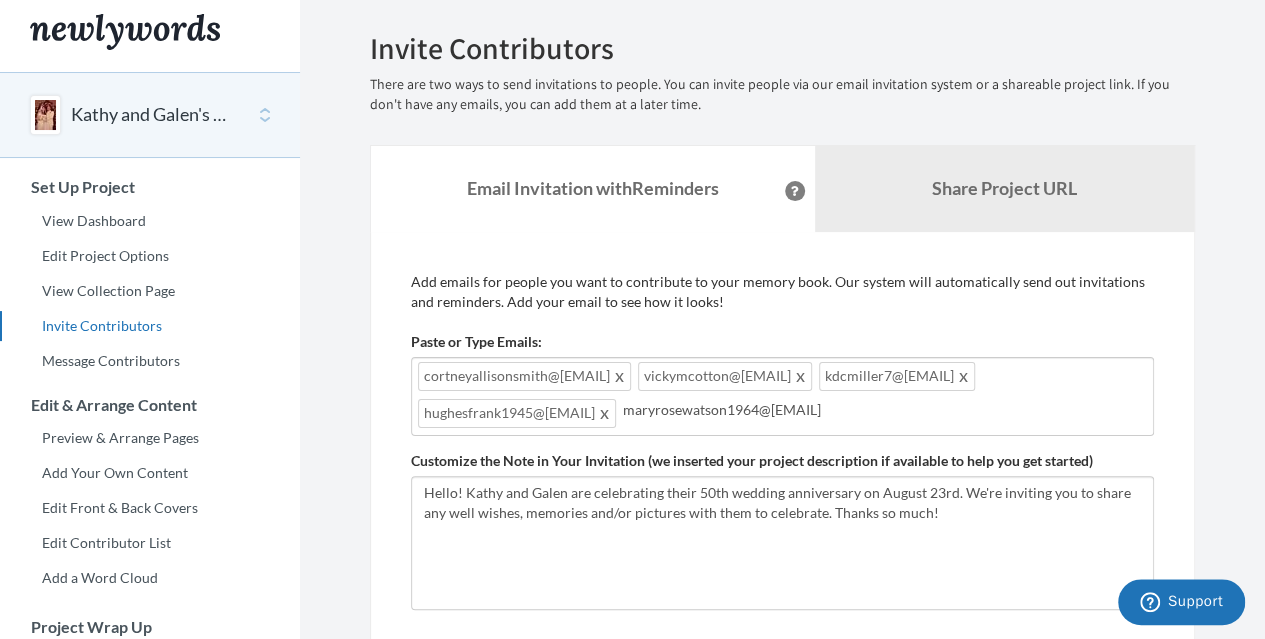 type on "[USERNAME]@example.com" 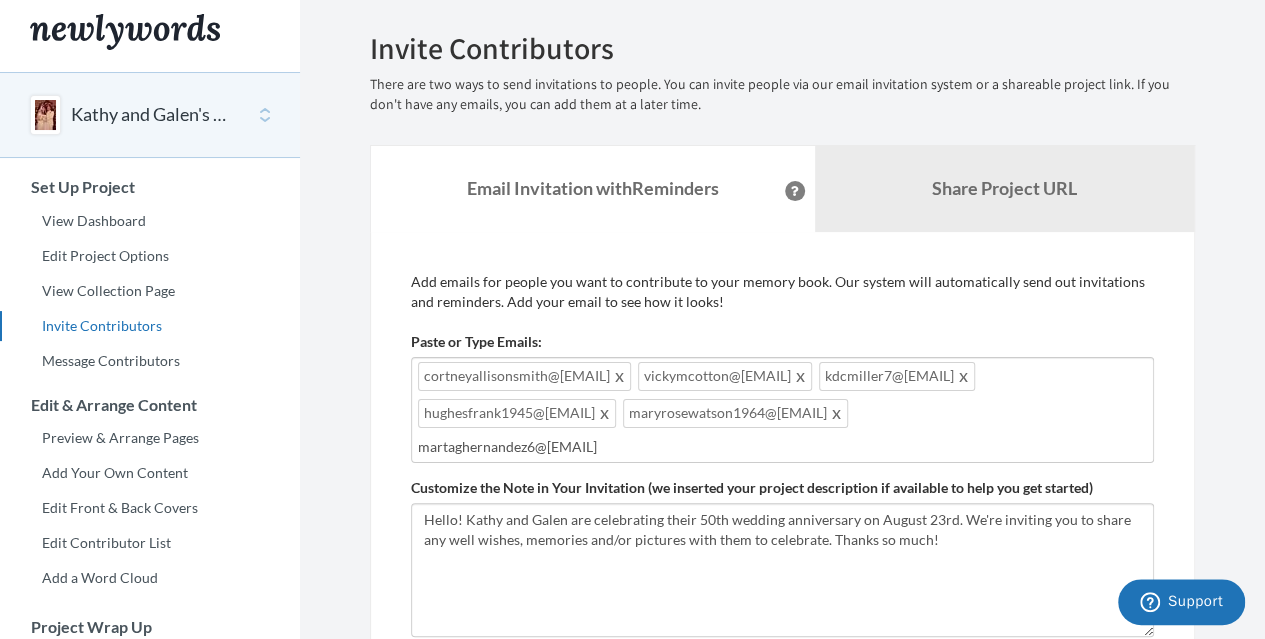 type on "[USERNAME]@example.com" 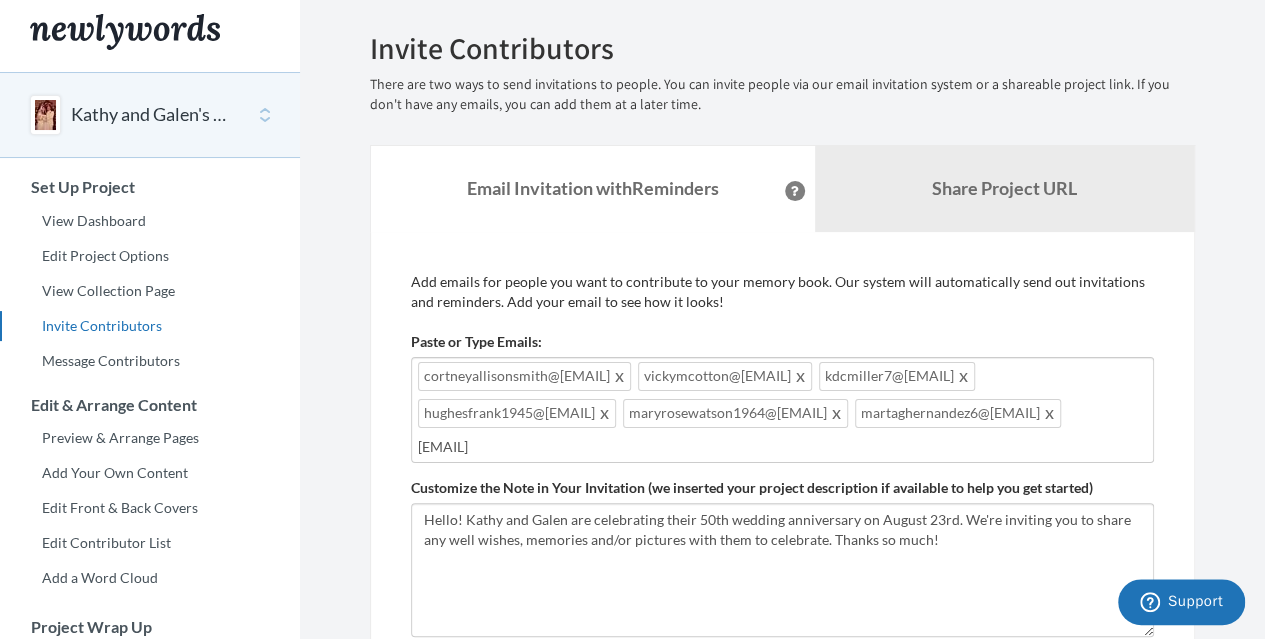 type on "[USERNAME]@example.com" 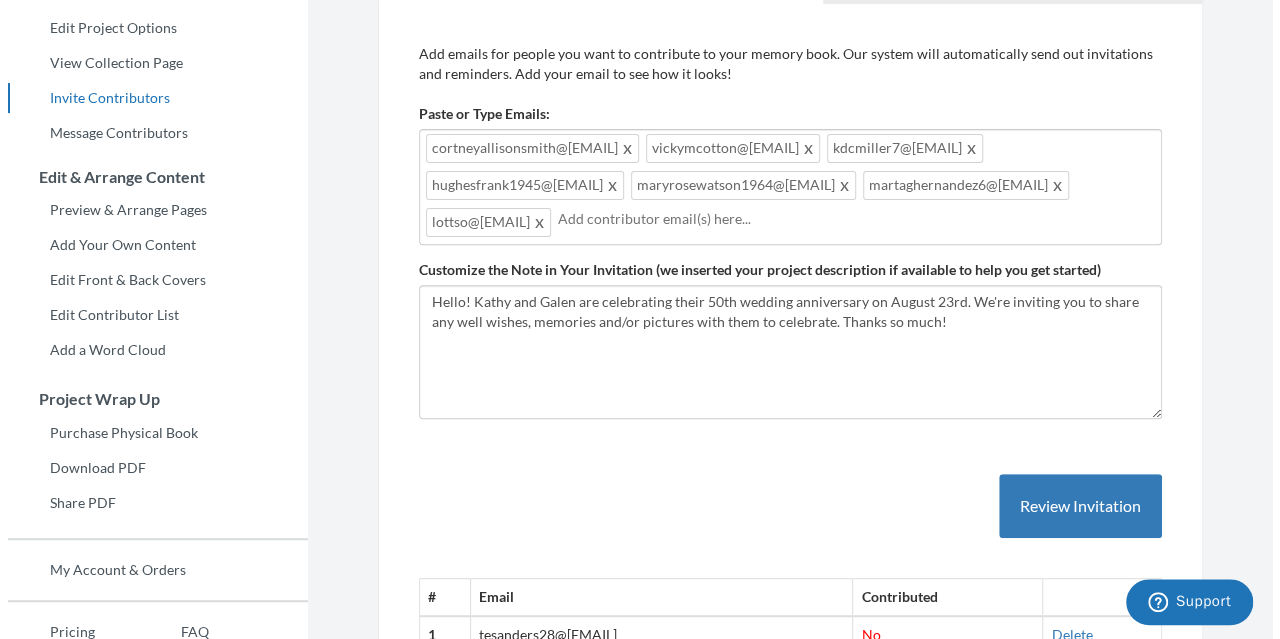 scroll, scrollTop: 237, scrollLeft: 0, axis: vertical 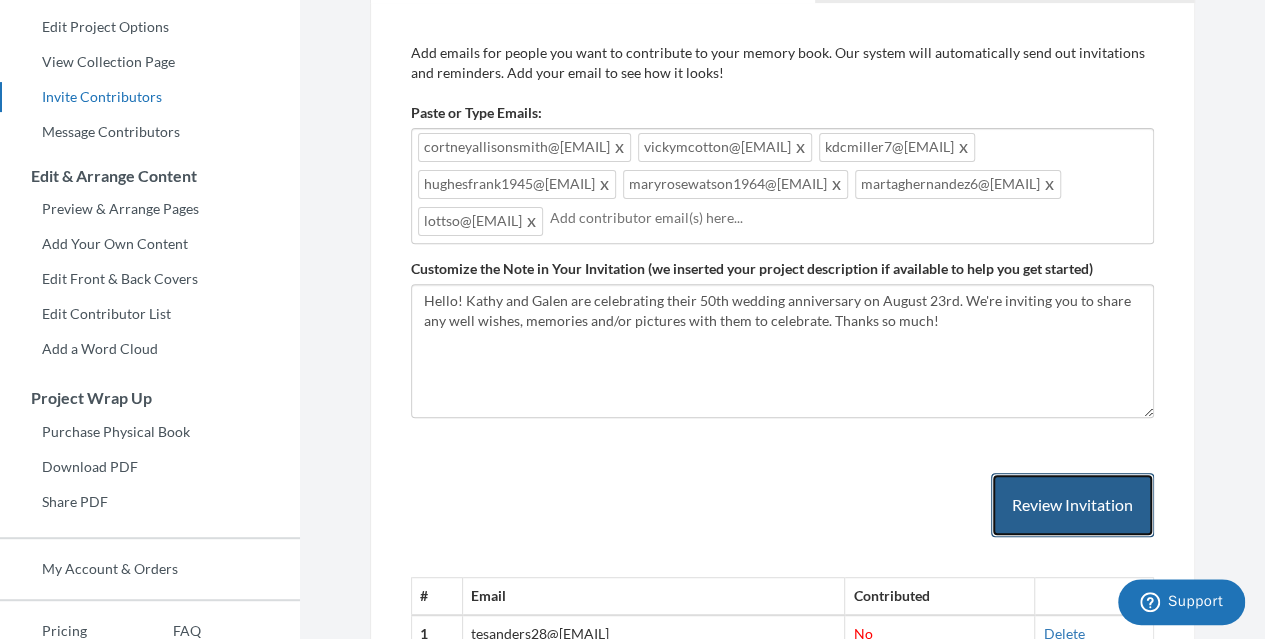 click on "Review Invitation" at bounding box center (1072, 505) 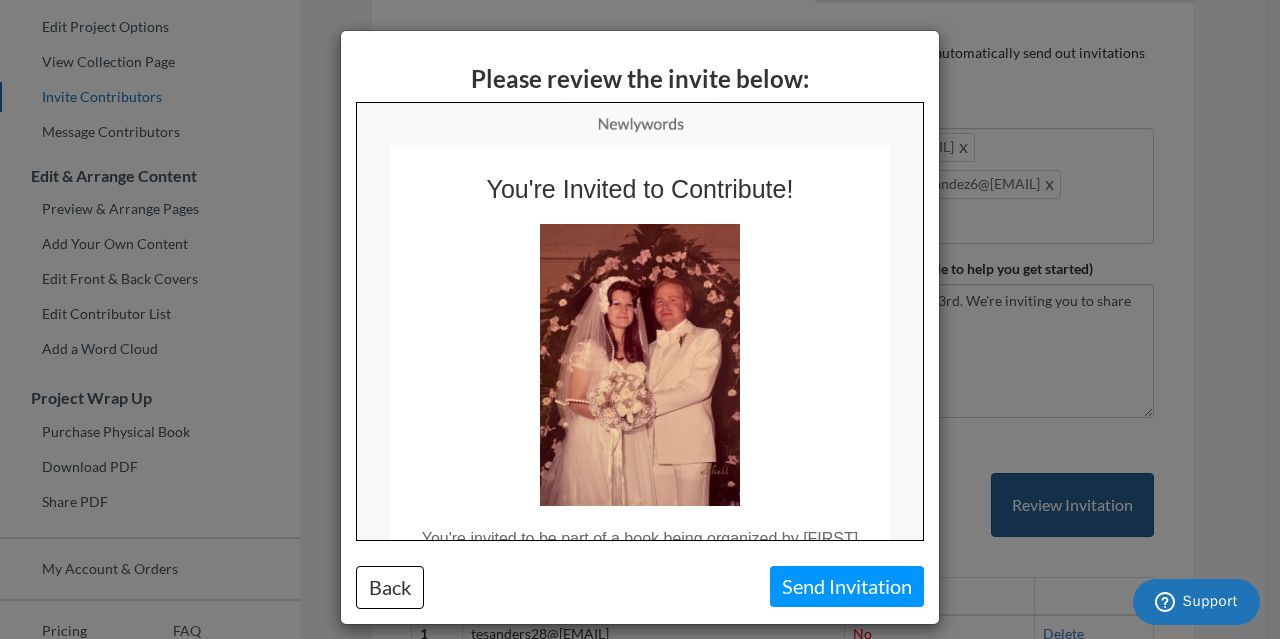 scroll, scrollTop: 0, scrollLeft: 0, axis: both 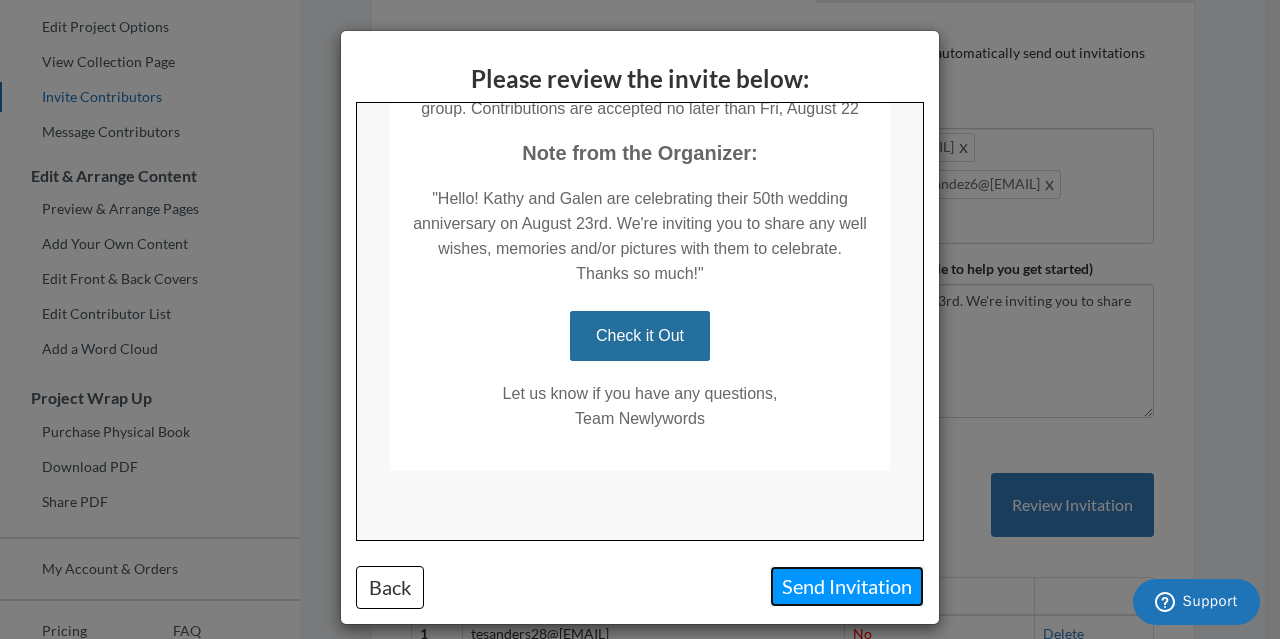 click on "Send Invitation" at bounding box center [847, 586] 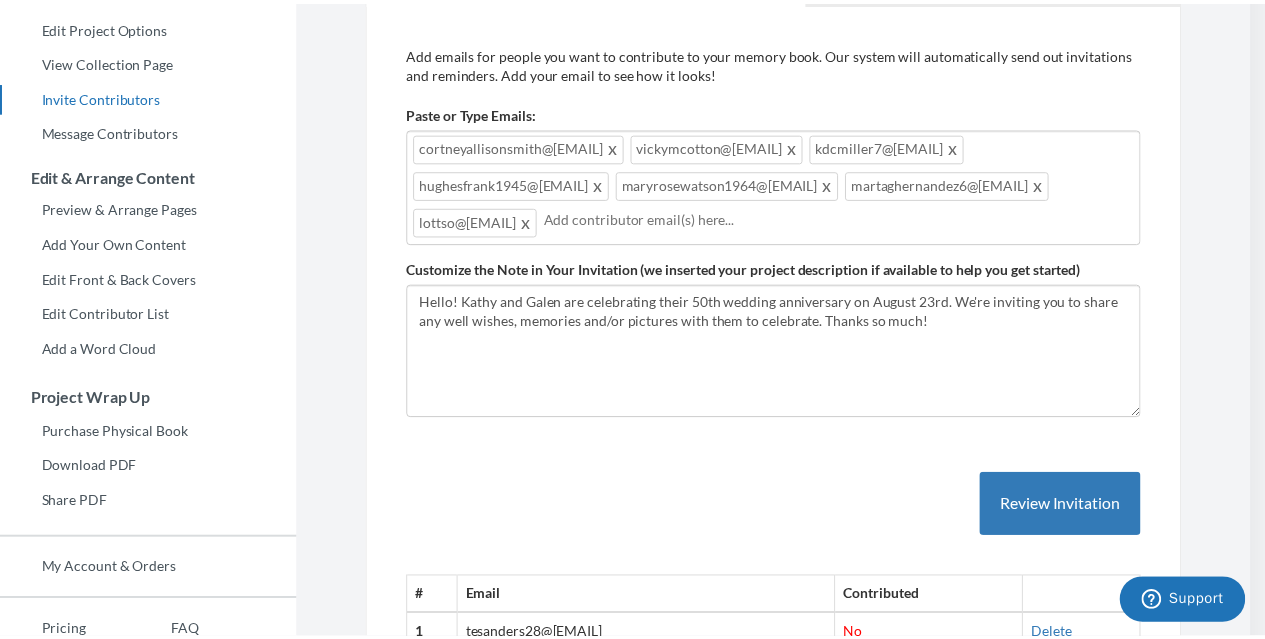 scroll, scrollTop: 0, scrollLeft: 0, axis: both 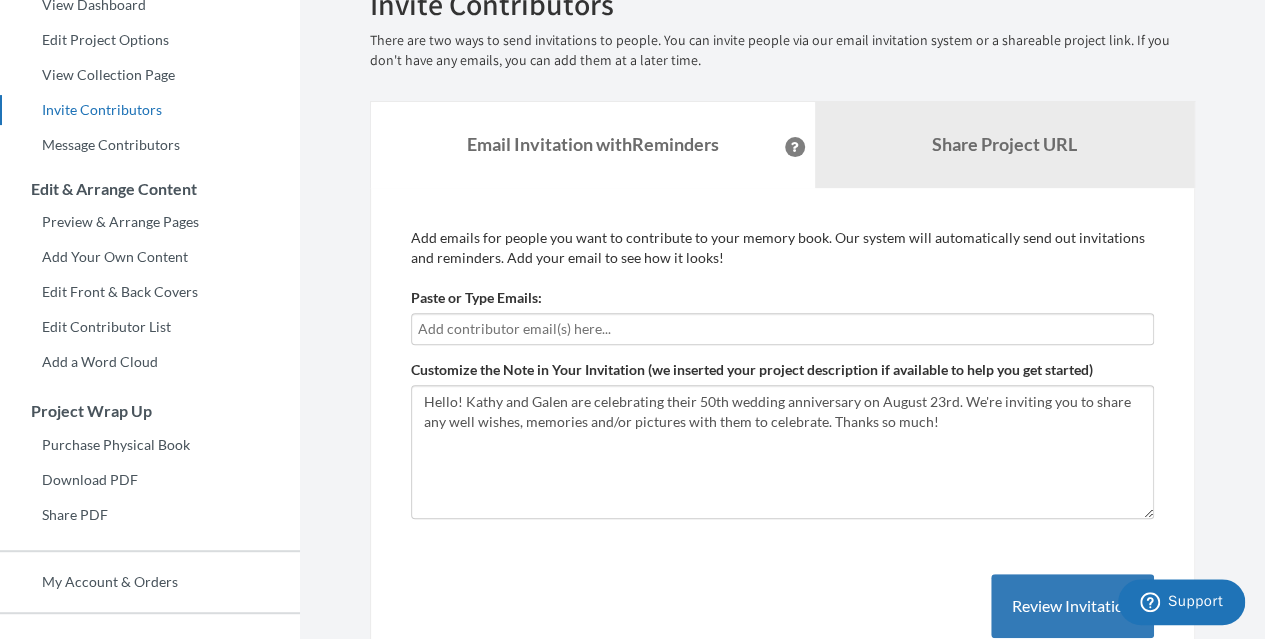click at bounding box center [782, 329] 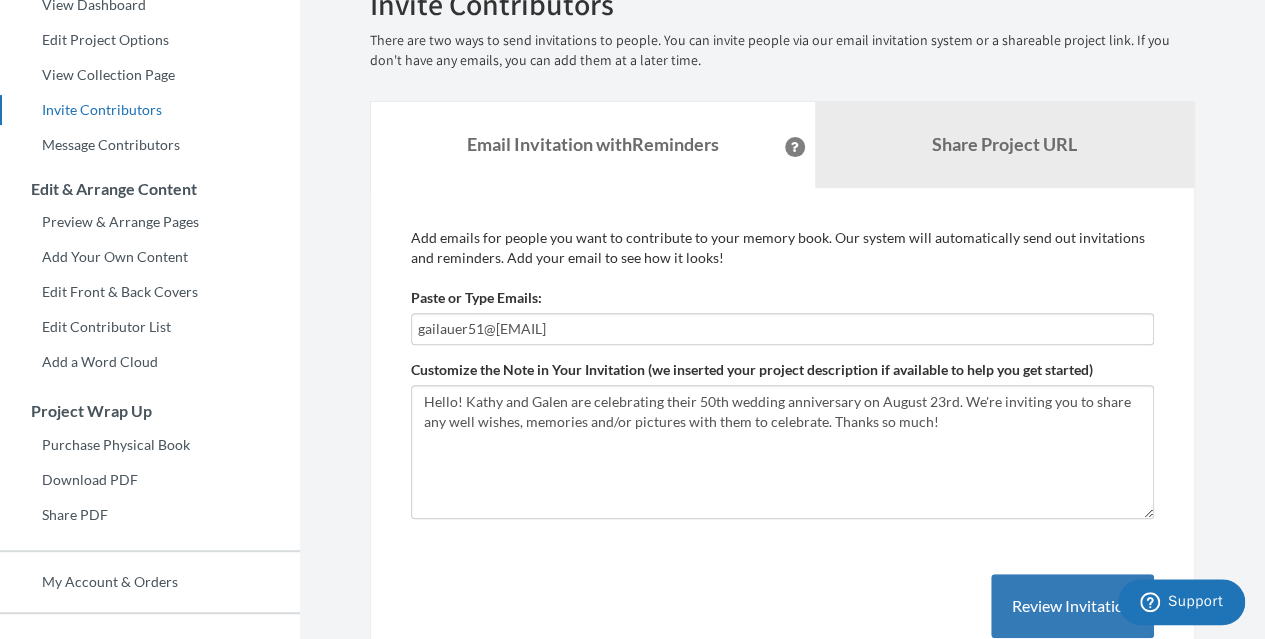 type on "[USERNAME]@example.com" 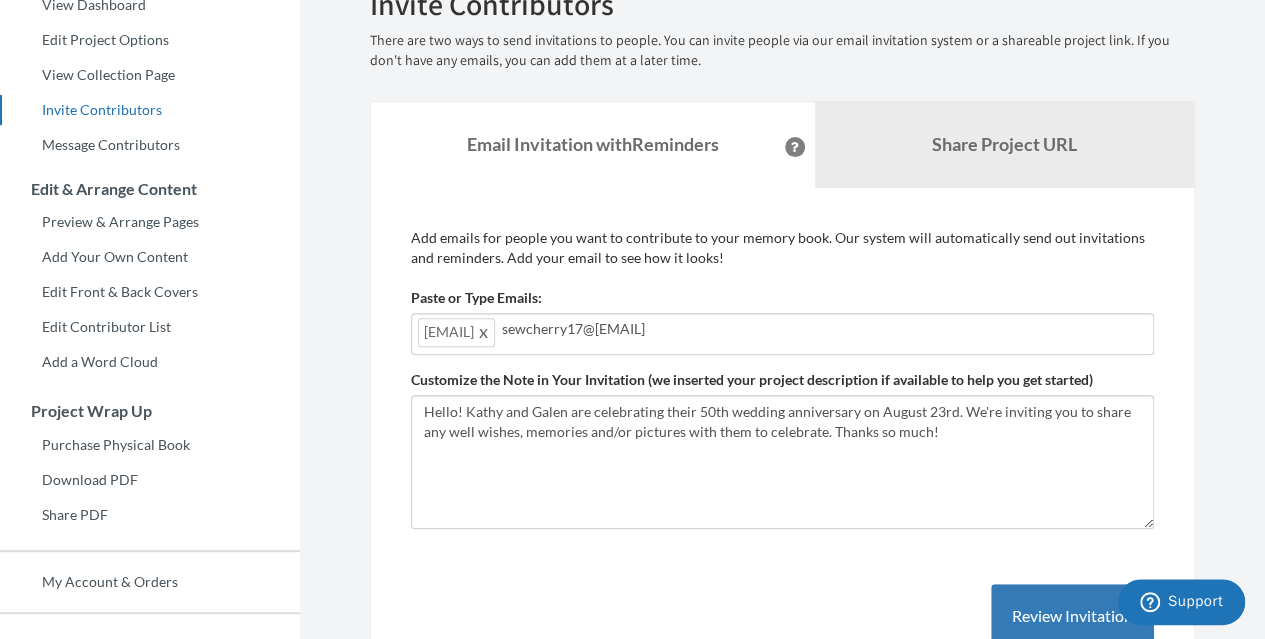 type on "[USERNAME]@example.com" 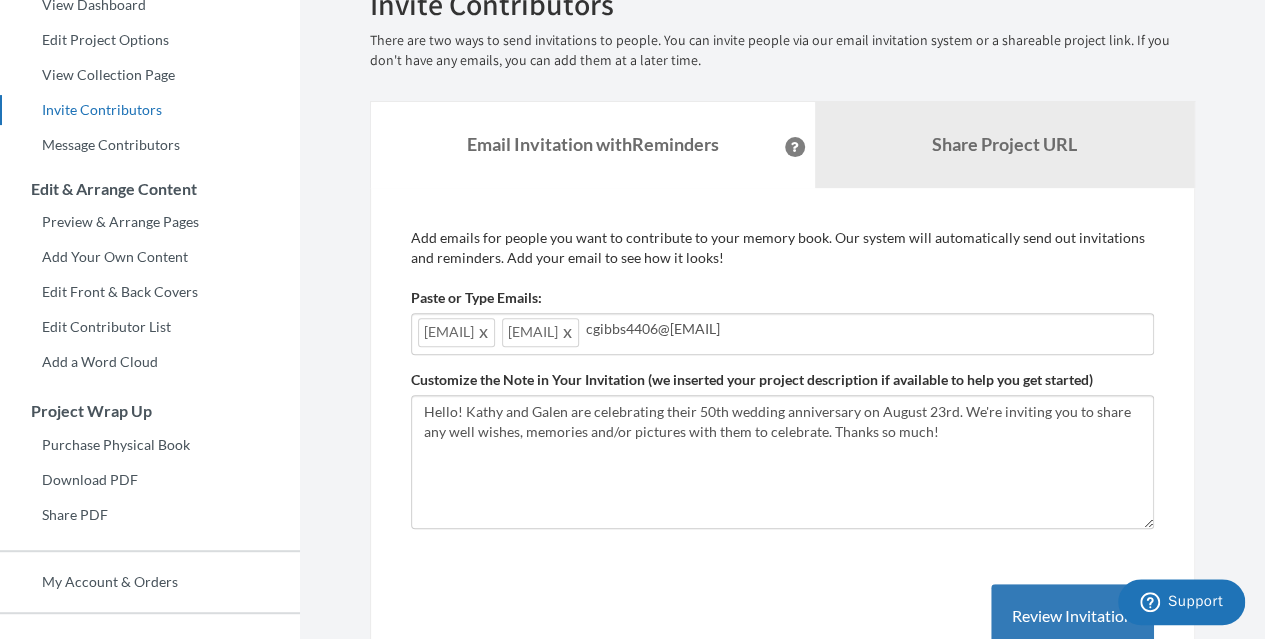 type on "[USERNAME]@example.com" 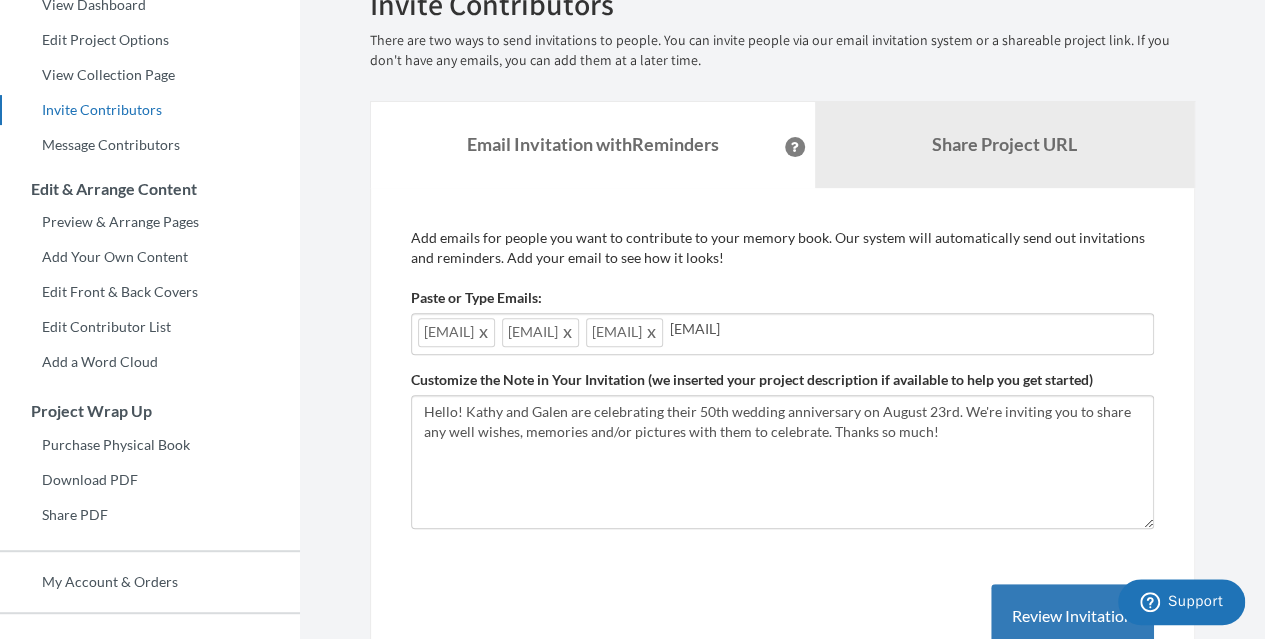 type on "[USERNAME]@example.com" 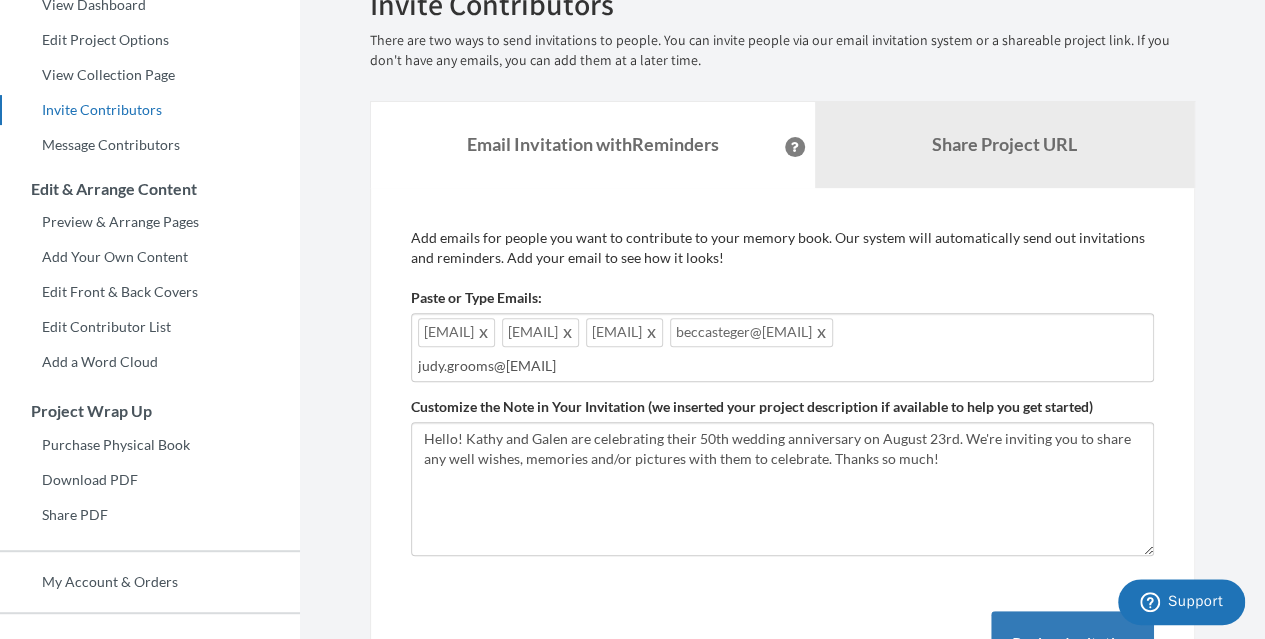 type on "[USERNAME]@example.com" 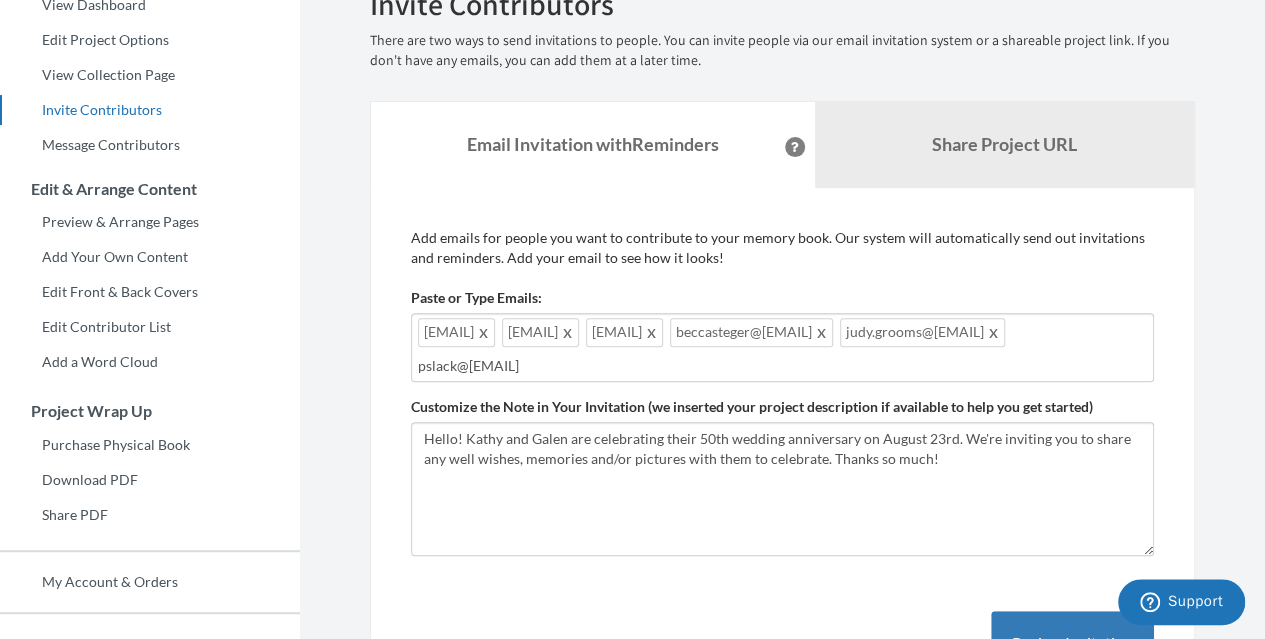 type on "[USERNAME]@example.com" 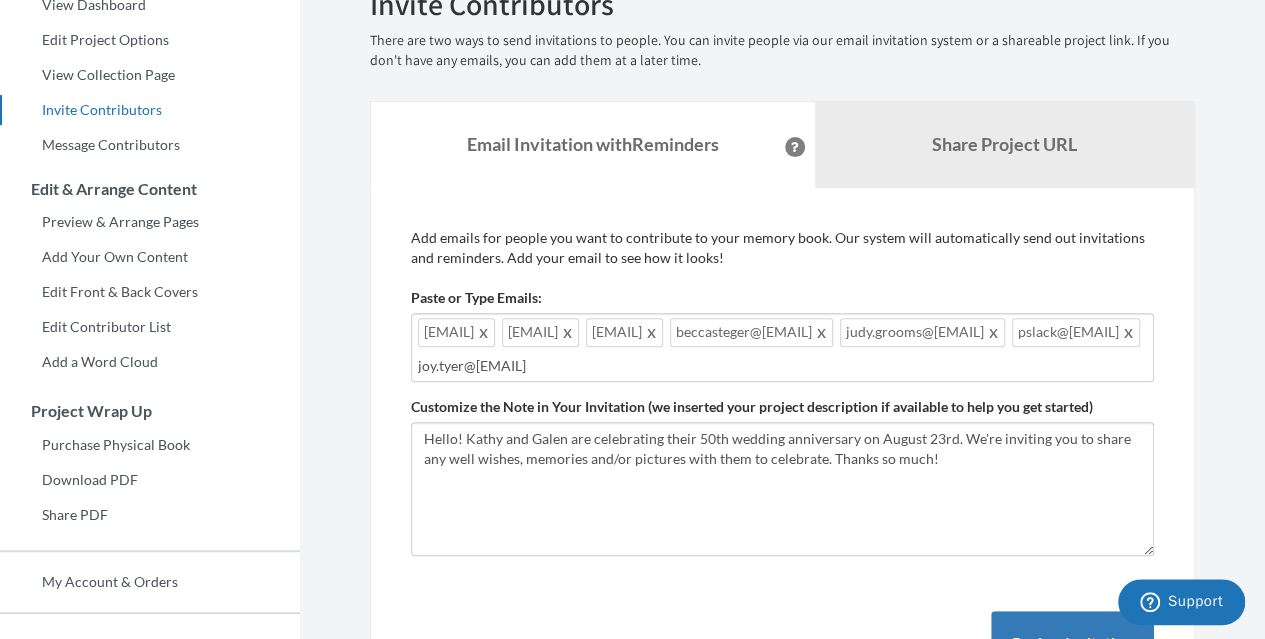 type on "[USERNAME]@example.com" 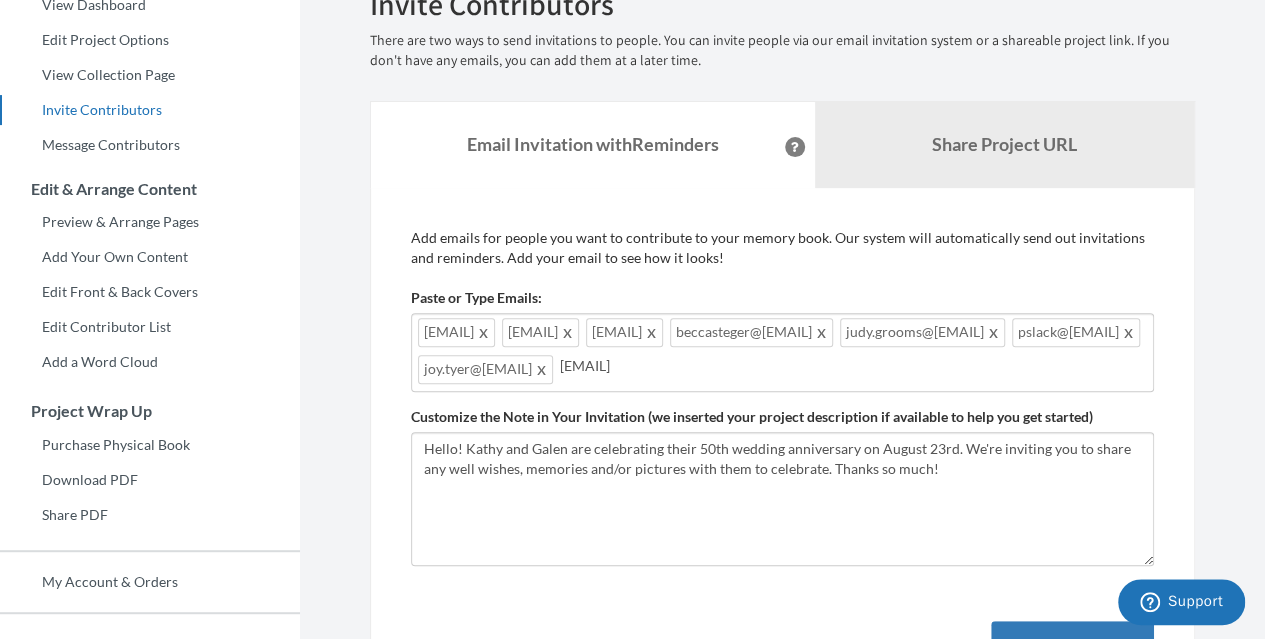 type on "constazid@aol.com" 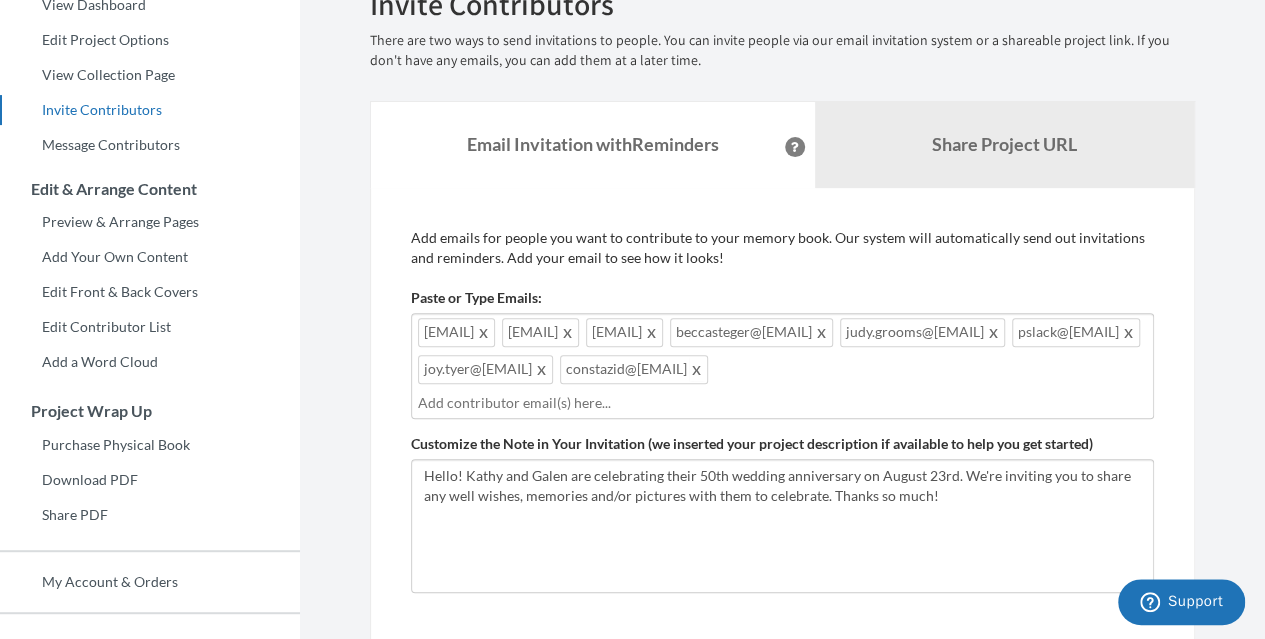 click at bounding box center [697, 369] 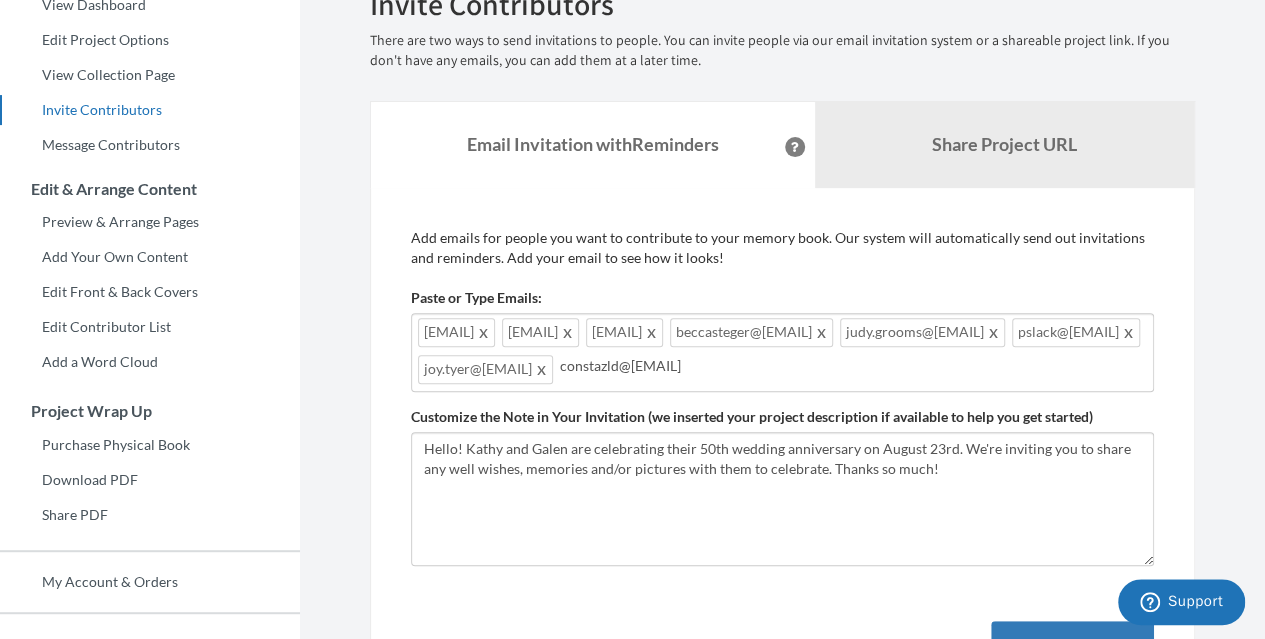 type on "[USERNAME]@example.com" 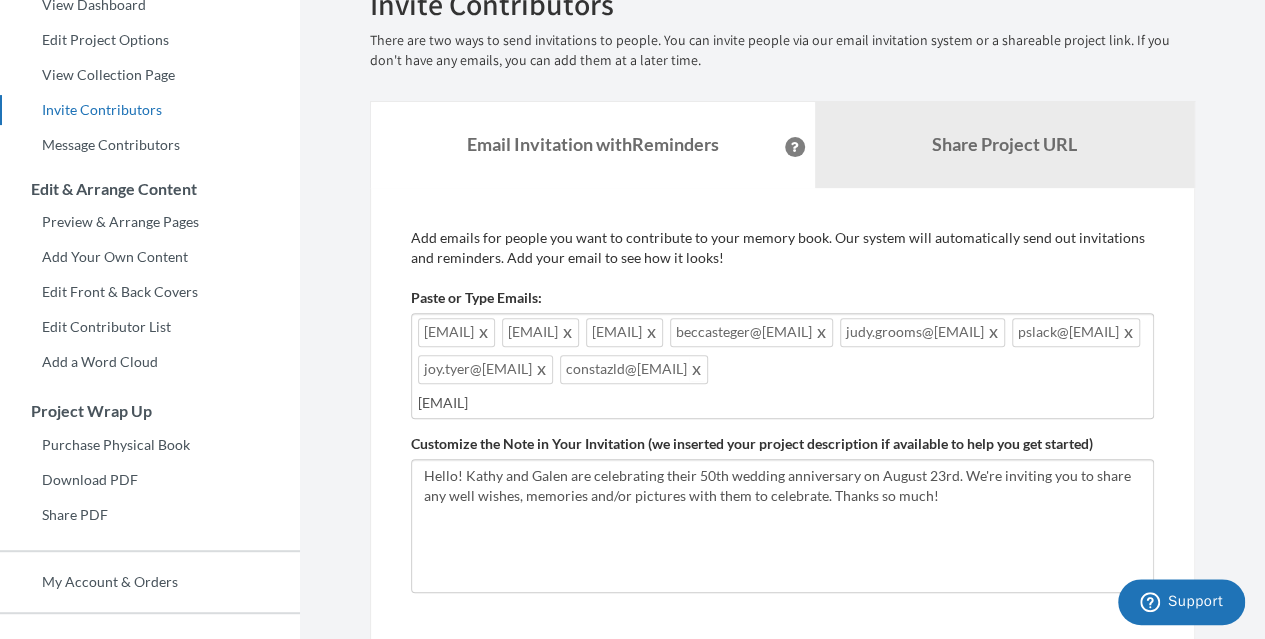 type on "[USERNAME]@example.com" 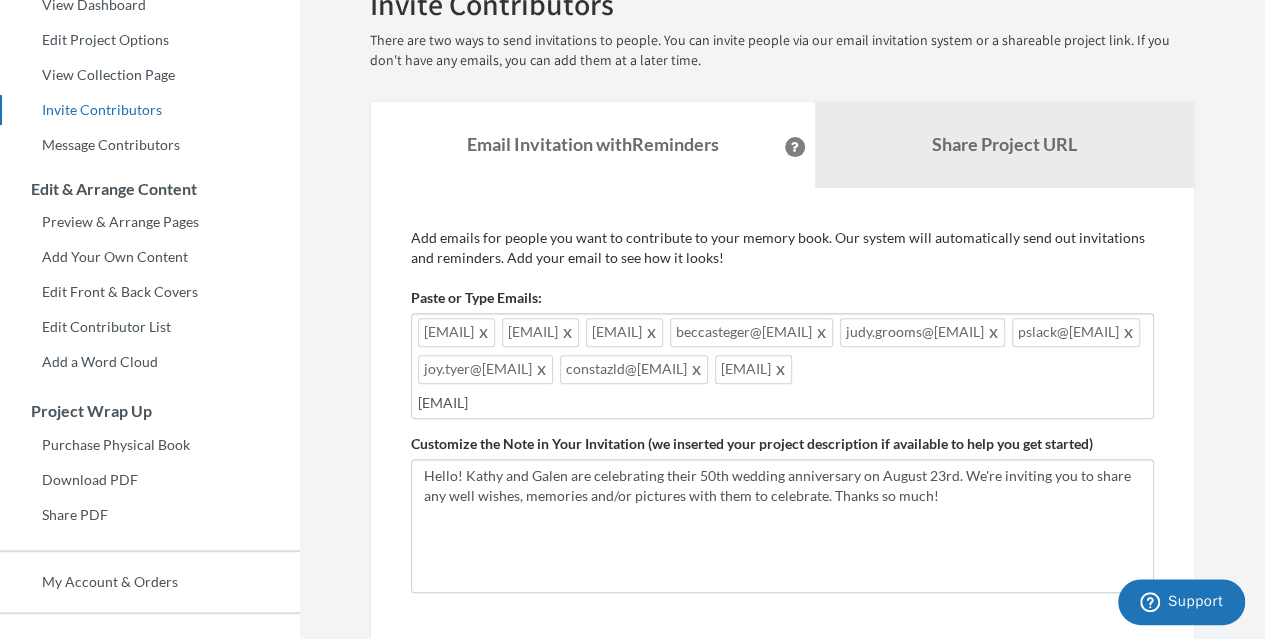 type on "[USERNAME]@example.com" 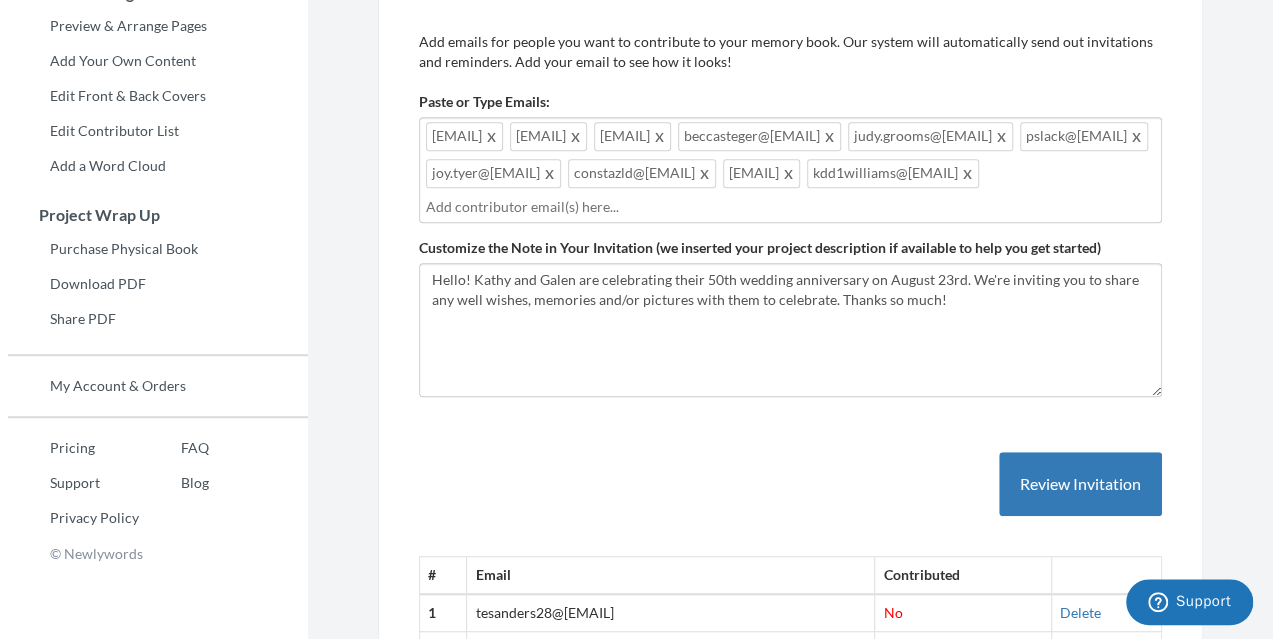 scroll, scrollTop: 427, scrollLeft: 0, axis: vertical 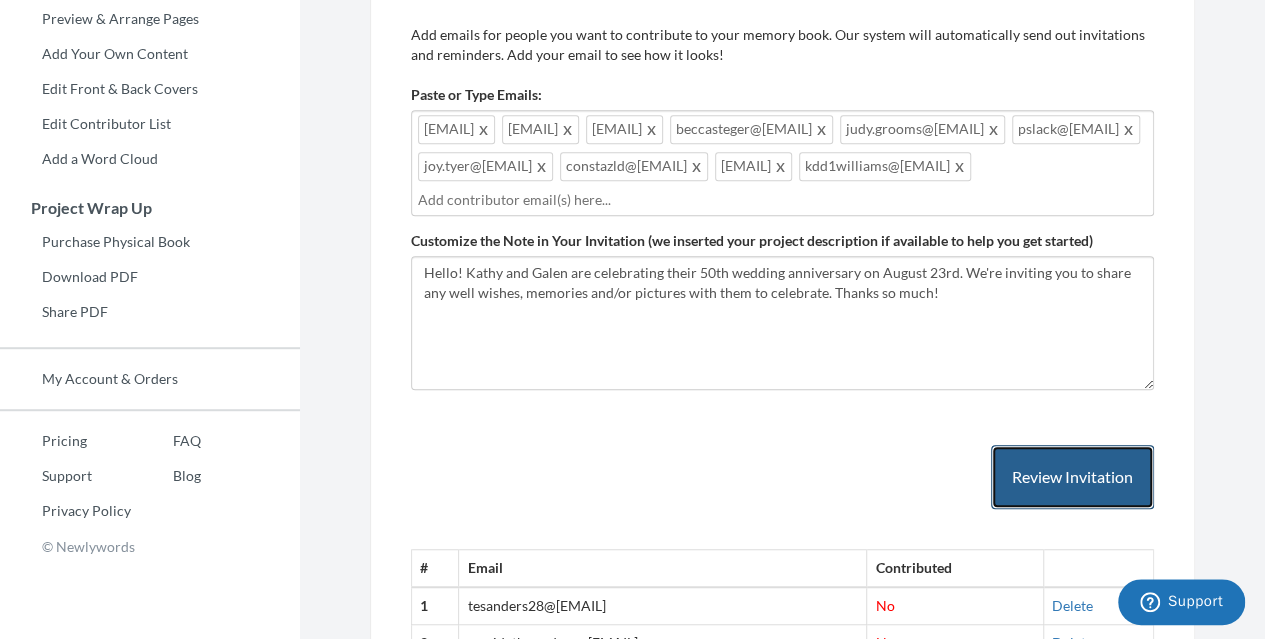 click on "Review Invitation" at bounding box center [1072, 477] 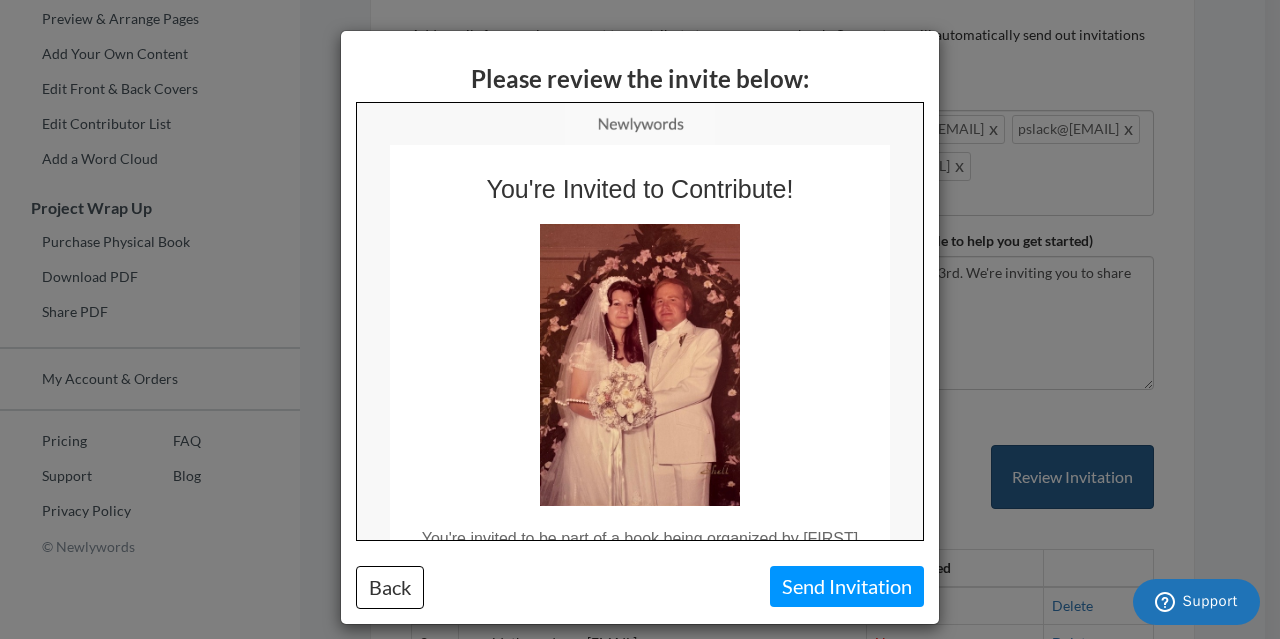 scroll, scrollTop: 0, scrollLeft: 0, axis: both 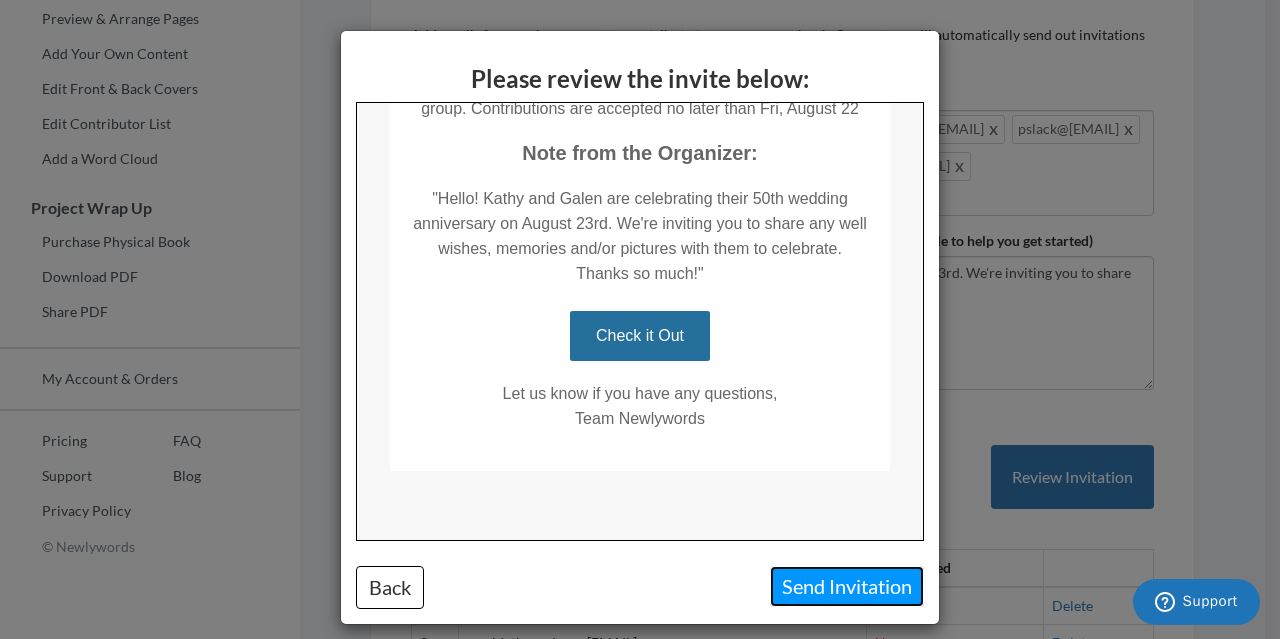 click on "Send Invitation" at bounding box center (847, 586) 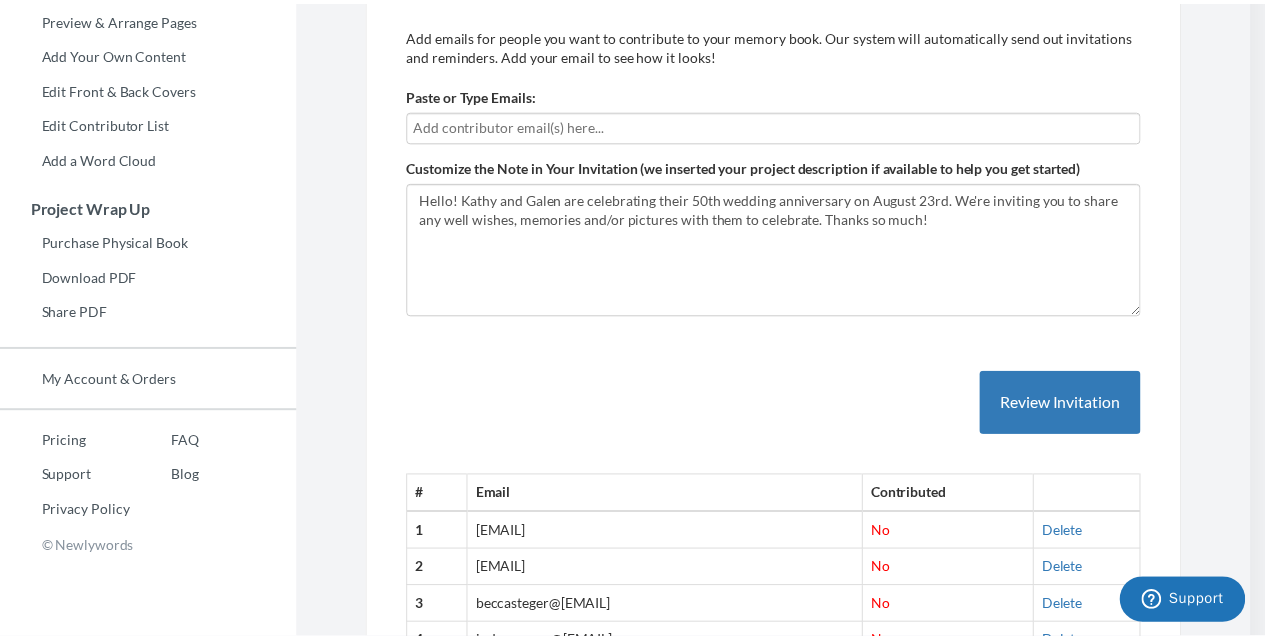 scroll, scrollTop: 0, scrollLeft: 0, axis: both 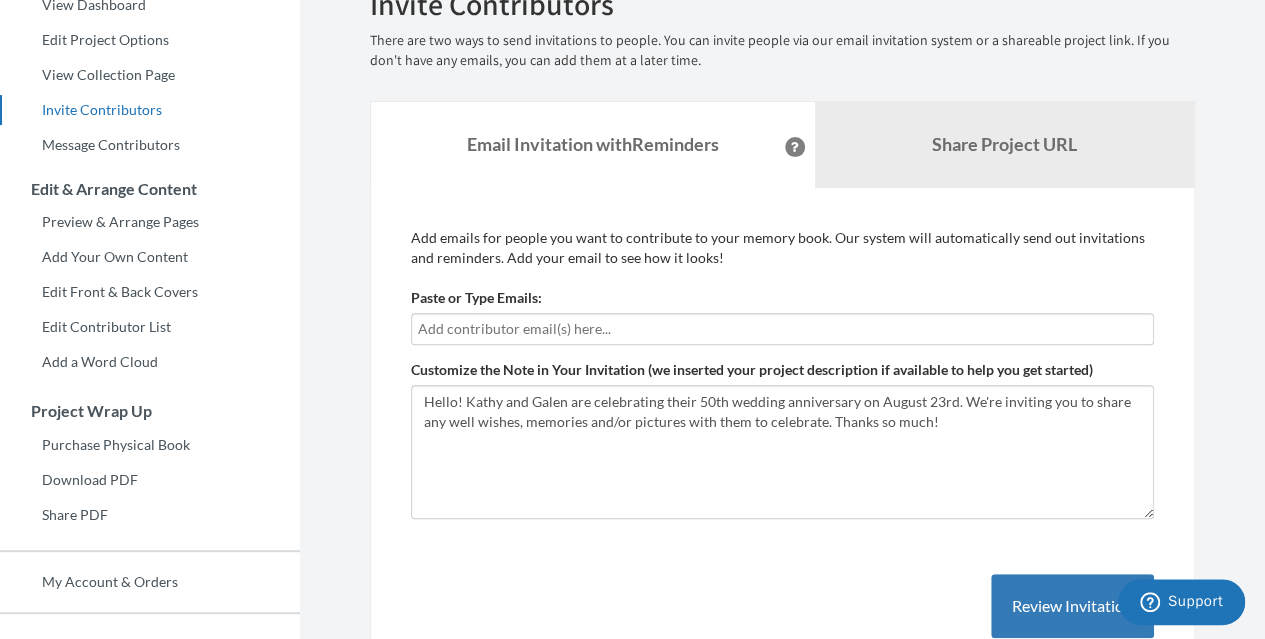 click at bounding box center [782, 329] 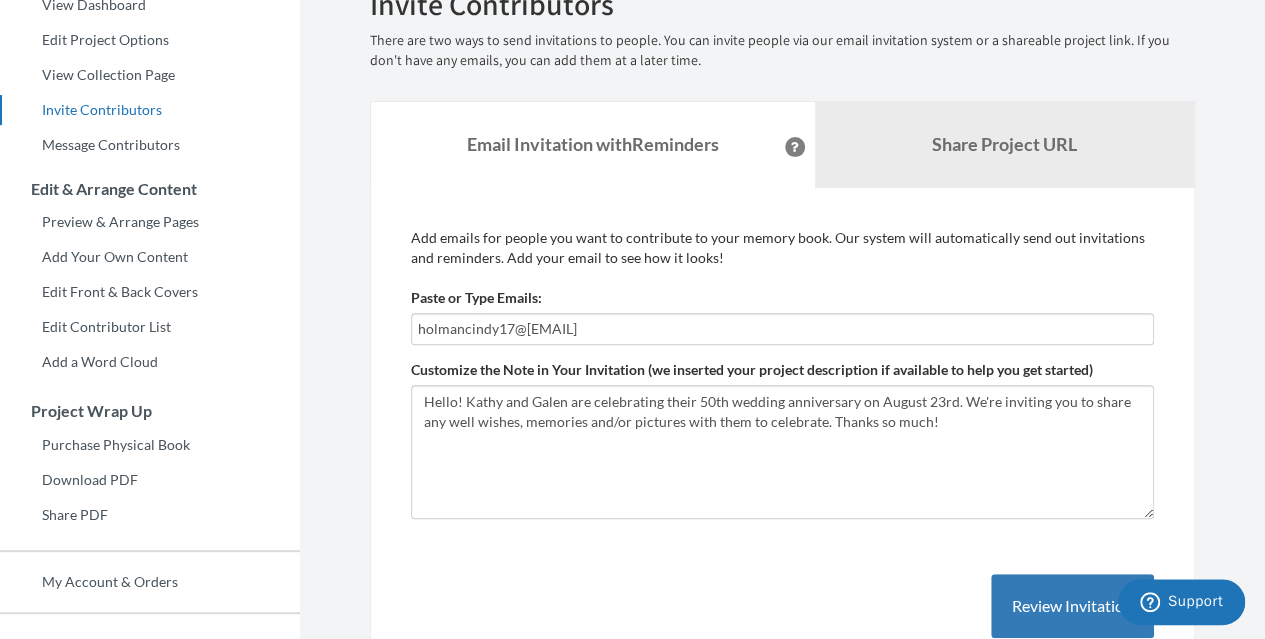 type on "[USERNAME]@example.com" 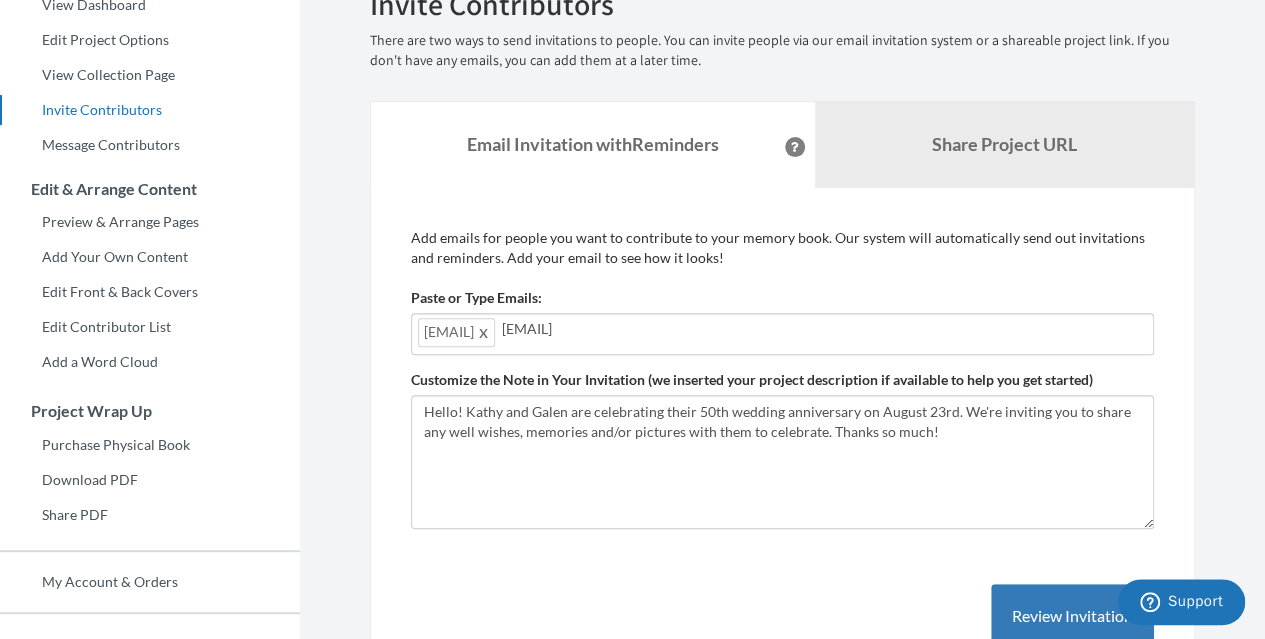 type on "[USERNAME]@example.com" 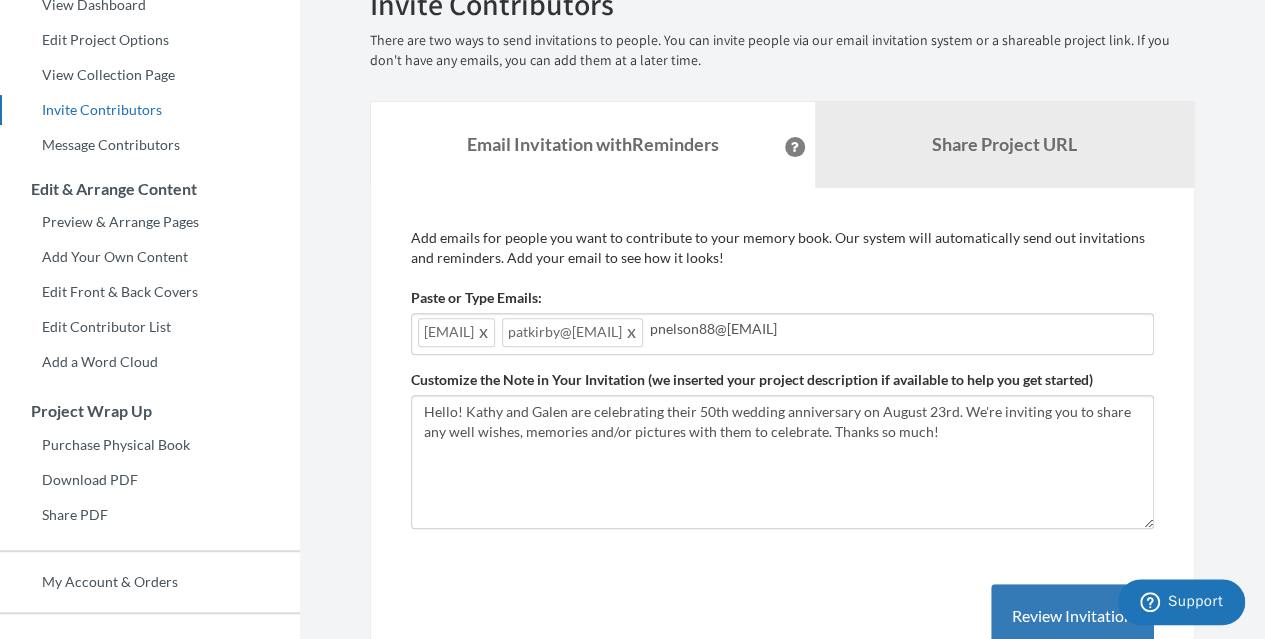 type on "[USERNAME]@example.com" 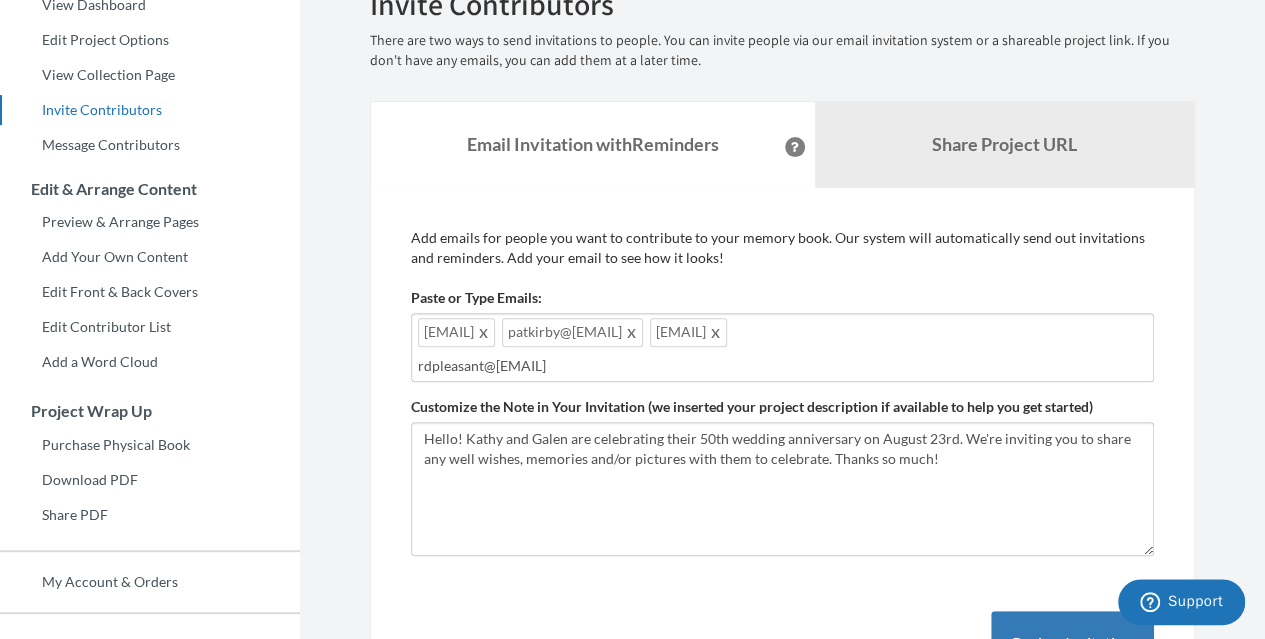type on "[USERNAME]@example.com" 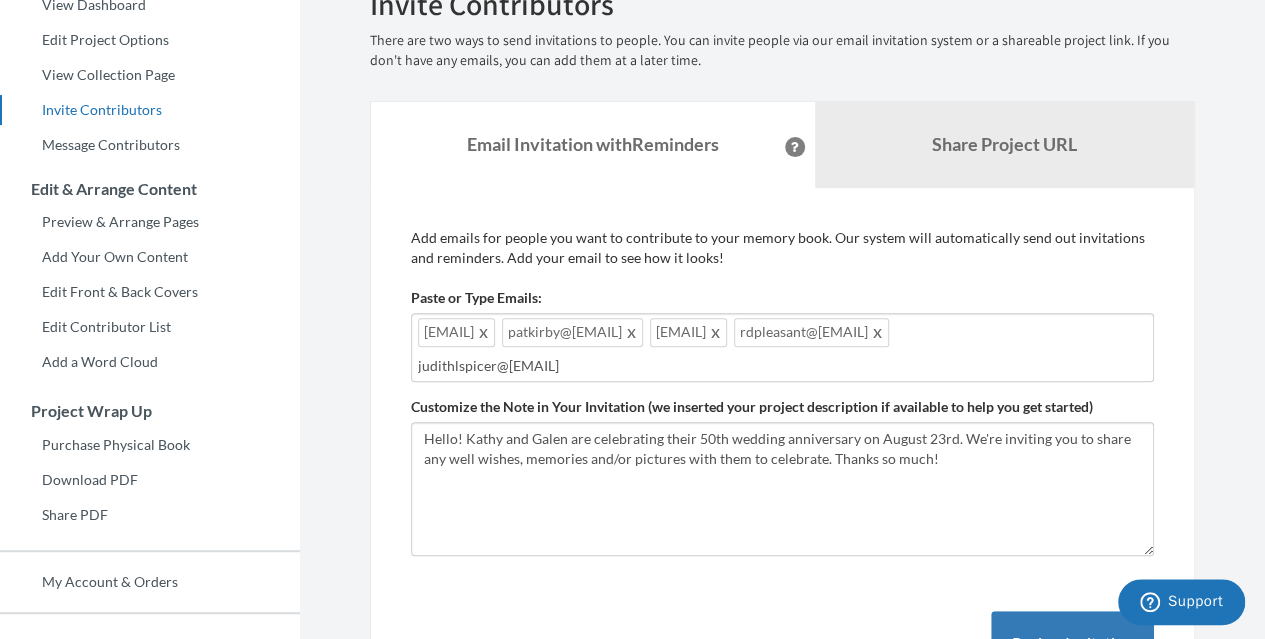 type on "[USERNAME]@example.com" 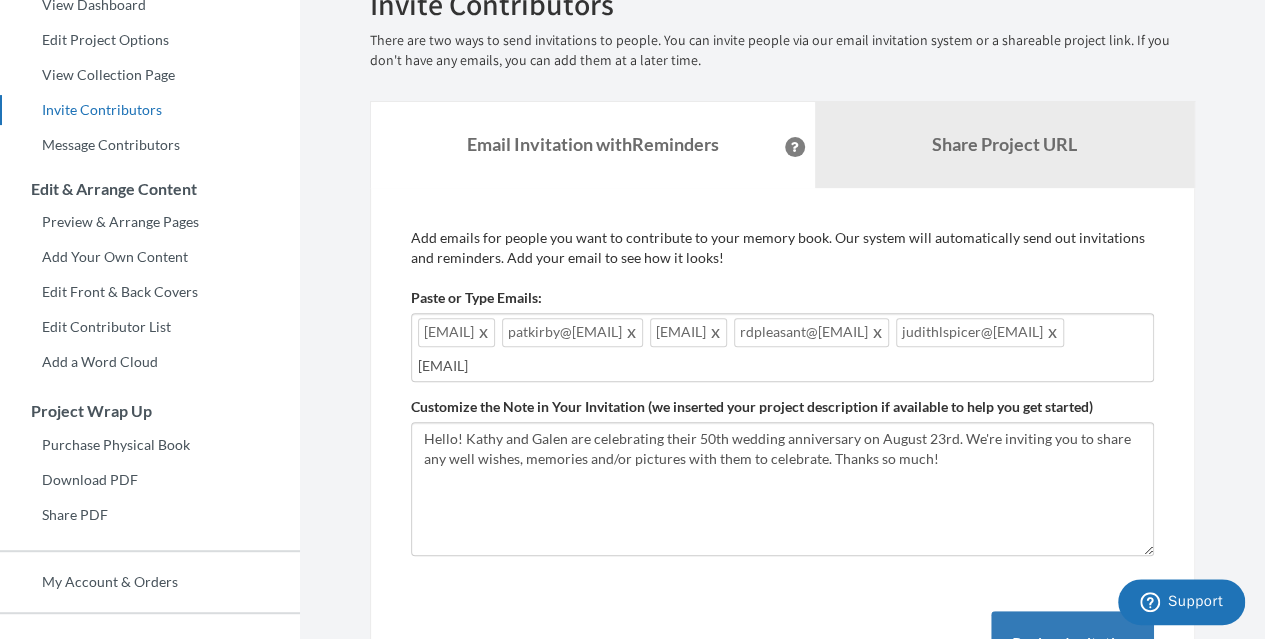 type on "[USERNAME]@example.com" 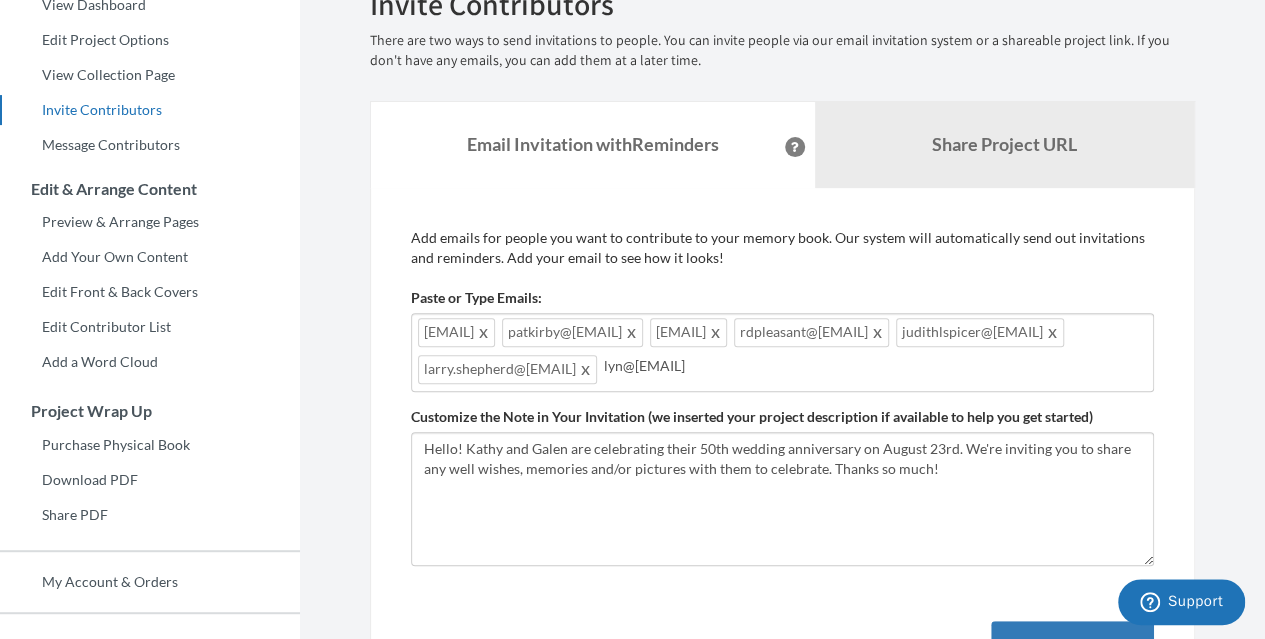 type on "[USERNAME]@example.com" 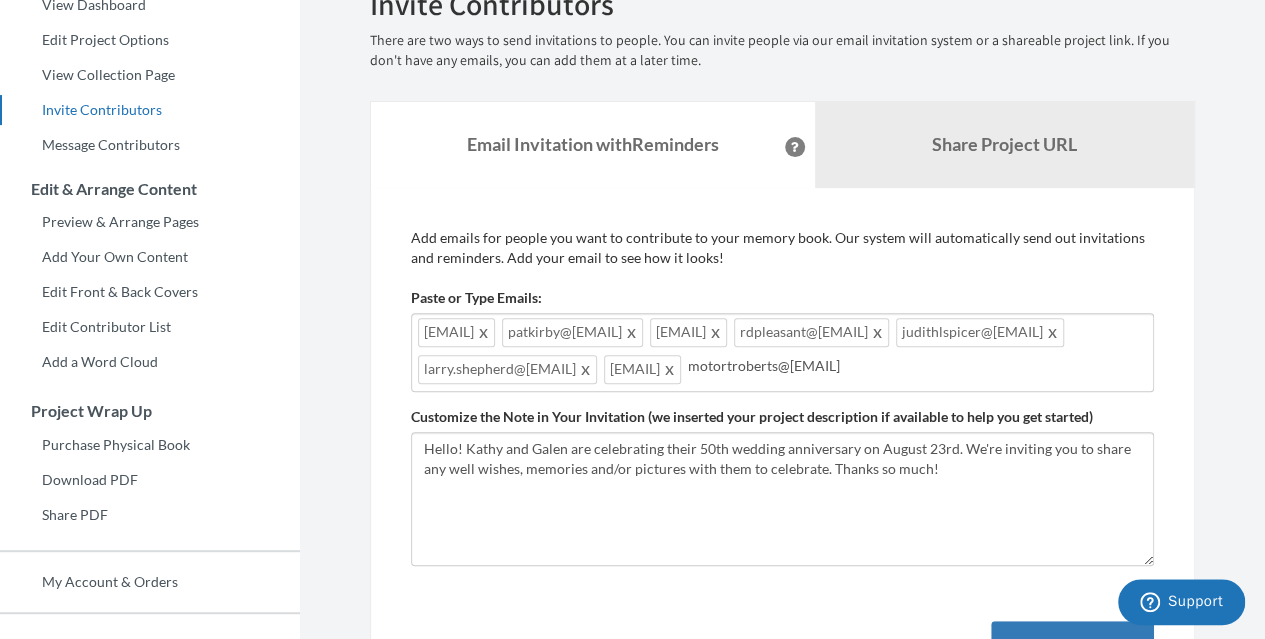 type on "[USERNAME]@example.com" 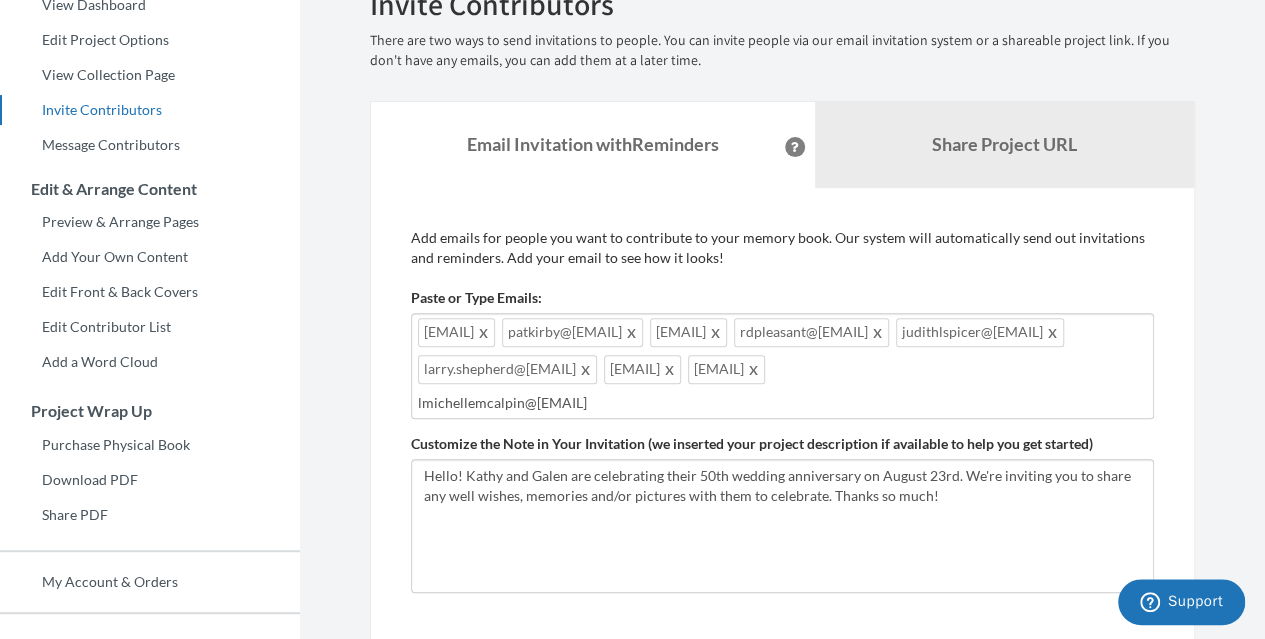 type on "[USERNAME]@example.com" 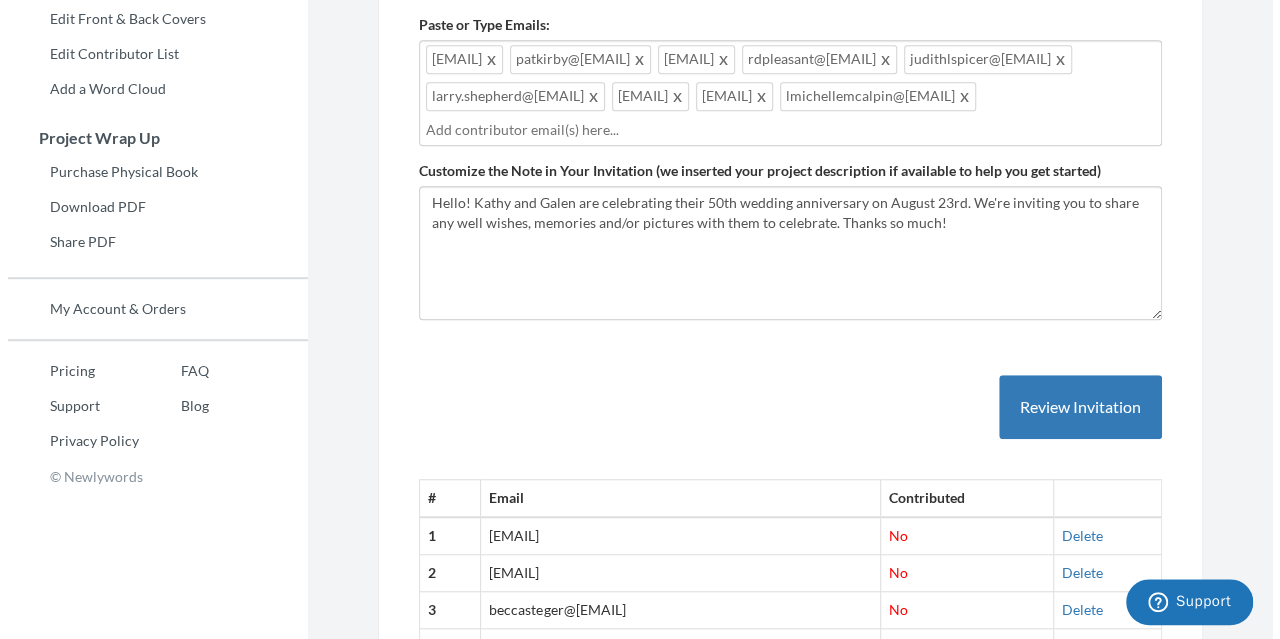 scroll, scrollTop: 499, scrollLeft: 0, axis: vertical 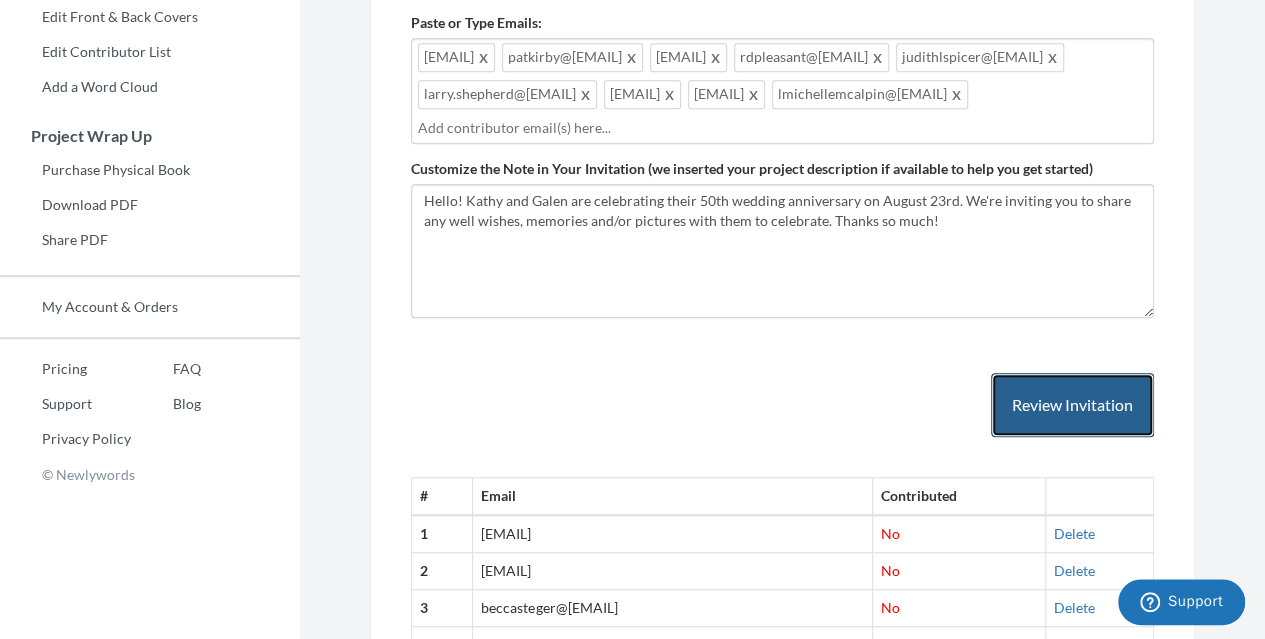 click on "Review Invitation" at bounding box center [1072, 405] 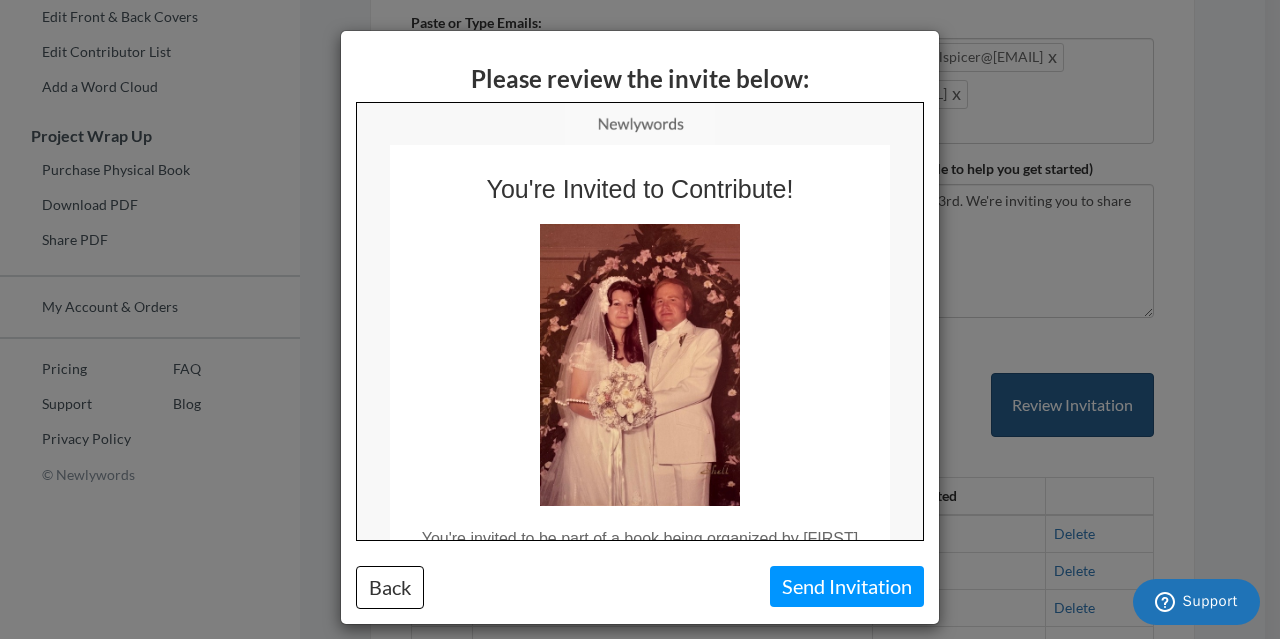 scroll, scrollTop: 0, scrollLeft: 0, axis: both 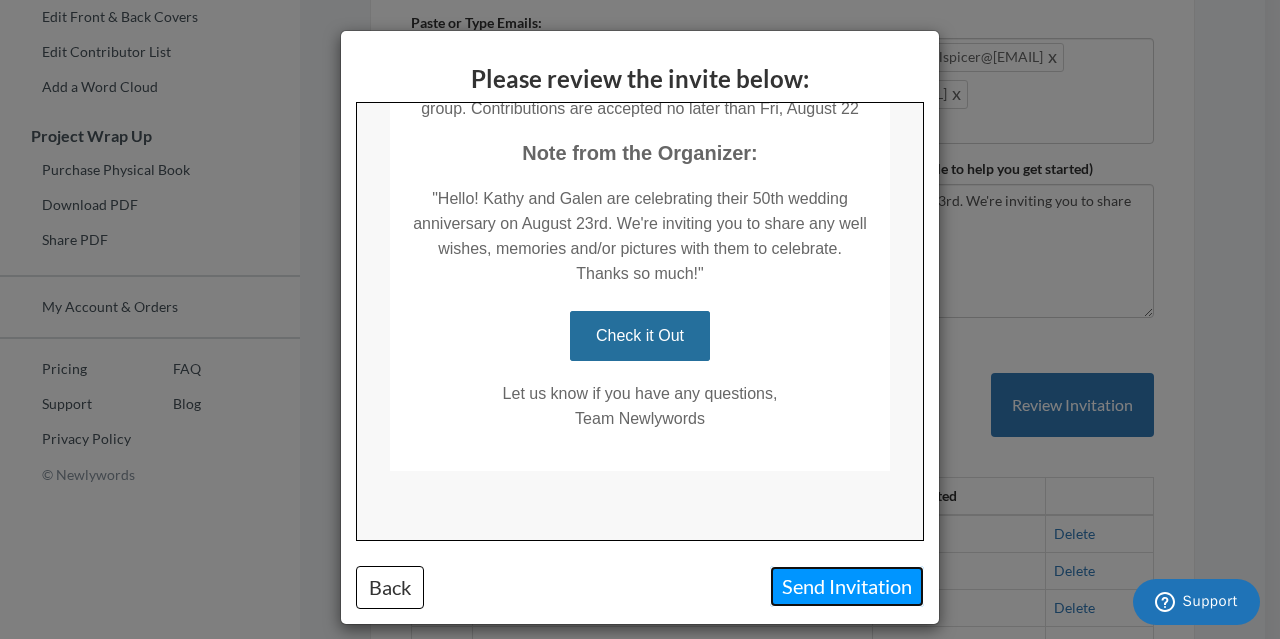 click on "Send Invitation" at bounding box center (847, 586) 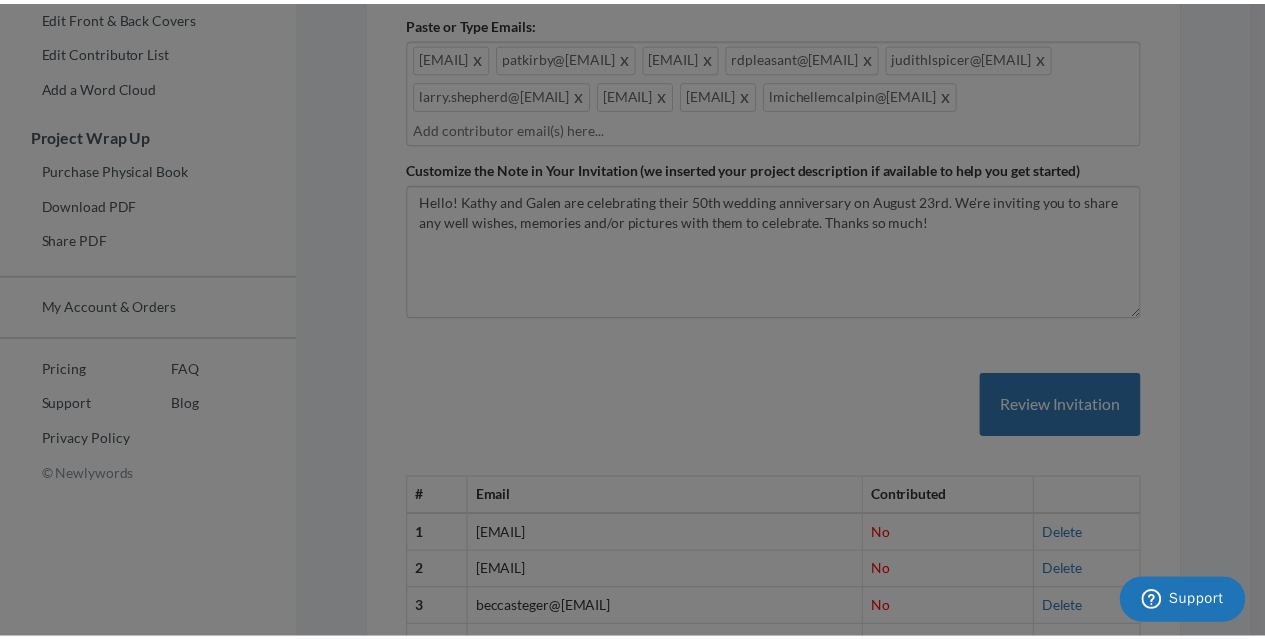 scroll, scrollTop: 0, scrollLeft: 0, axis: both 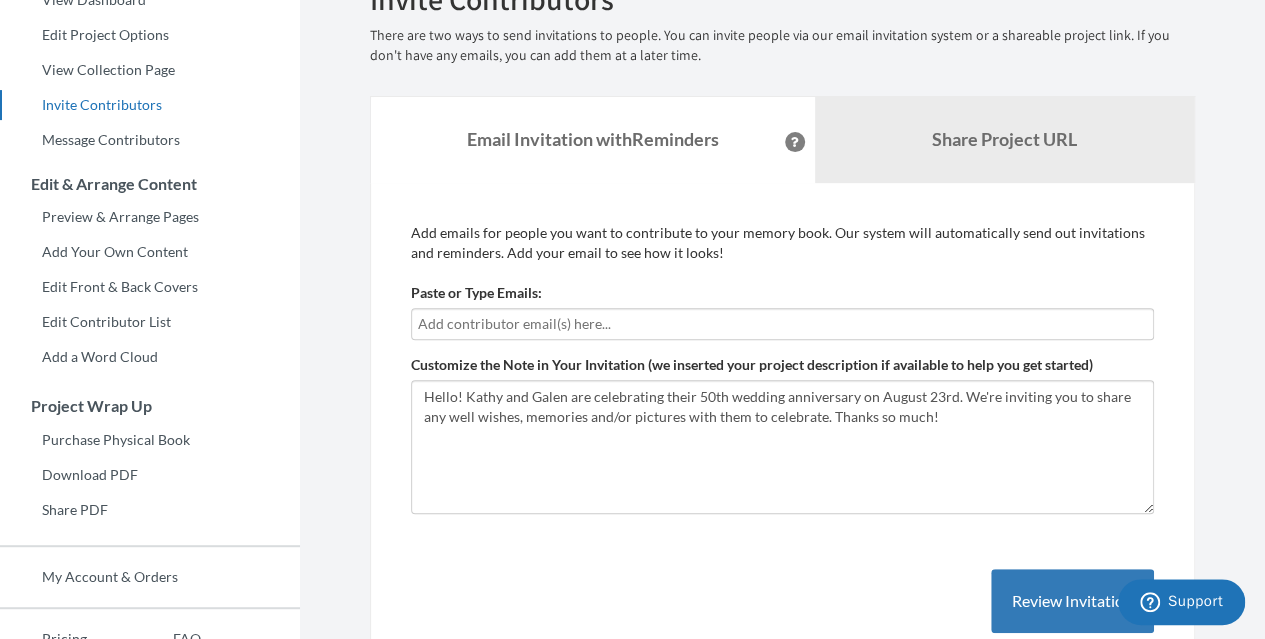 click at bounding box center (782, 324) 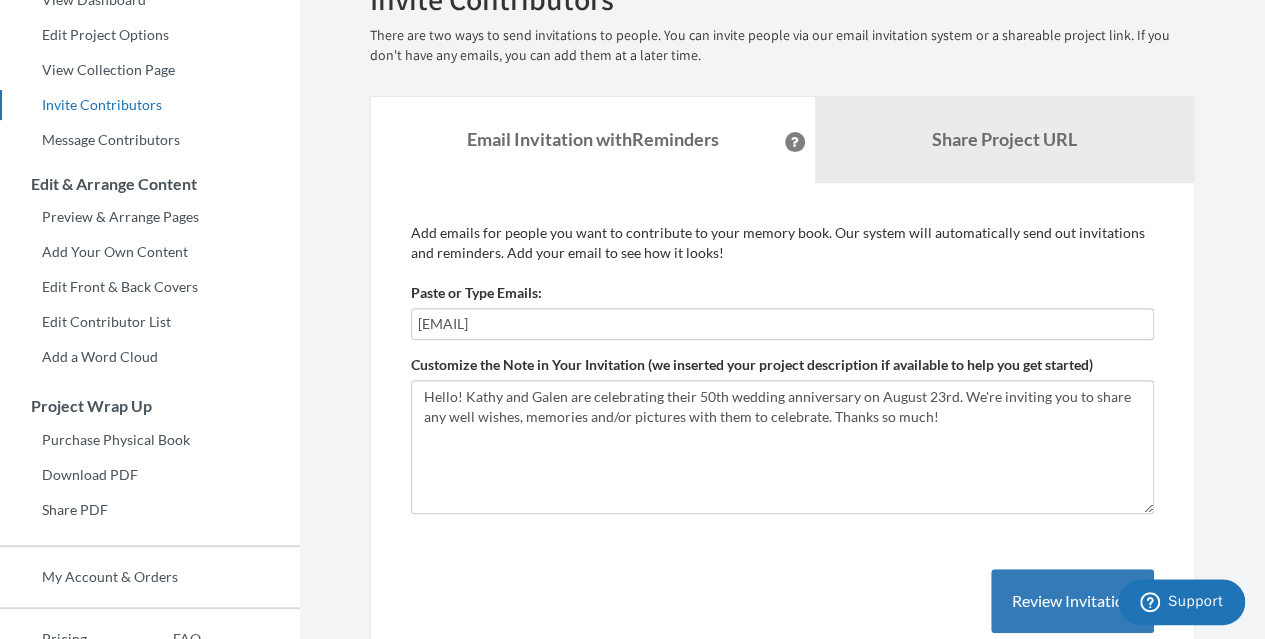 type on "[USERNAME]@example.com" 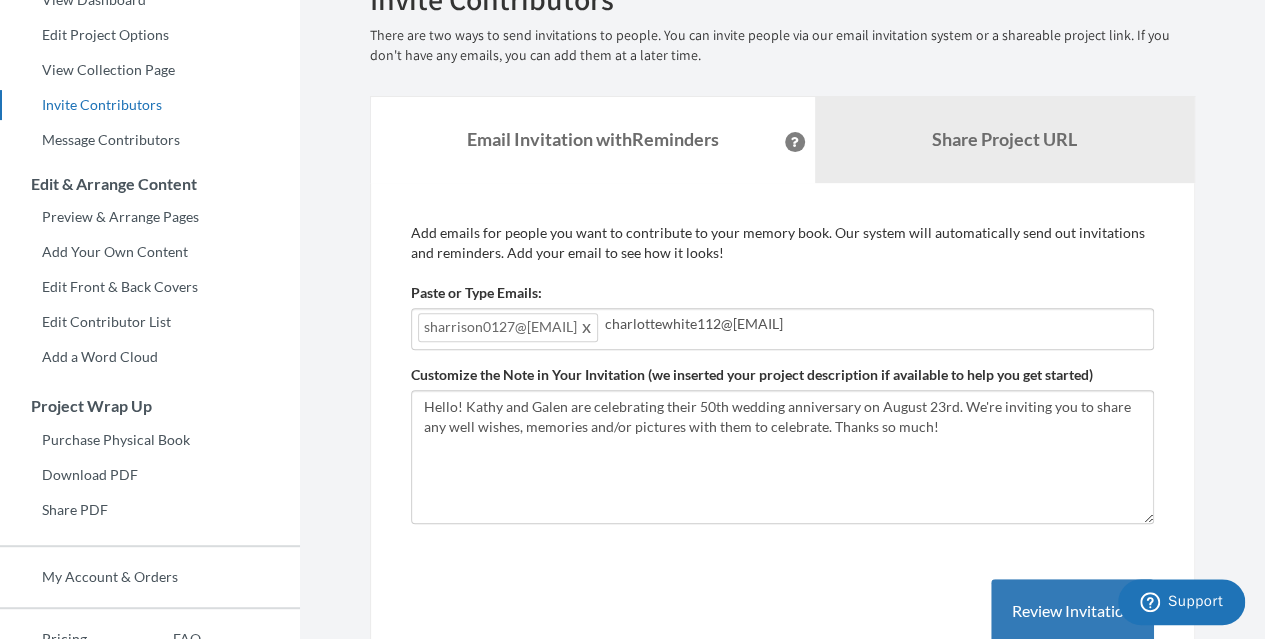 type on "[USERNAME]@example.com" 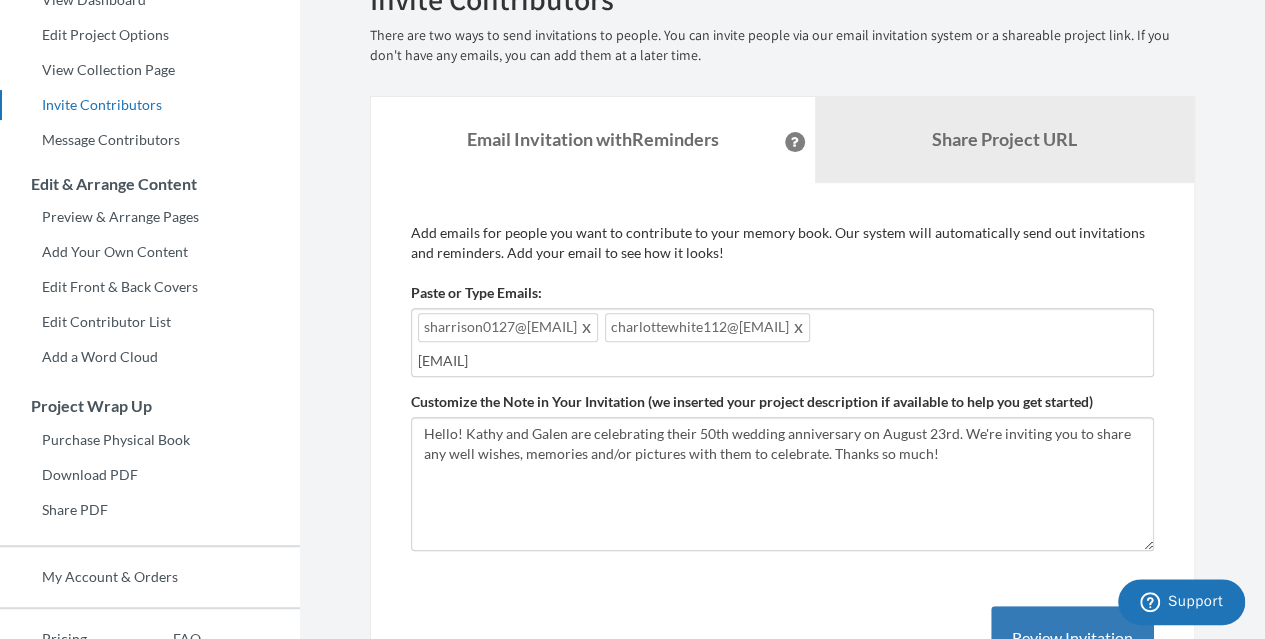 type on "[USERNAME]@example.com" 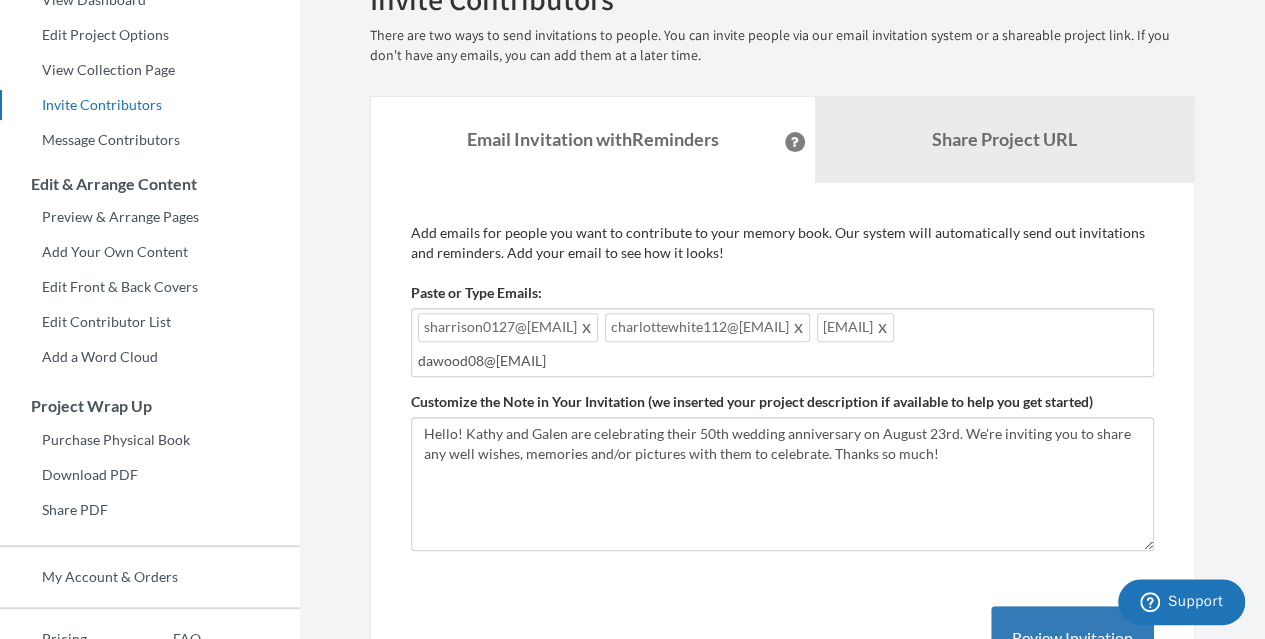 type on "[USERNAME]@example.com" 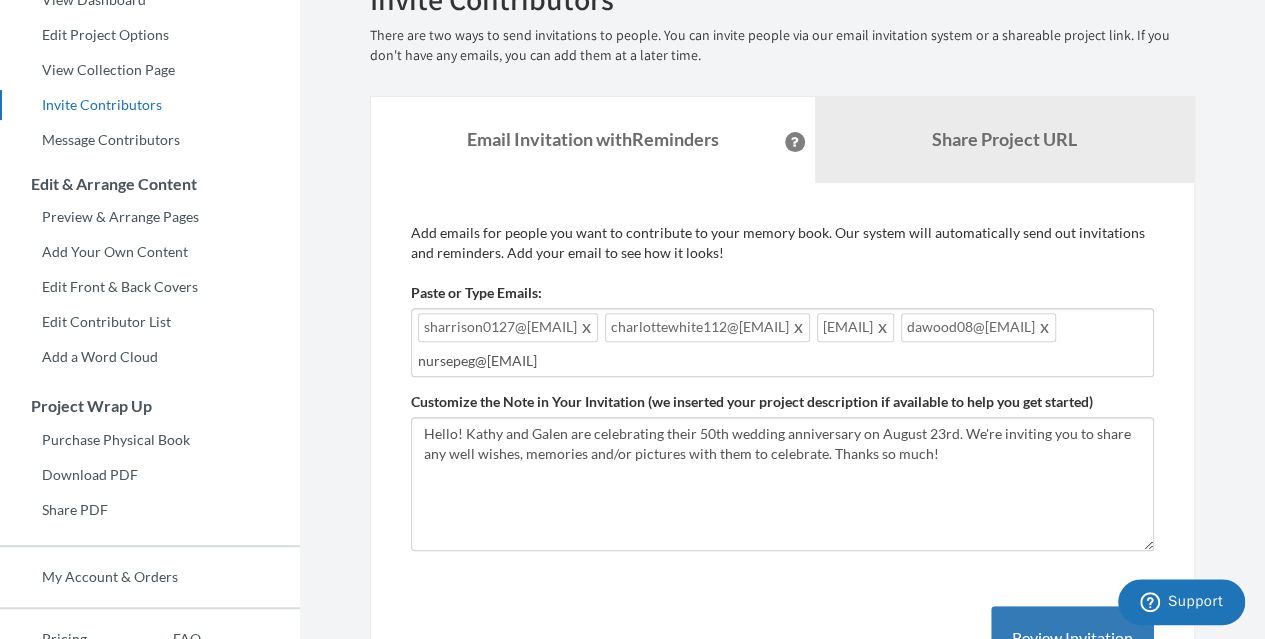 type on "[USERNAME]@example.com" 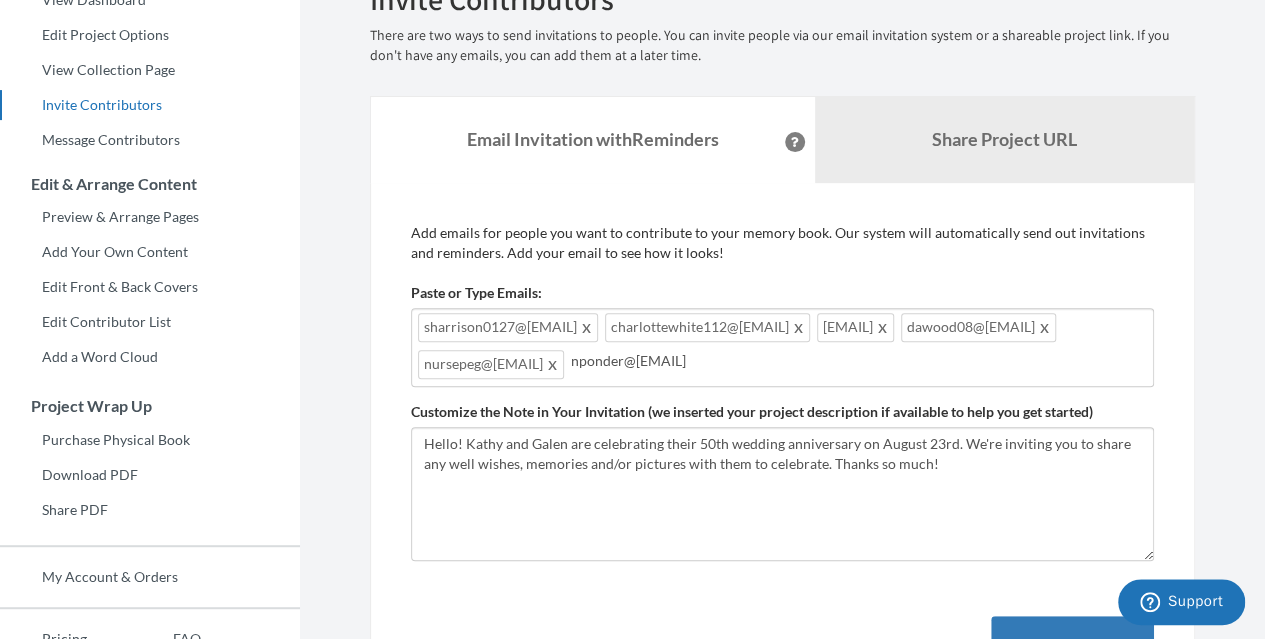 type on "[USERNAME]@example.com" 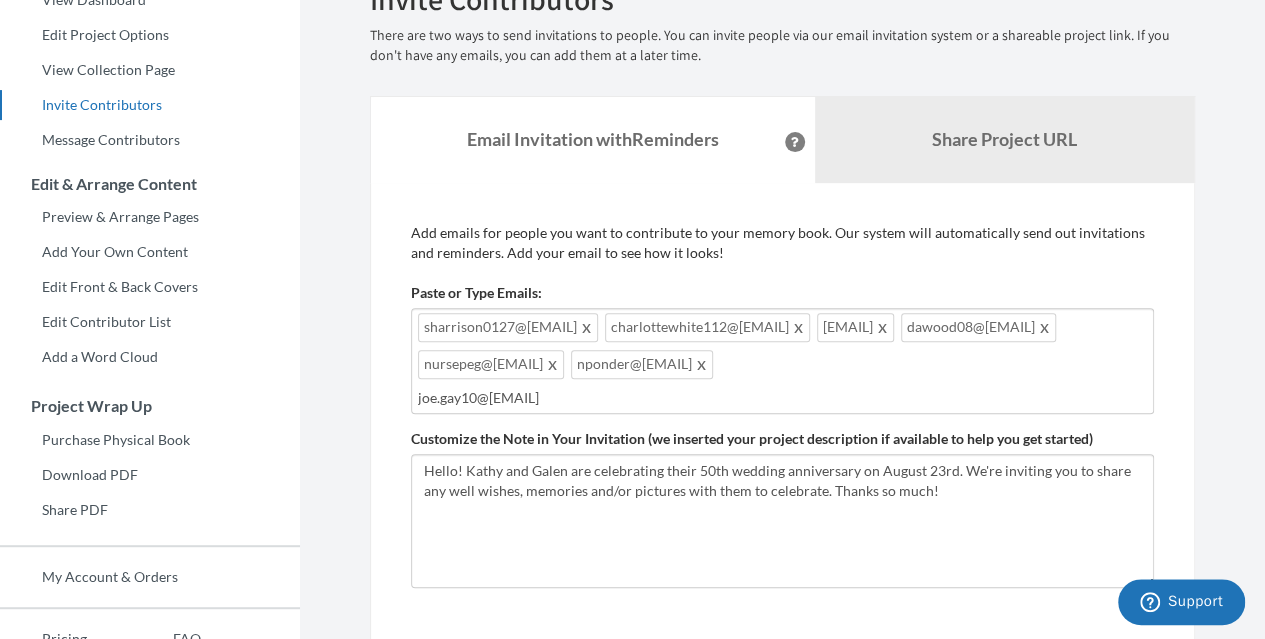 type on "[USERNAME]@example.com" 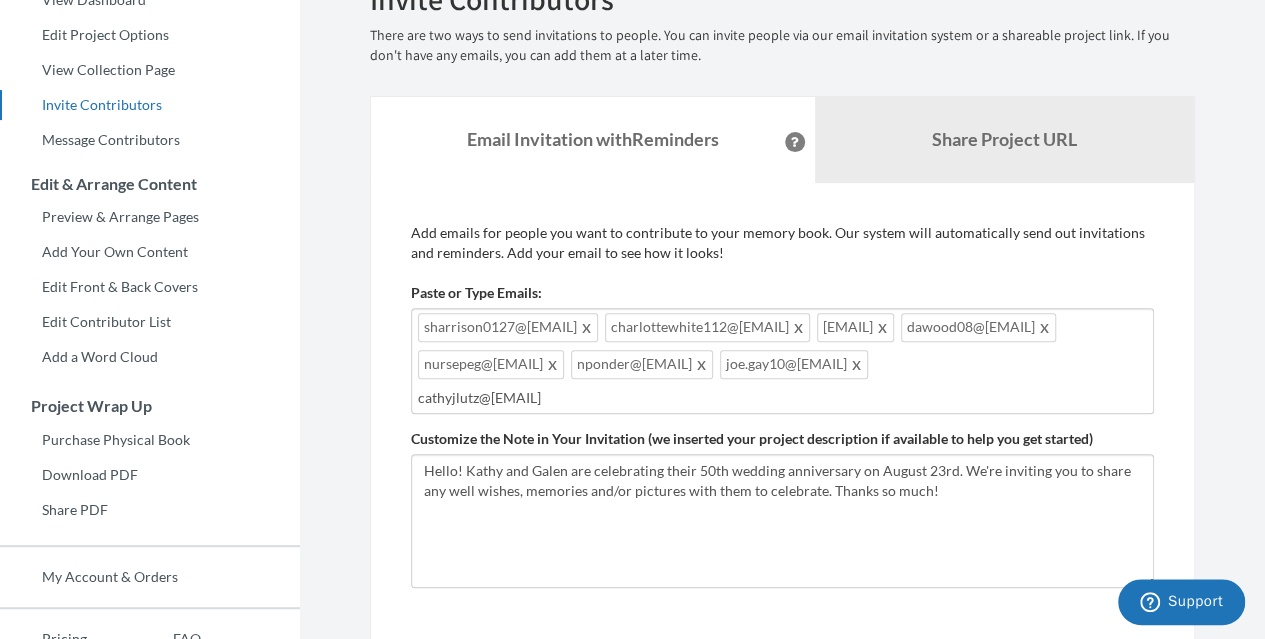 type on "[USERNAME]@example.com" 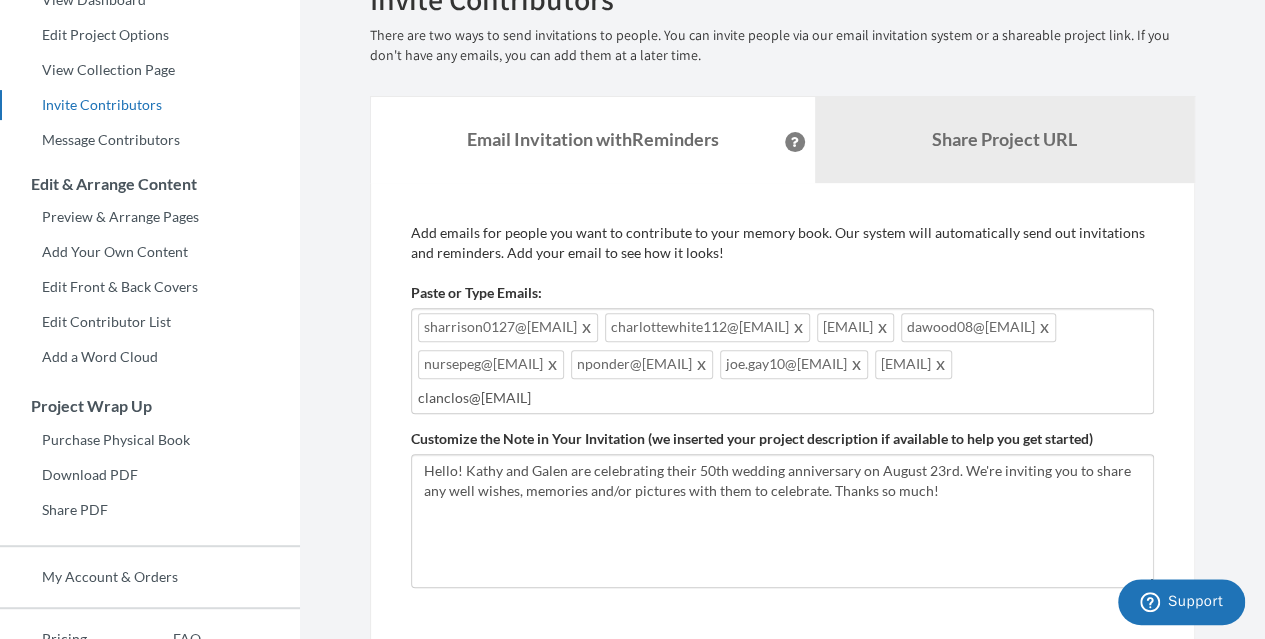 type on "[USERNAME]@example.com" 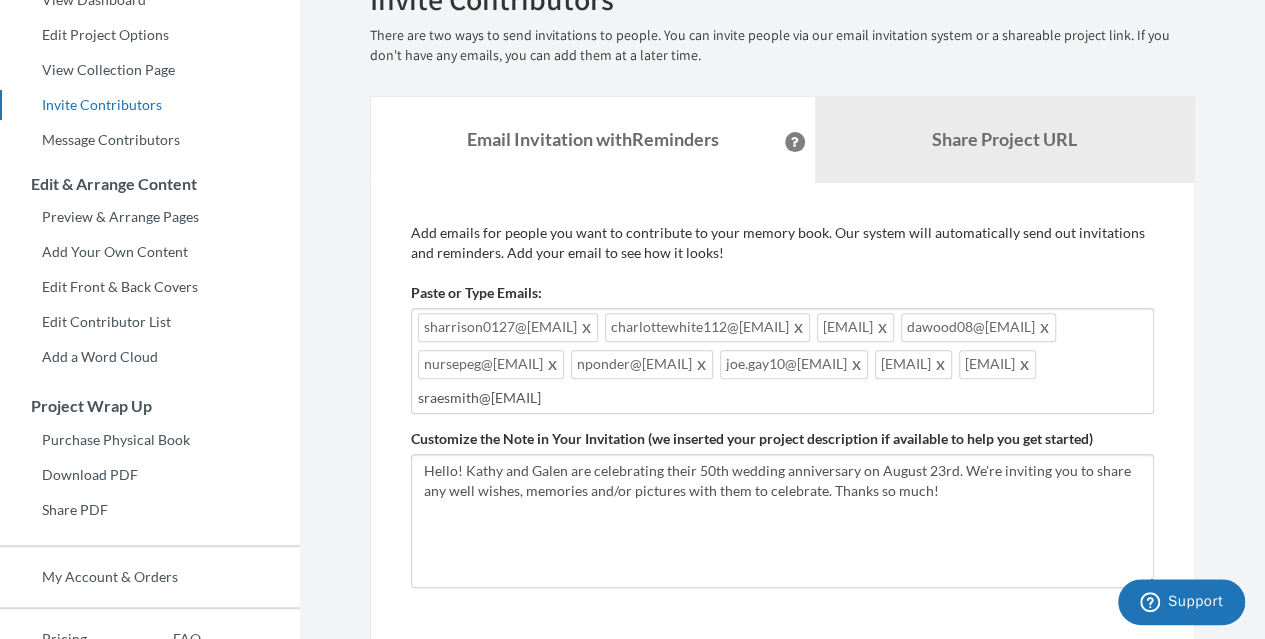 type on "[USERNAME]@example.com" 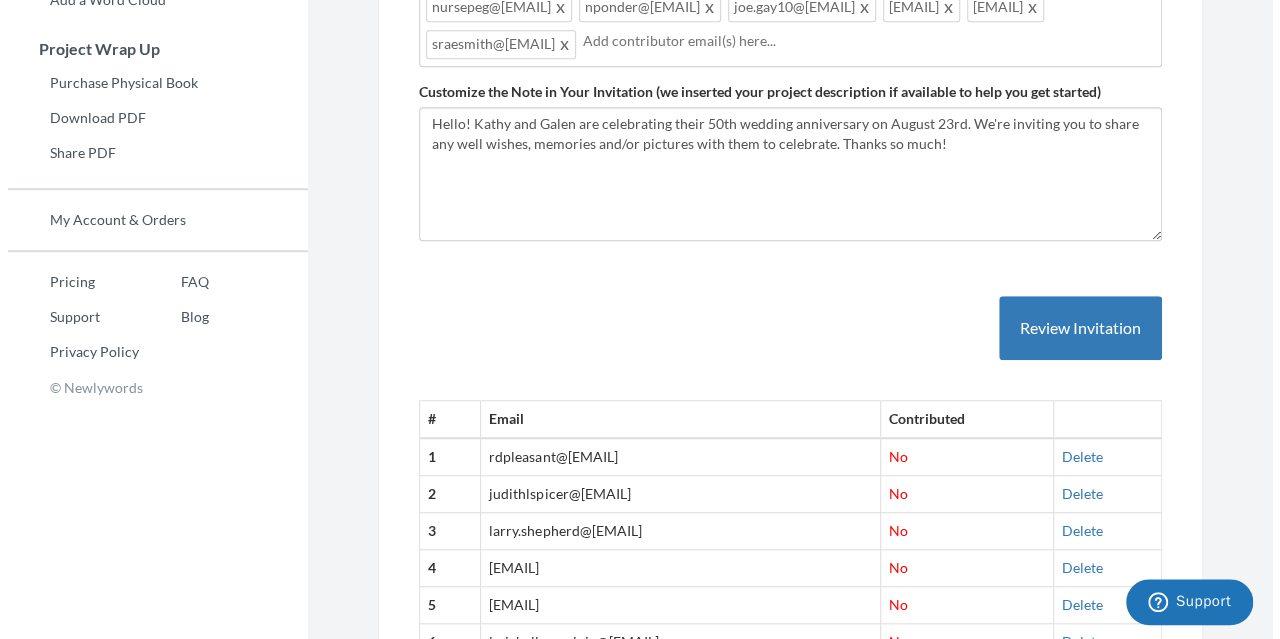 scroll, scrollTop: 596, scrollLeft: 0, axis: vertical 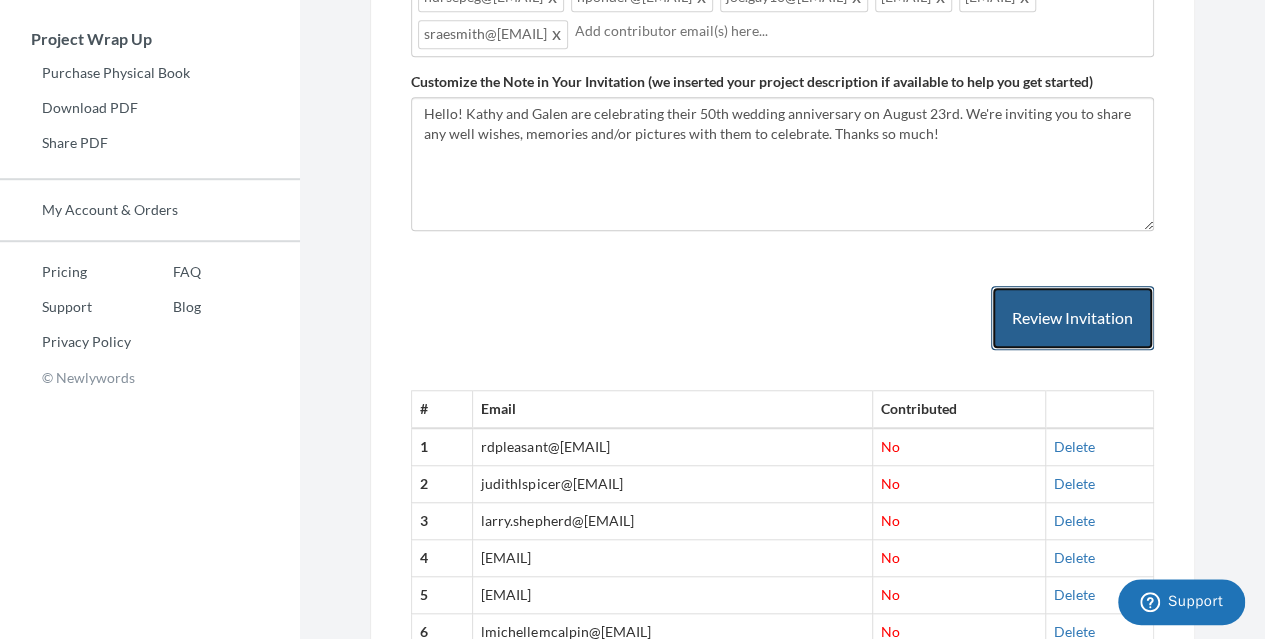 click on "Review Invitation" at bounding box center [1072, 318] 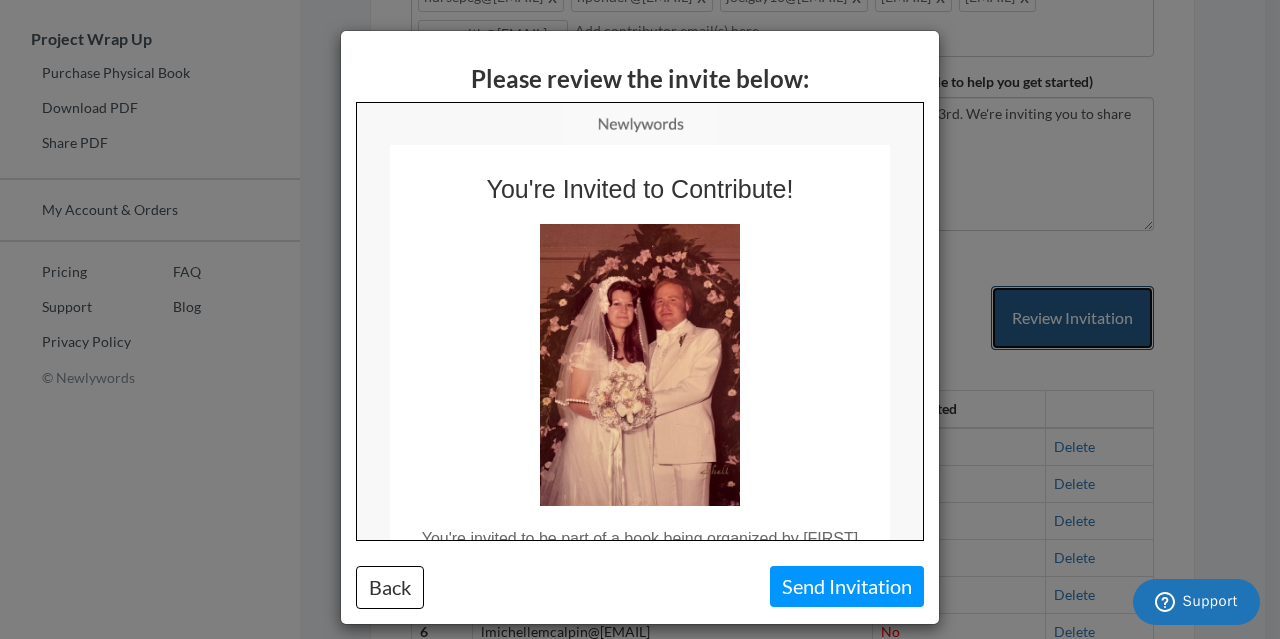 scroll, scrollTop: 0, scrollLeft: 0, axis: both 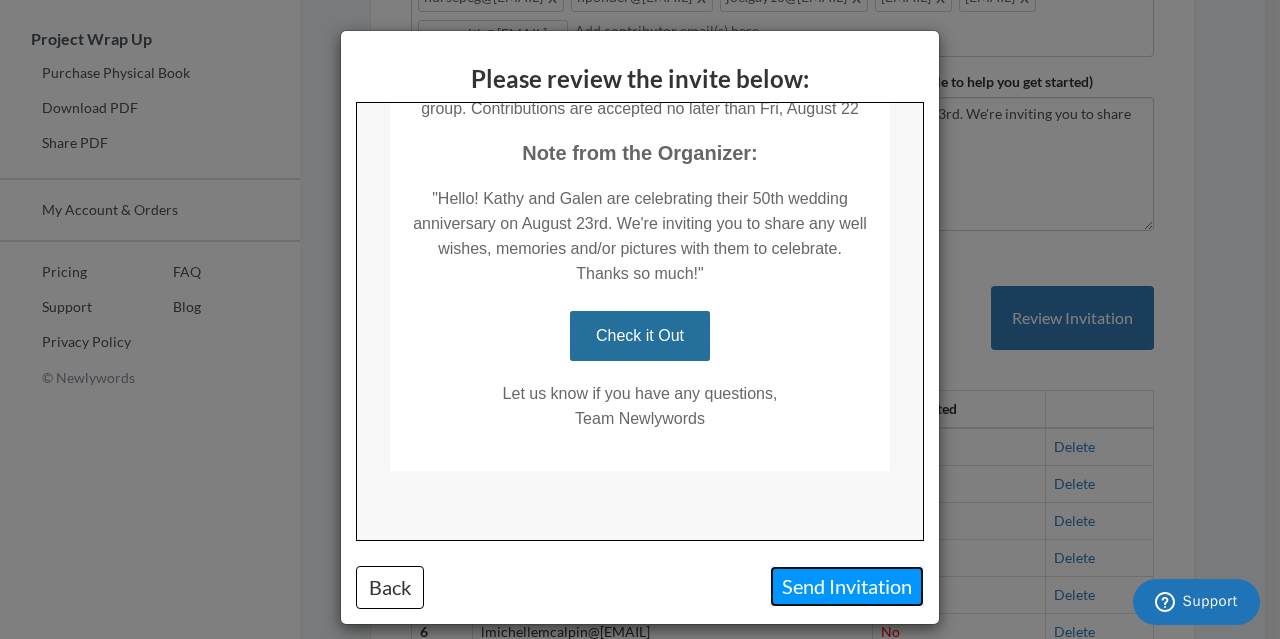 click on "Send Invitation" at bounding box center [847, 586] 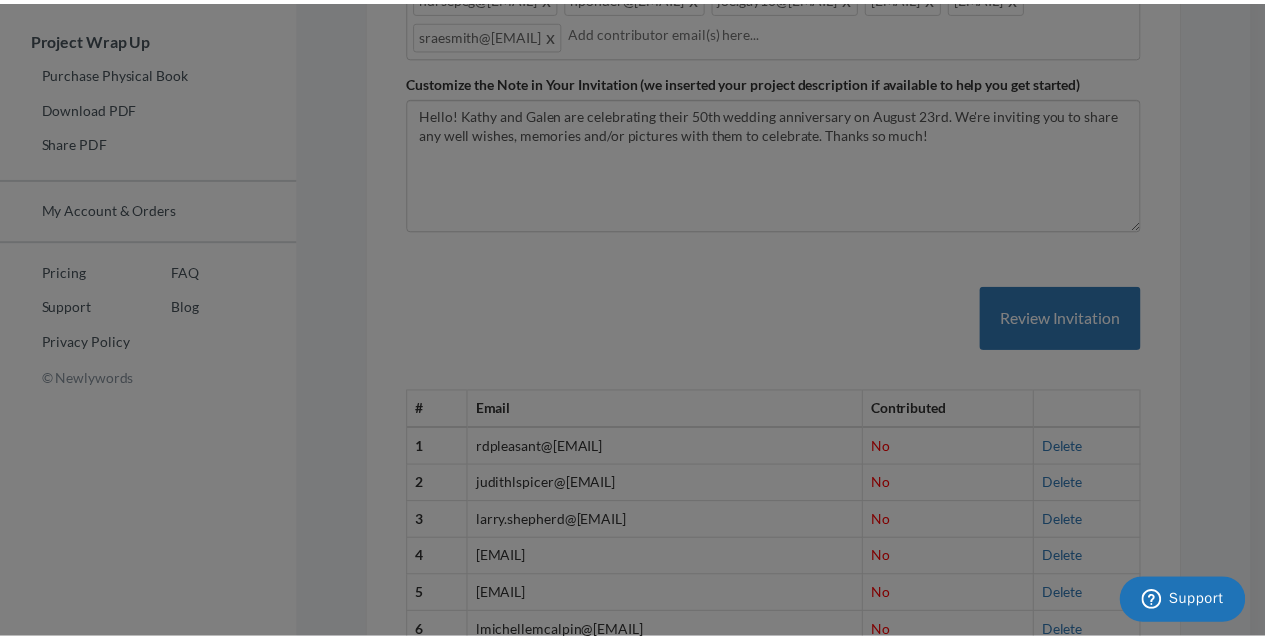 scroll, scrollTop: 0, scrollLeft: 0, axis: both 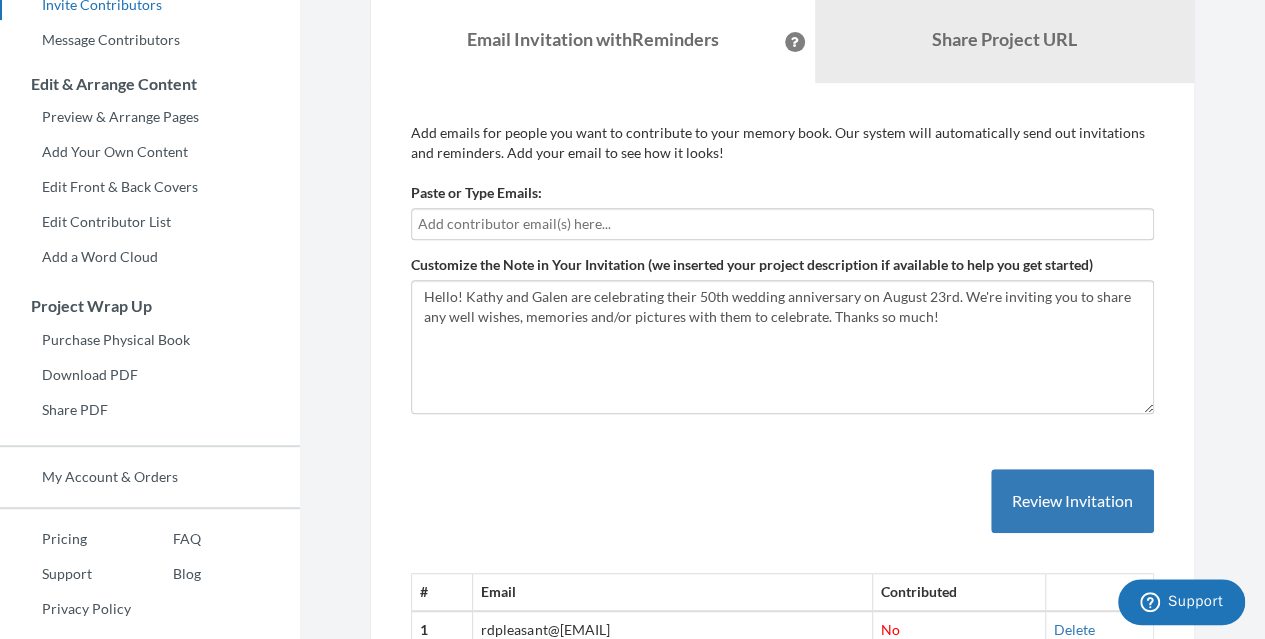 click at bounding box center [782, 224] 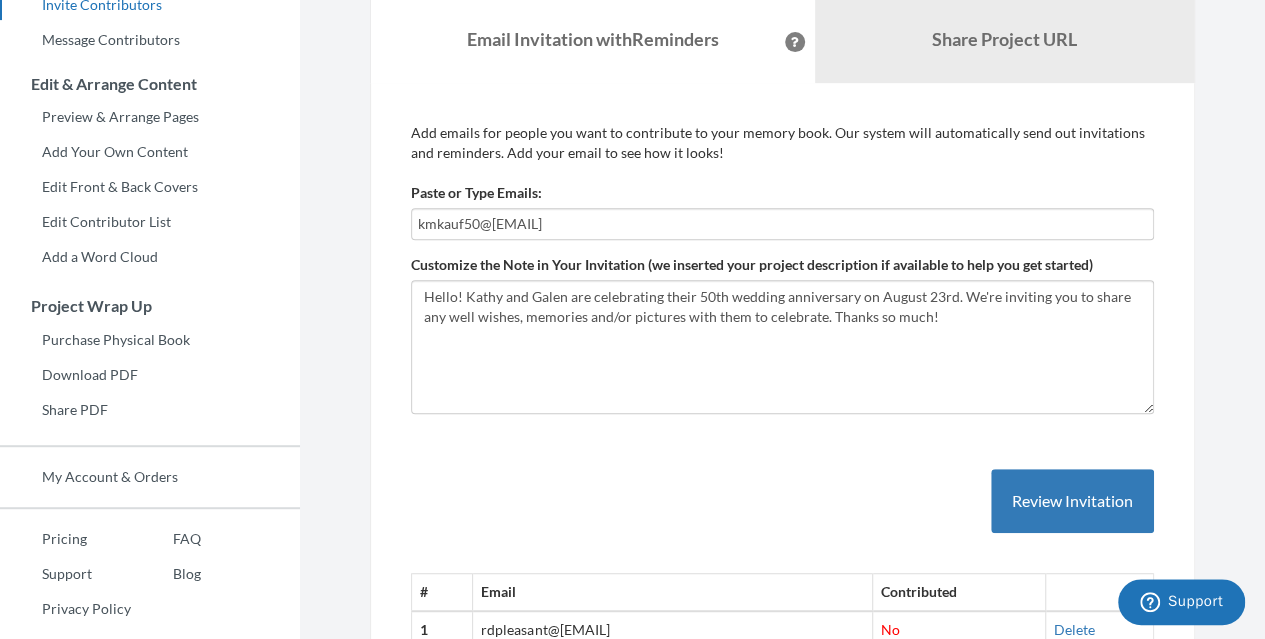 type on "[USERNAME]@example.com" 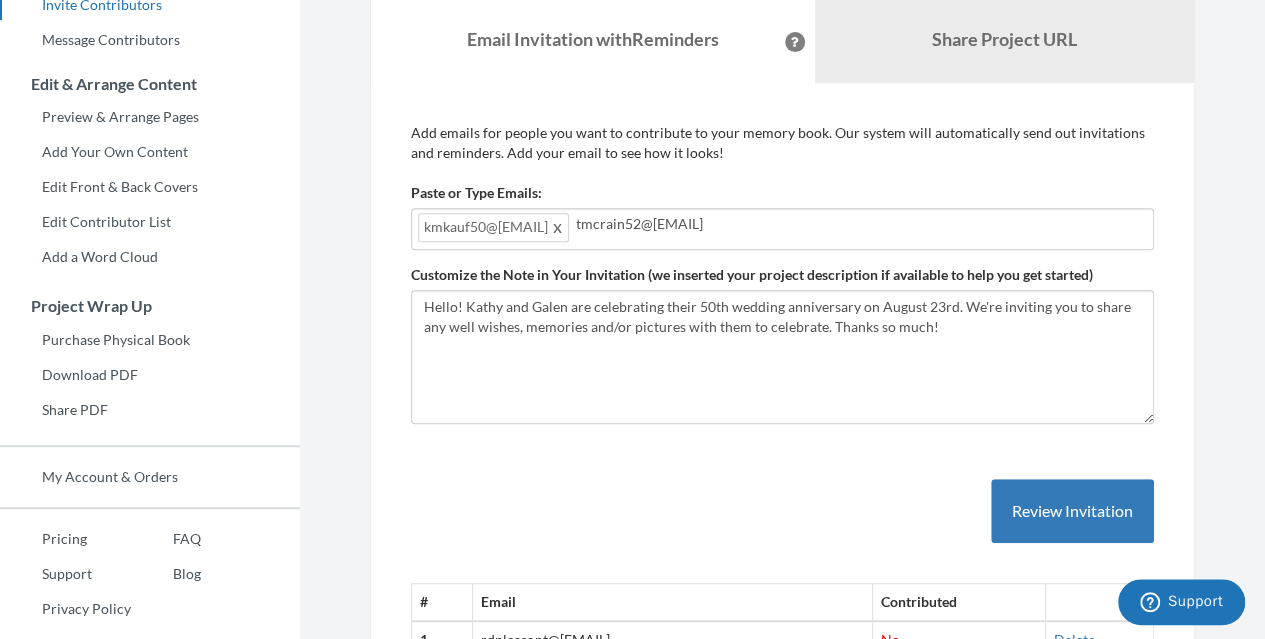 type on "[USERNAME]@example.com" 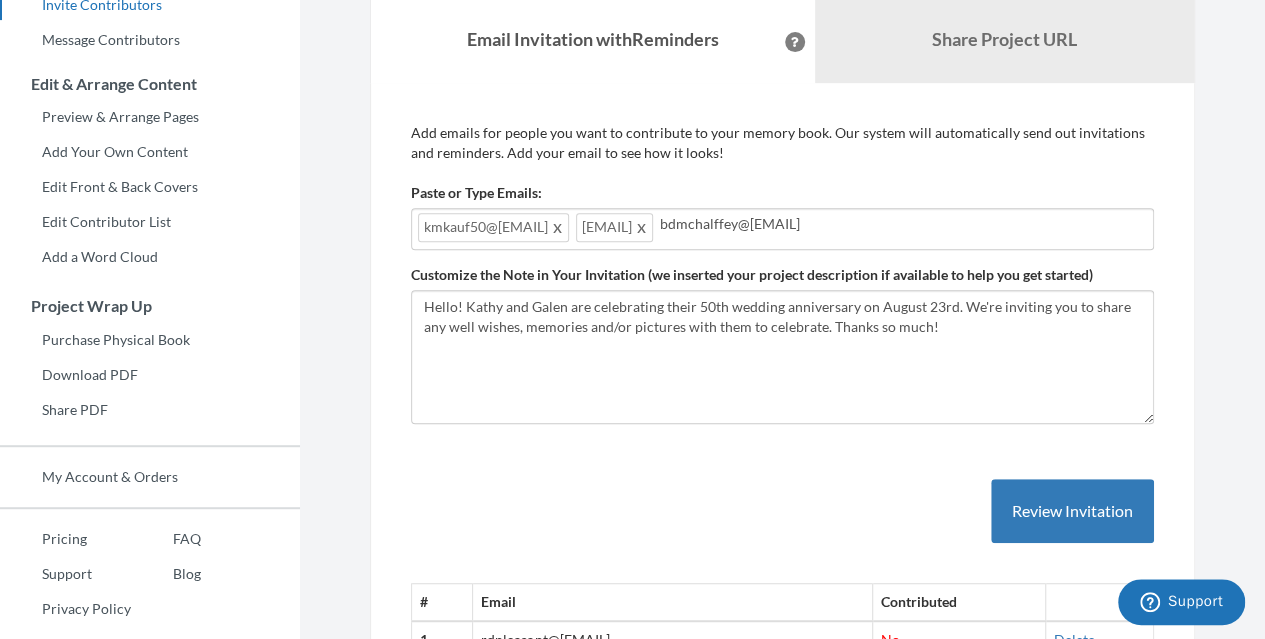 type on "[USERNAME]@example.com" 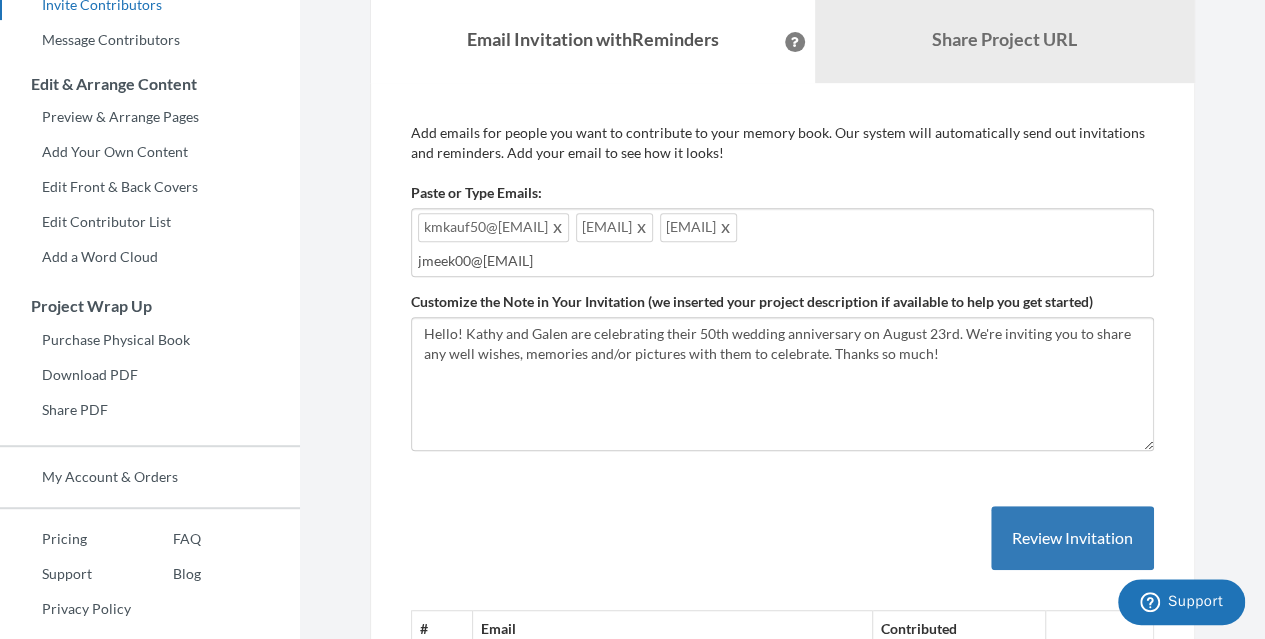 type on "[USERNAME]@example.com" 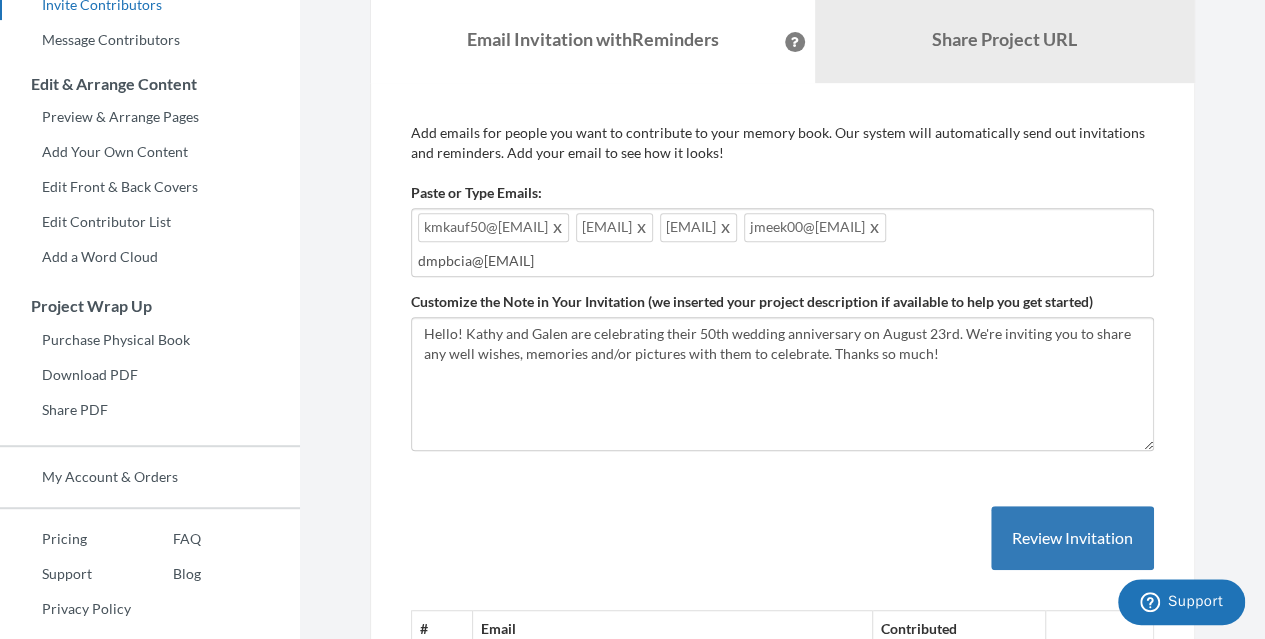 type on "[USERNAME]@example.com" 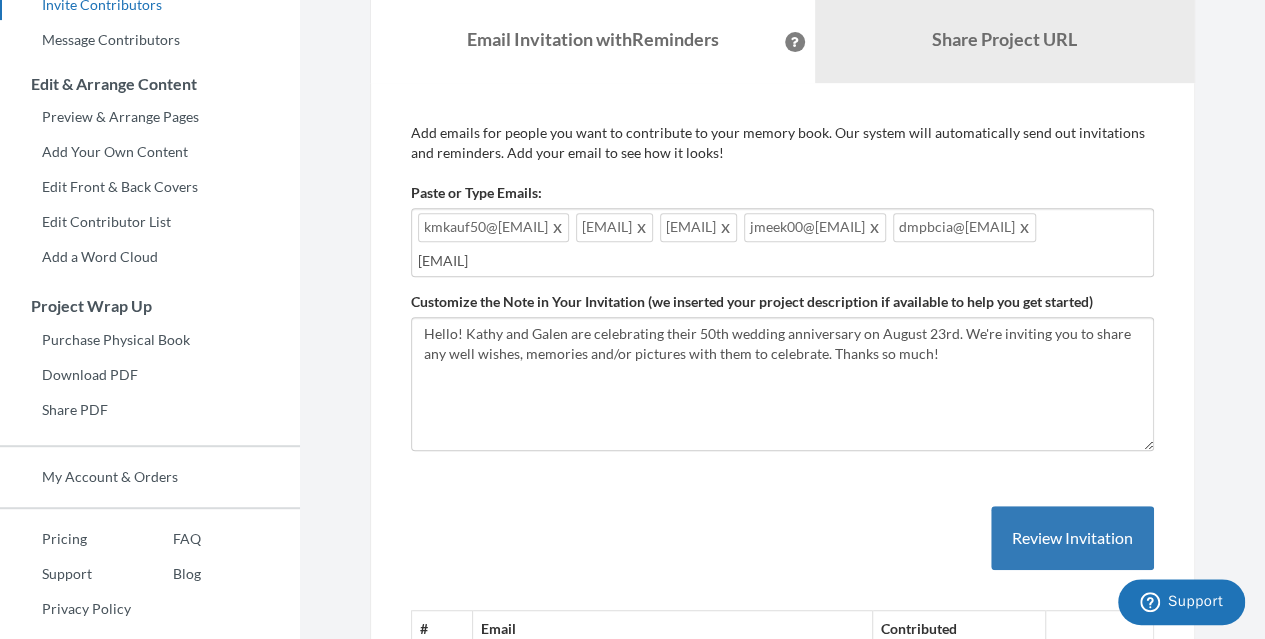 type on "[USERNAME]@example.com" 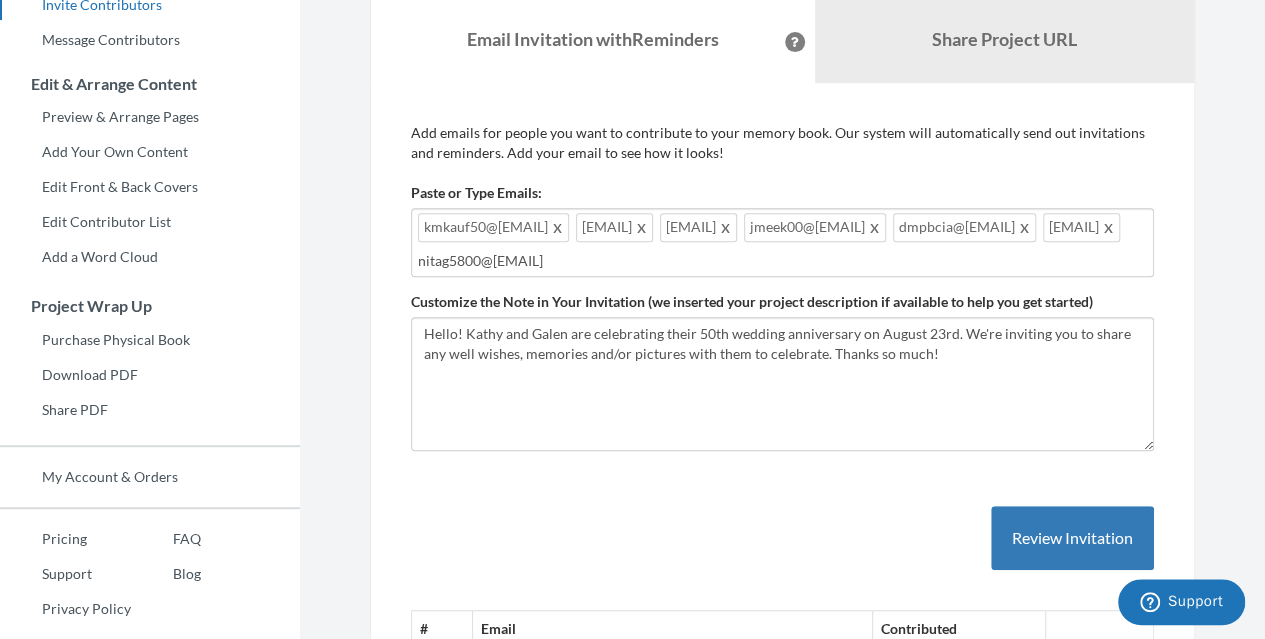 type on "[USERNAME]@example.com" 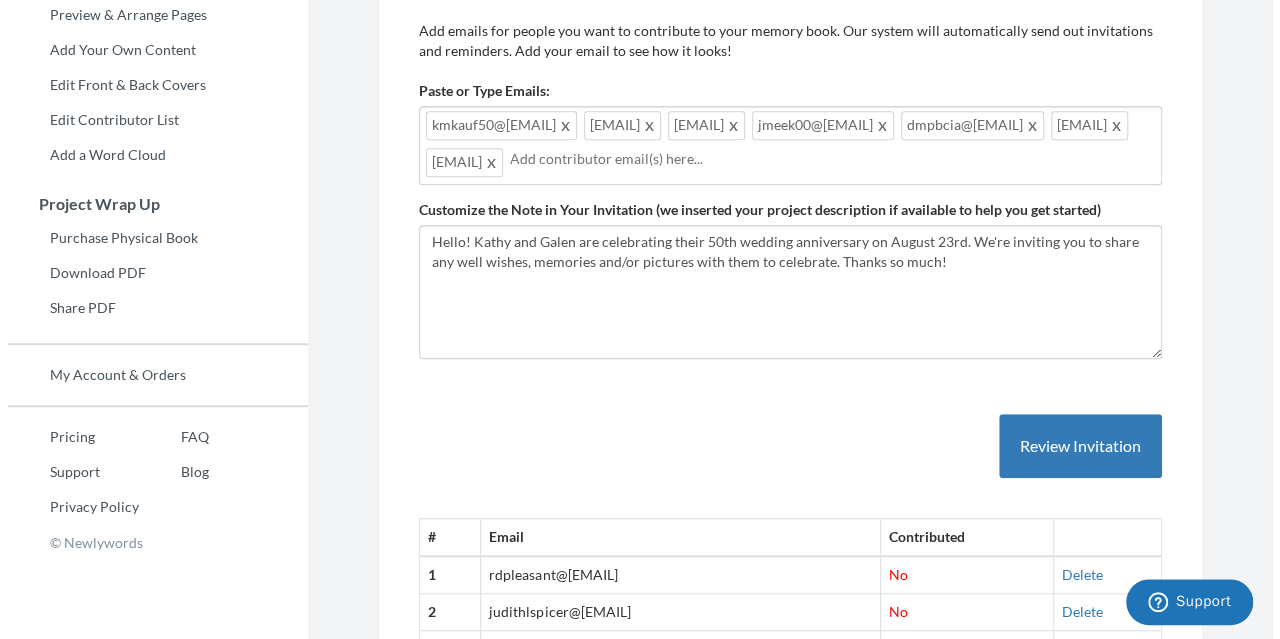scroll, scrollTop: 442, scrollLeft: 0, axis: vertical 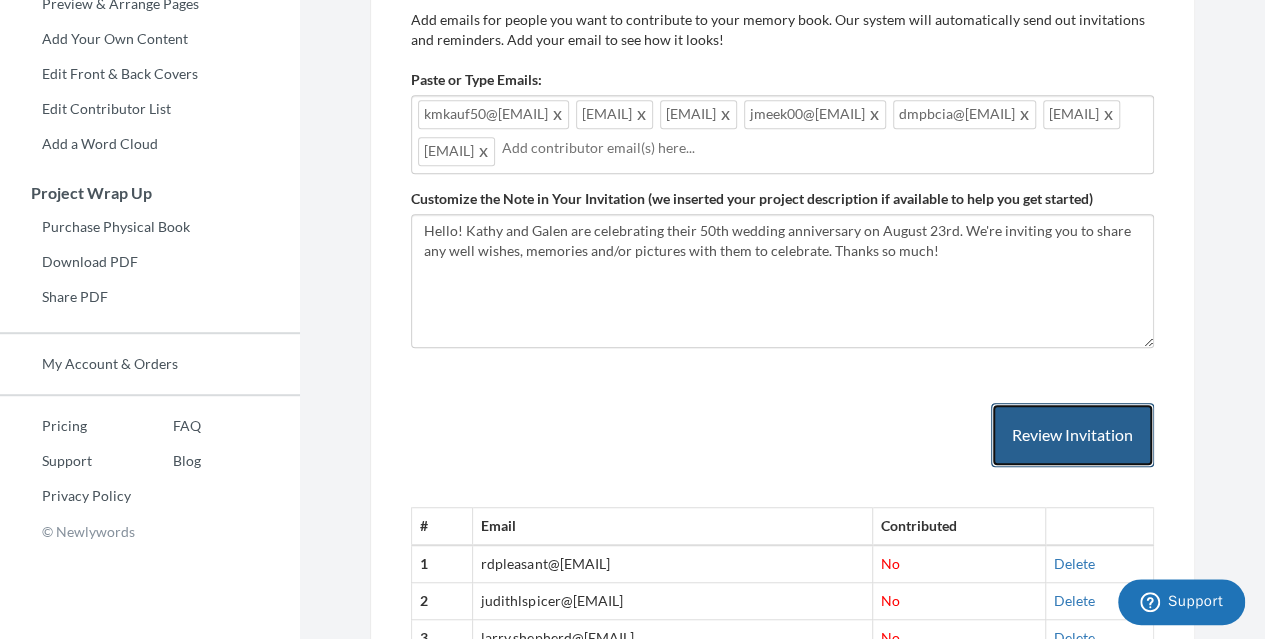click on "Review Invitation" at bounding box center [1072, 435] 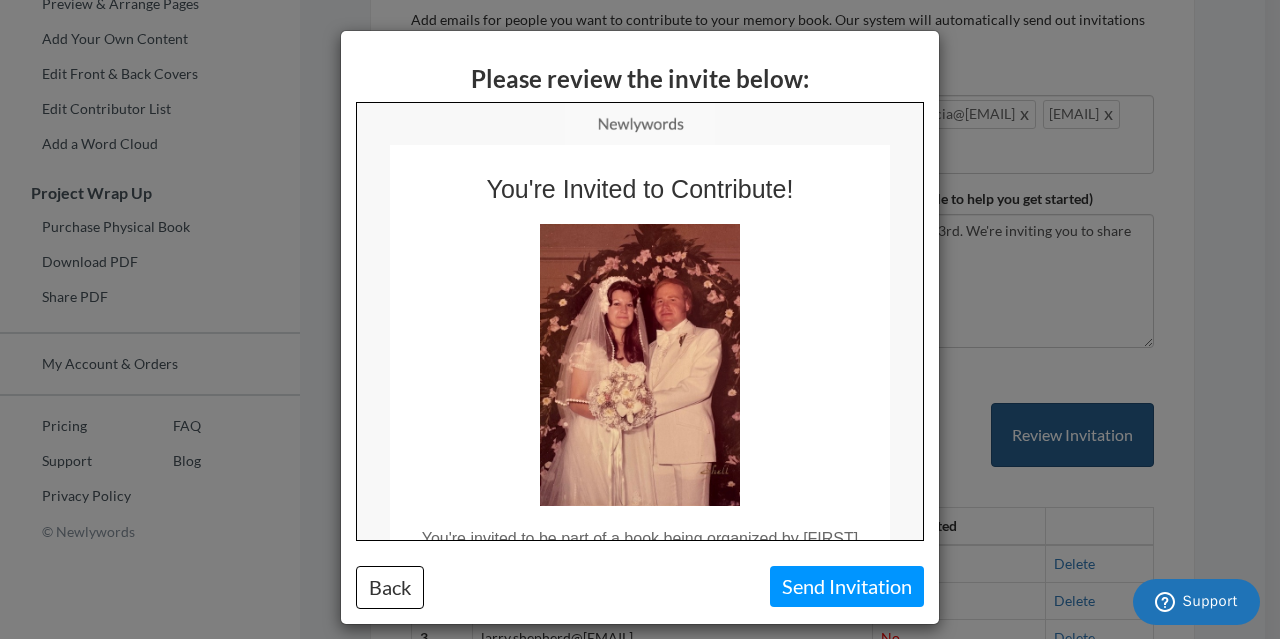 scroll, scrollTop: 0, scrollLeft: 0, axis: both 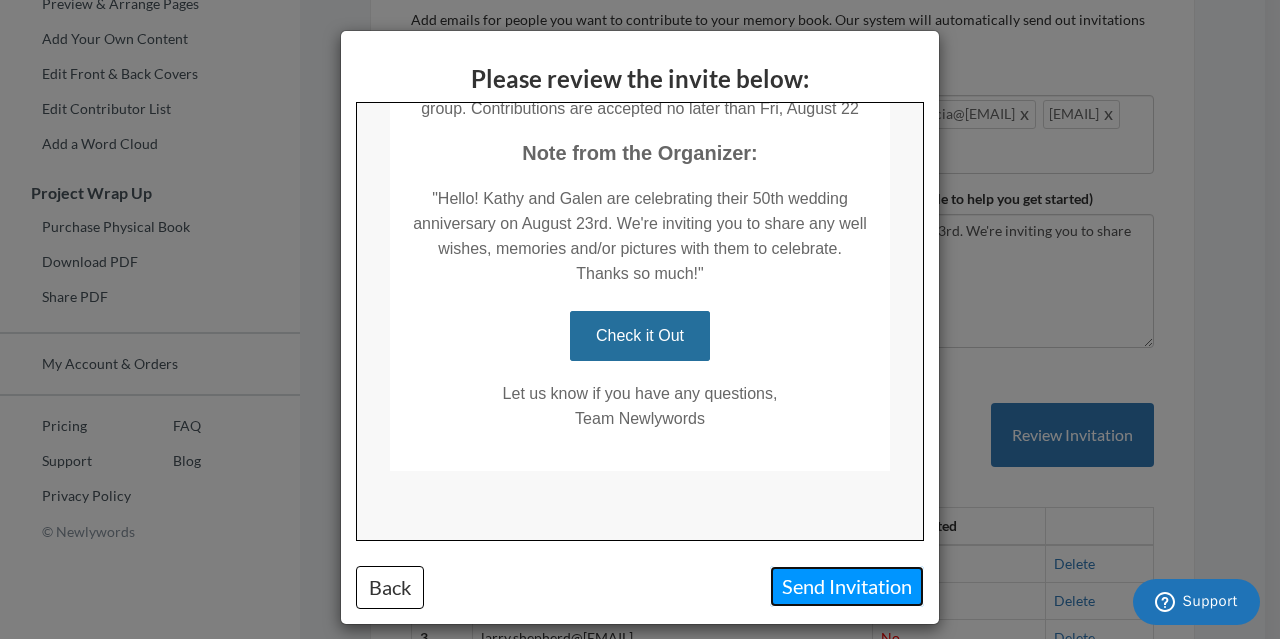 click on "Send Invitation" at bounding box center [847, 586] 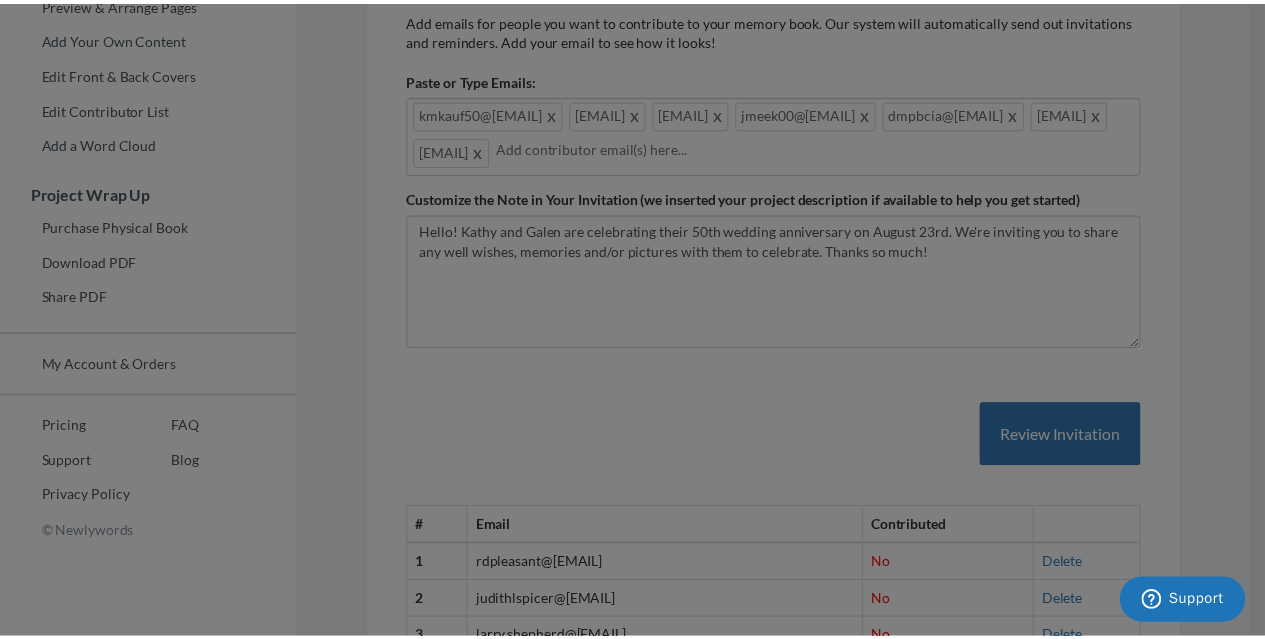 scroll, scrollTop: 0, scrollLeft: 0, axis: both 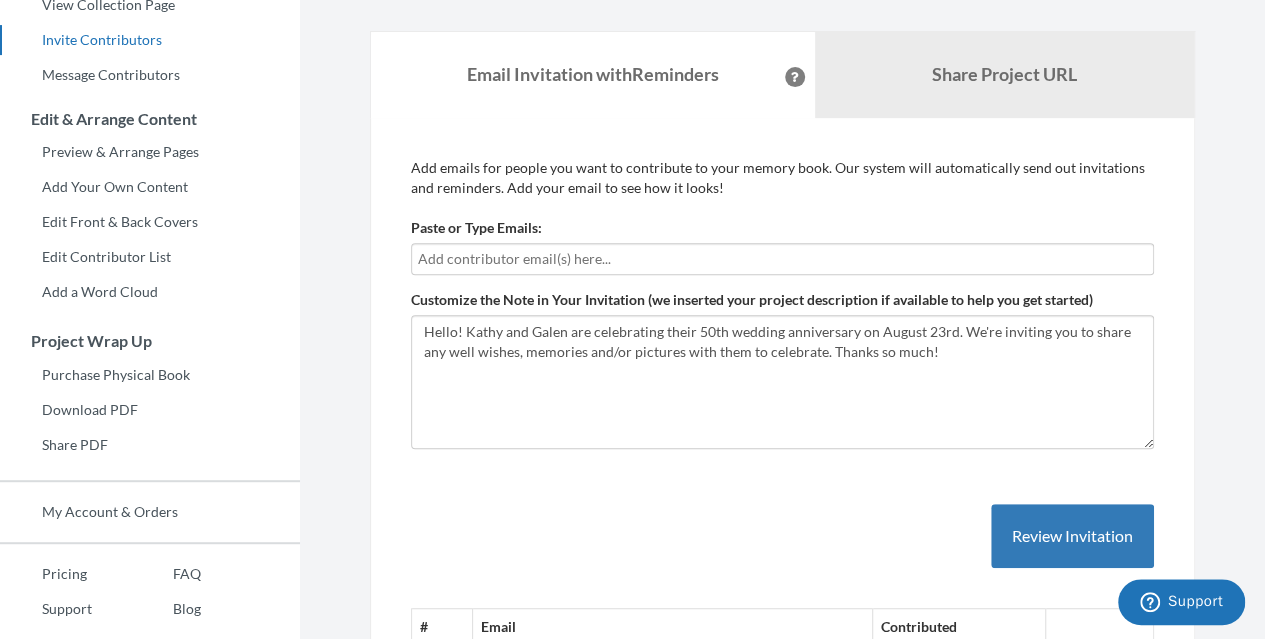 click at bounding box center (782, 259) 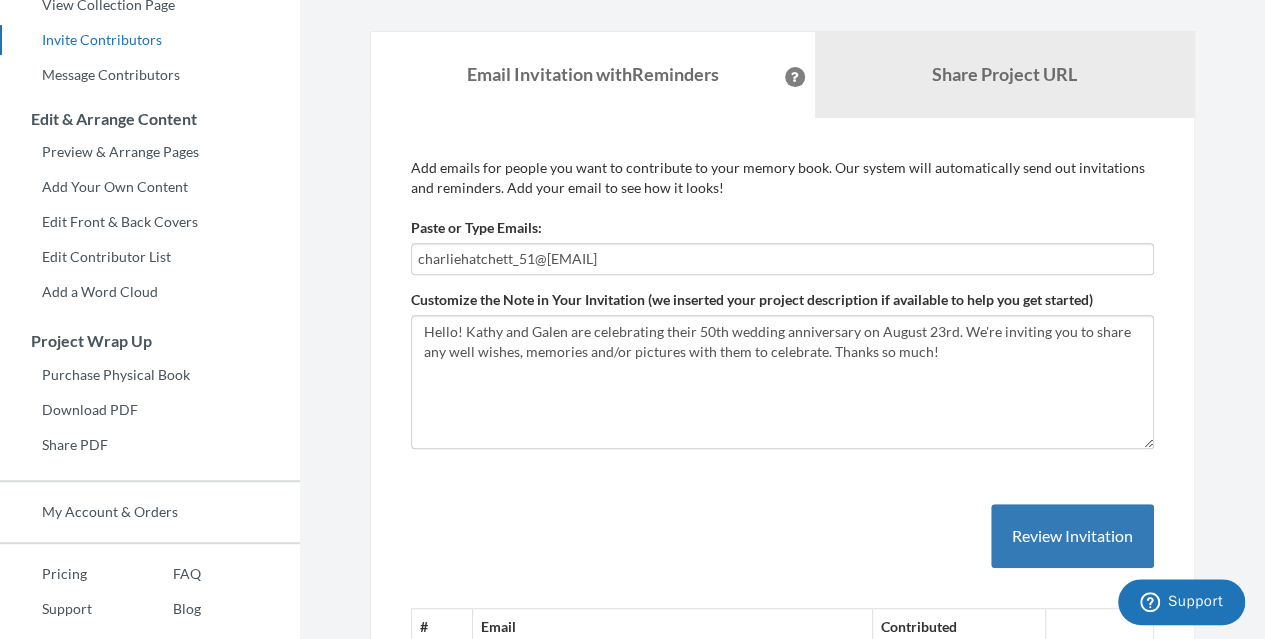 type on "[USERNAME]@example.com" 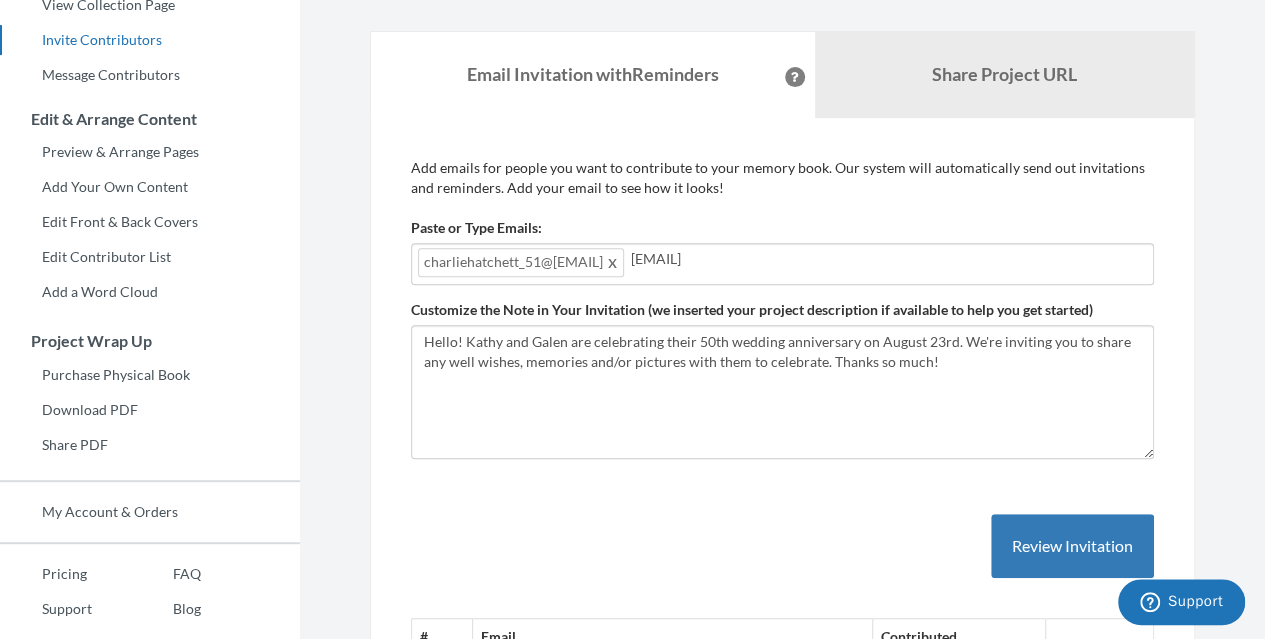 type on "[USERNAME]@example.com" 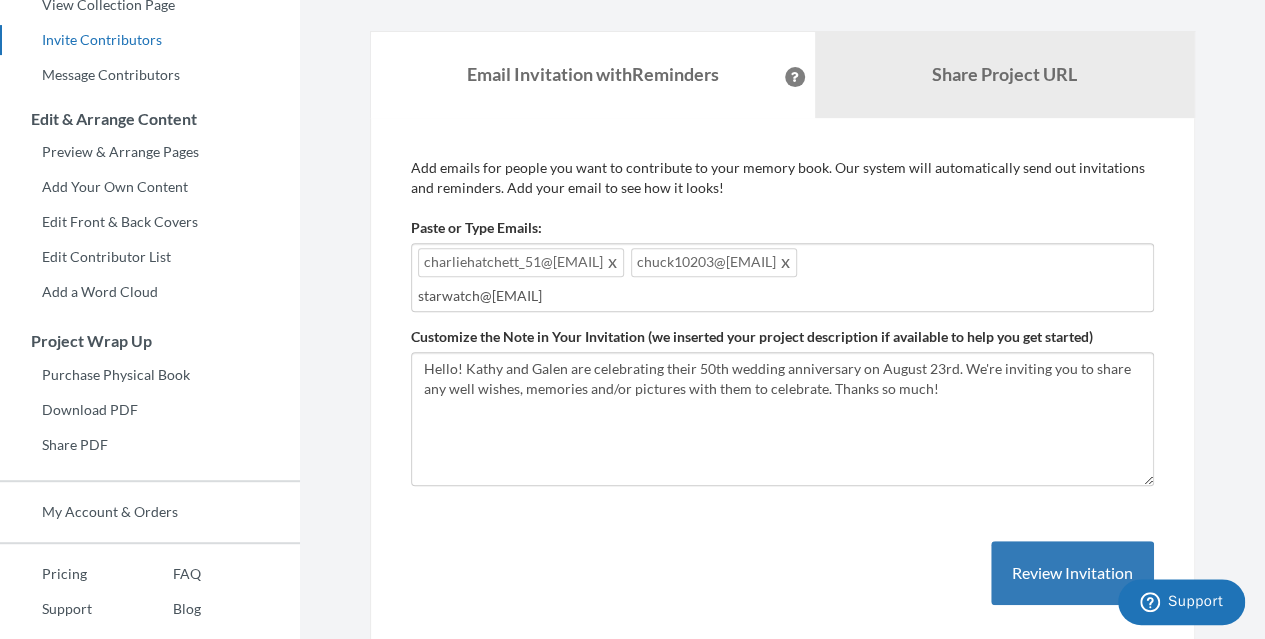 type on "[USERNAME]@example.com" 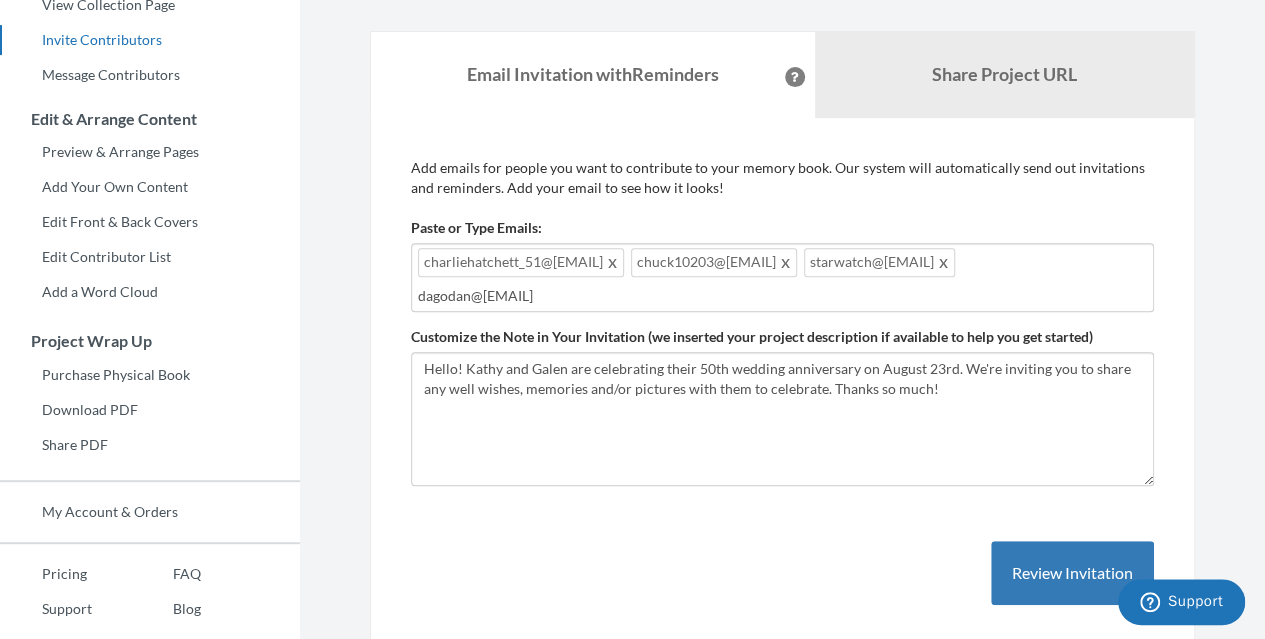 type on "[USERNAME]@example.com" 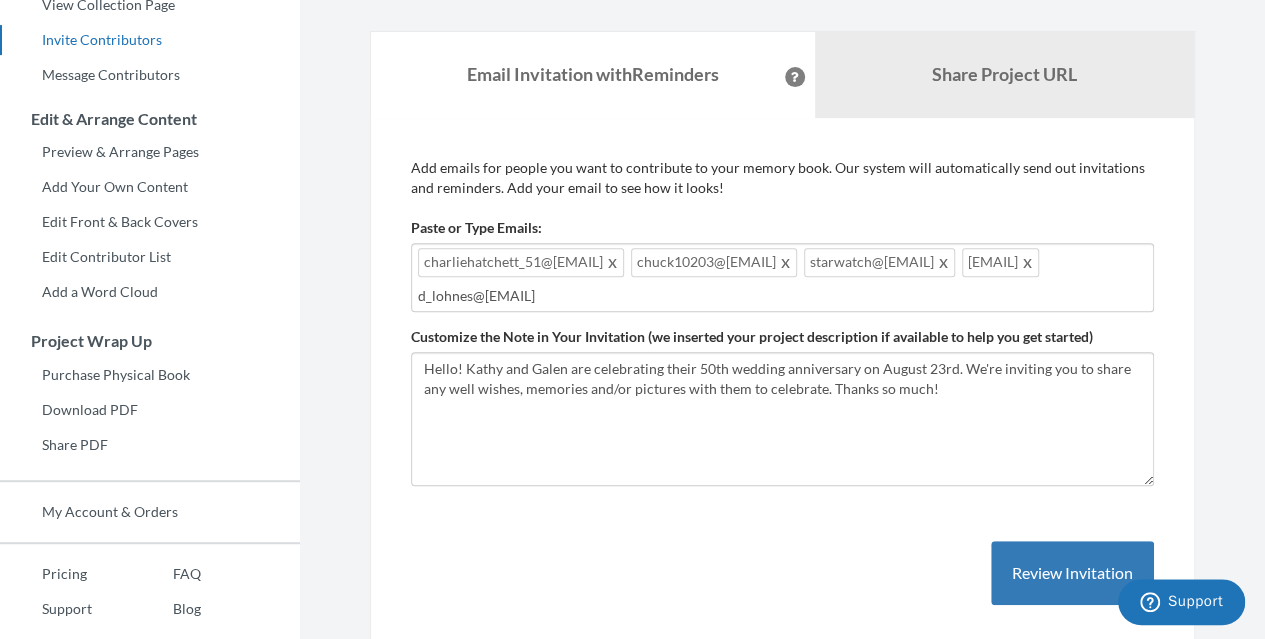 type on "[USERNAME]@example.com" 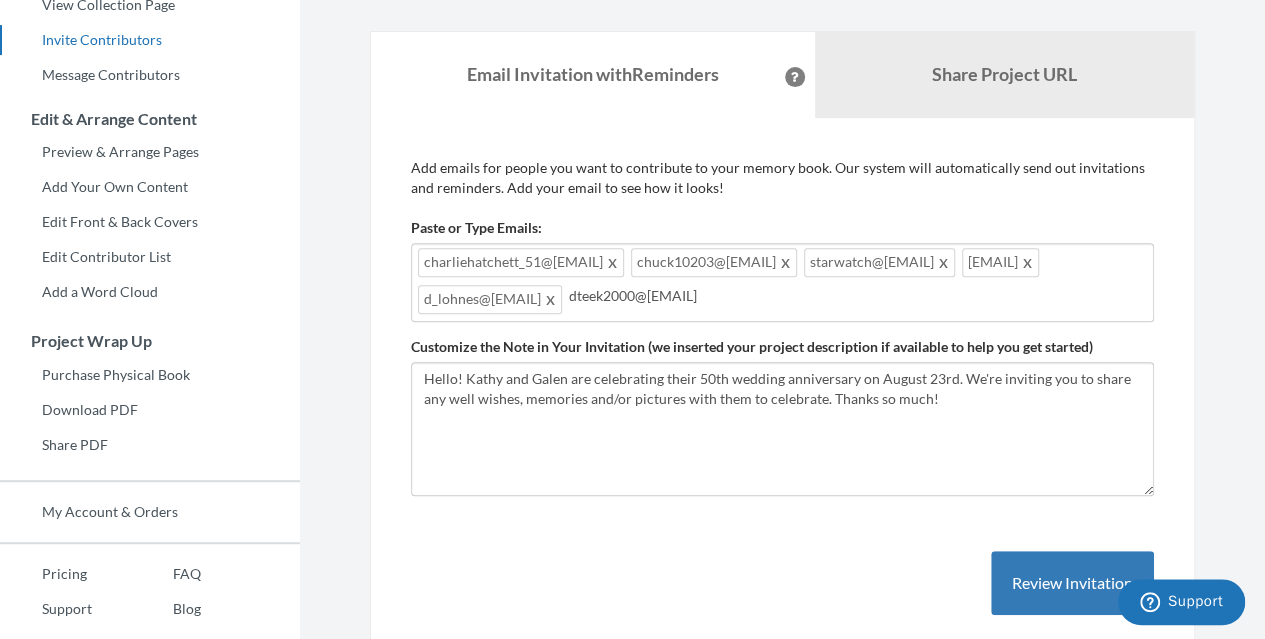 type on "[USERNAME]@example.com" 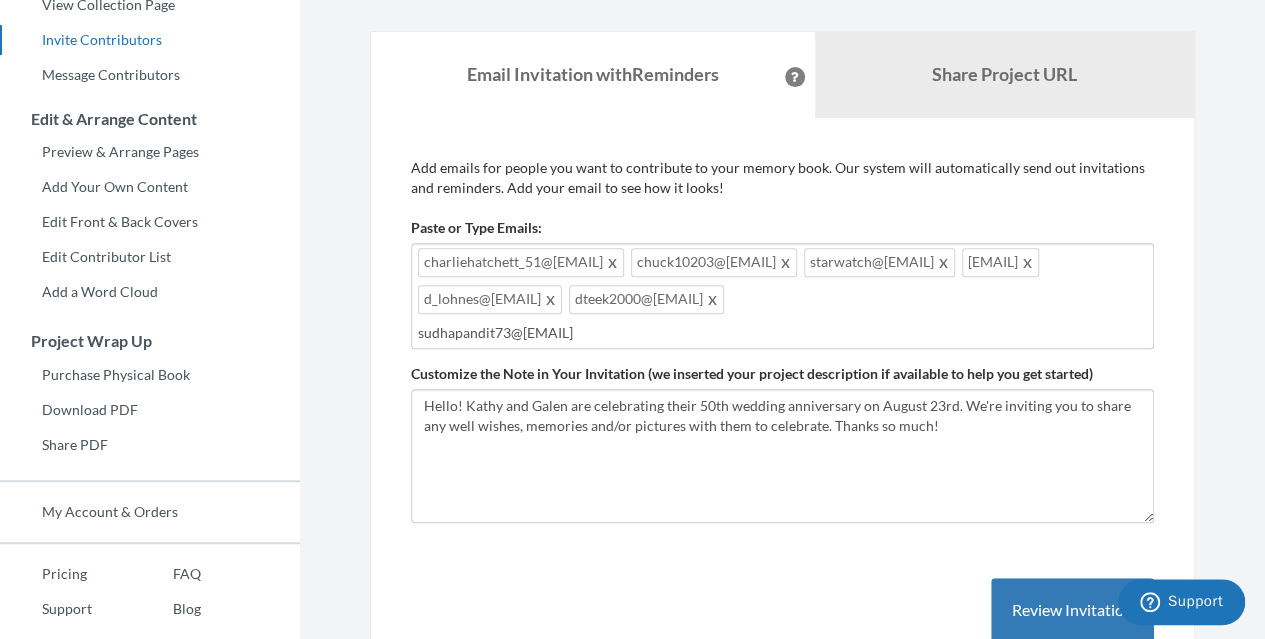 type on "[USERNAME]@example.com" 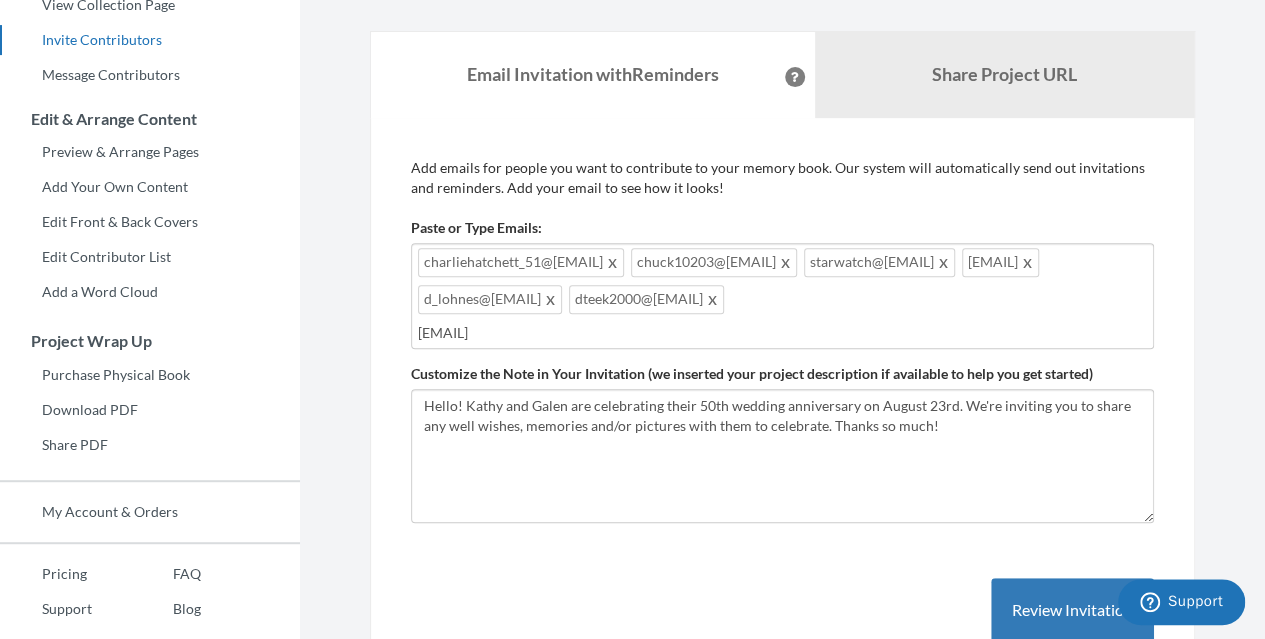 type 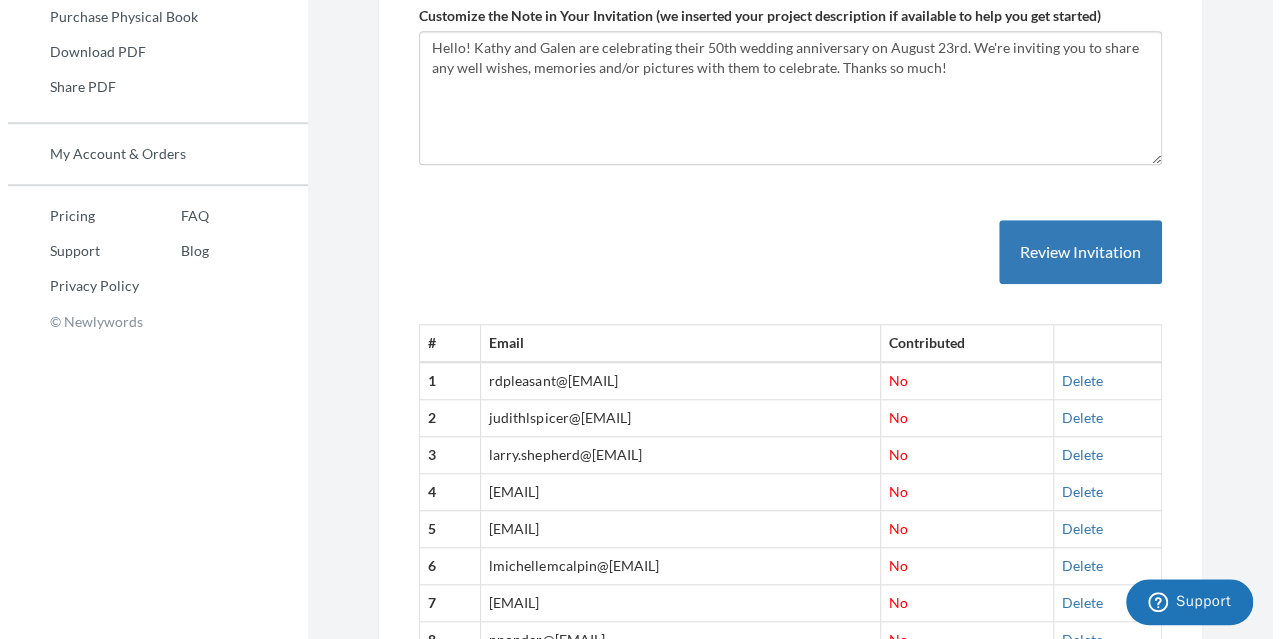 scroll, scrollTop: 654, scrollLeft: 0, axis: vertical 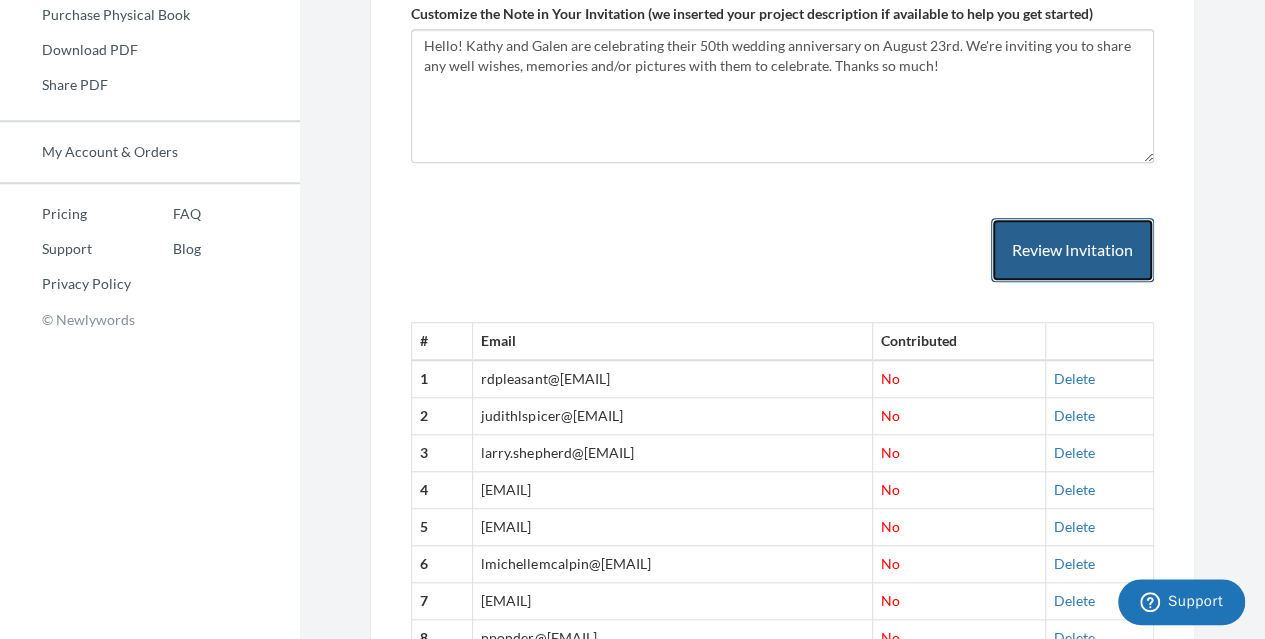 click on "Review Invitation" at bounding box center (1072, 250) 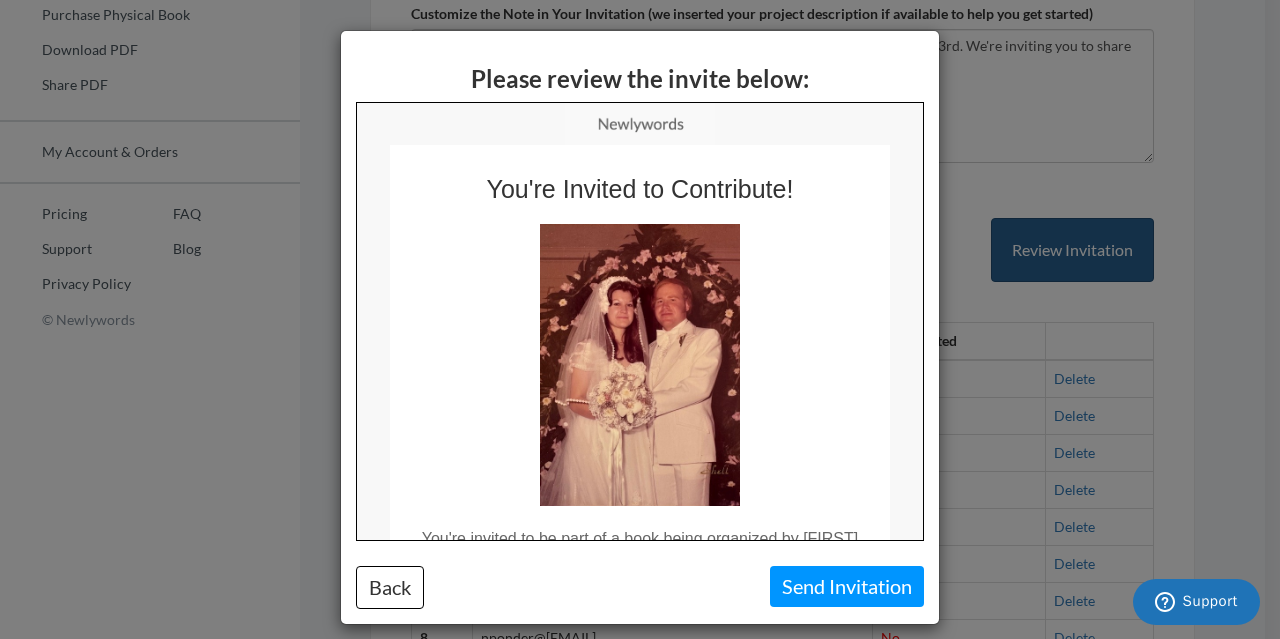 scroll, scrollTop: 0, scrollLeft: 0, axis: both 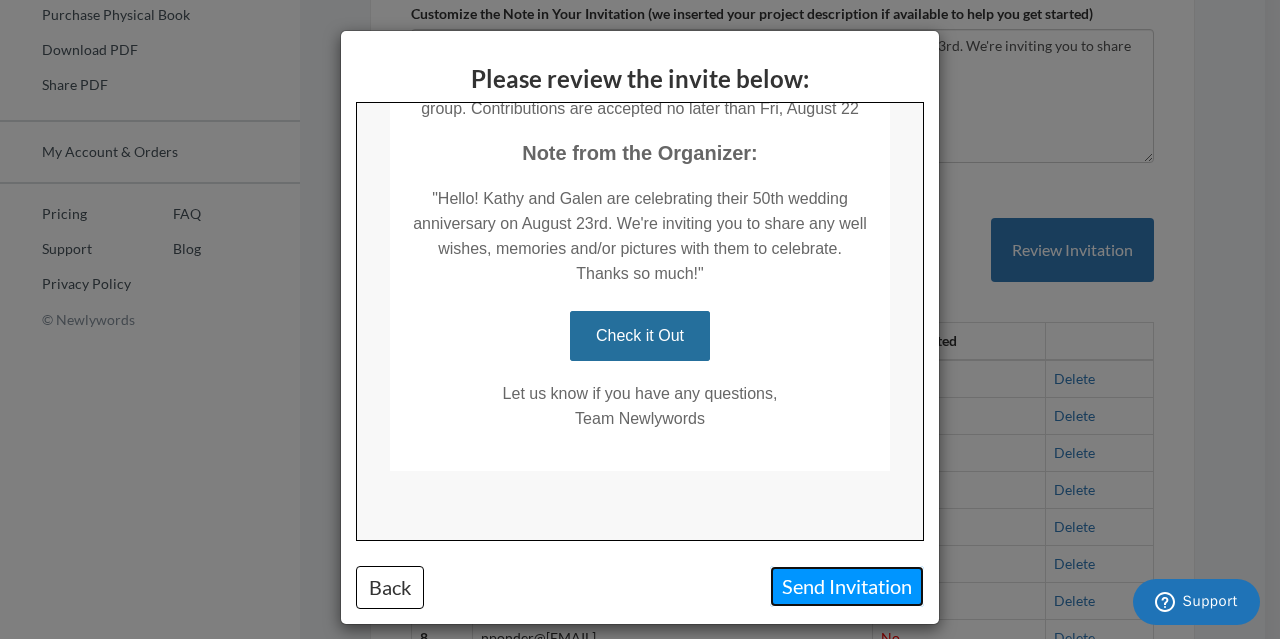 click on "Send Invitation" at bounding box center (847, 586) 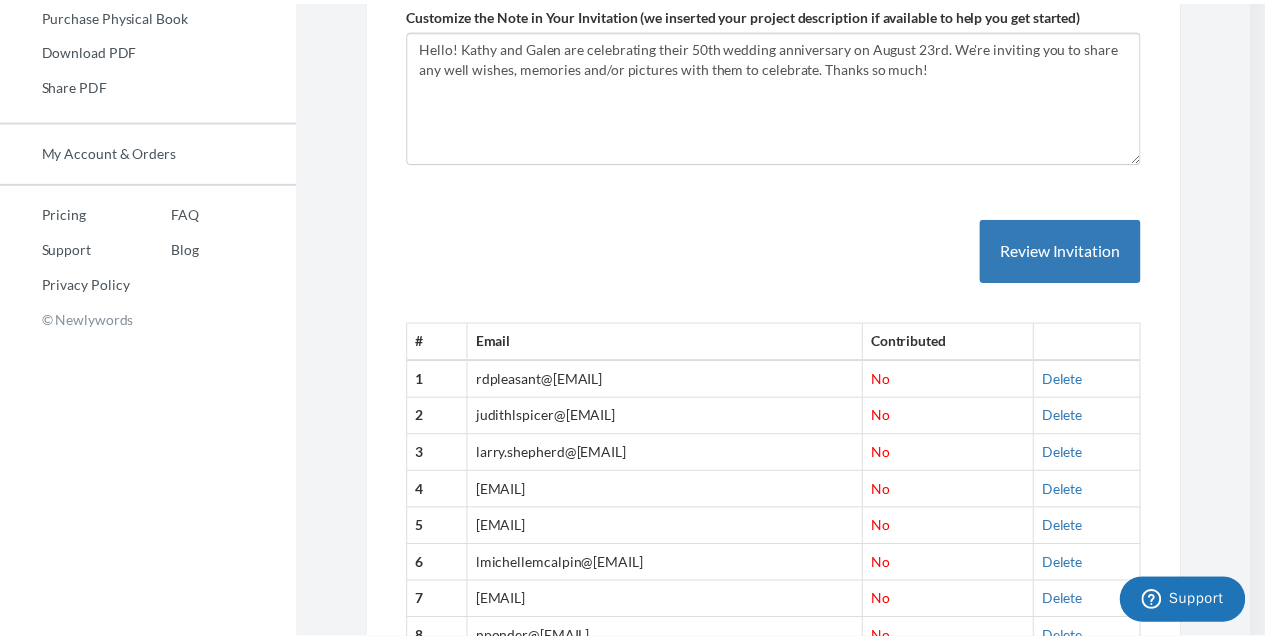 scroll, scrollTop: 0, scrollLeft: 0, axis: both 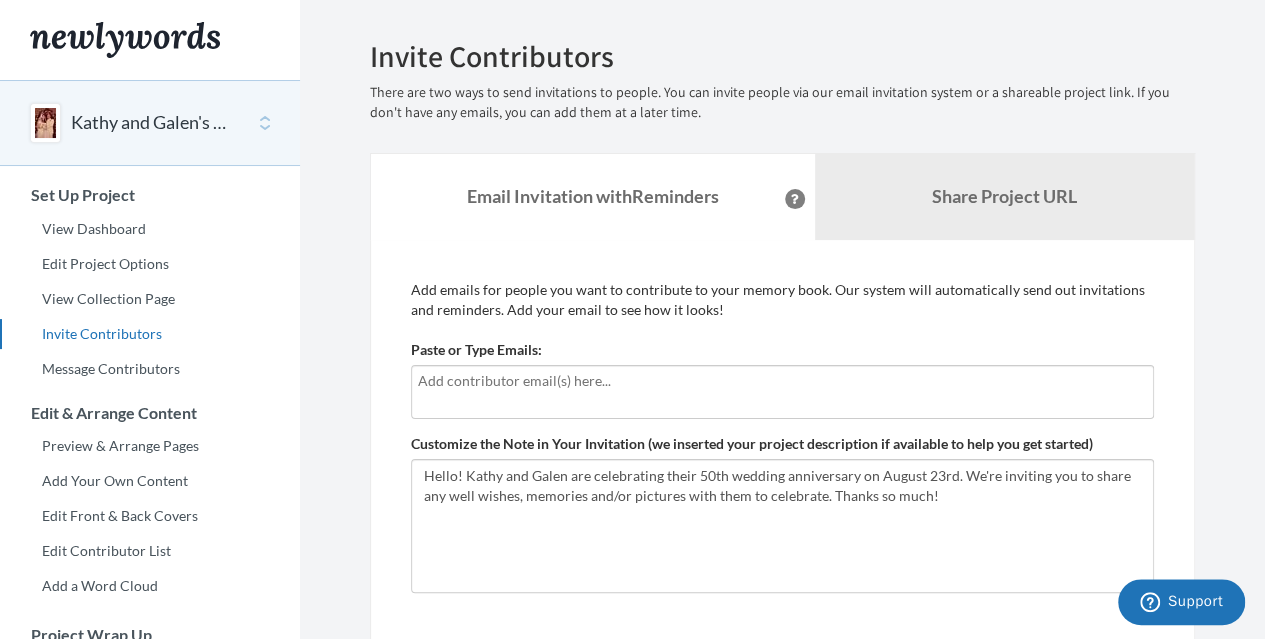 click at bounding box center [782, 381] 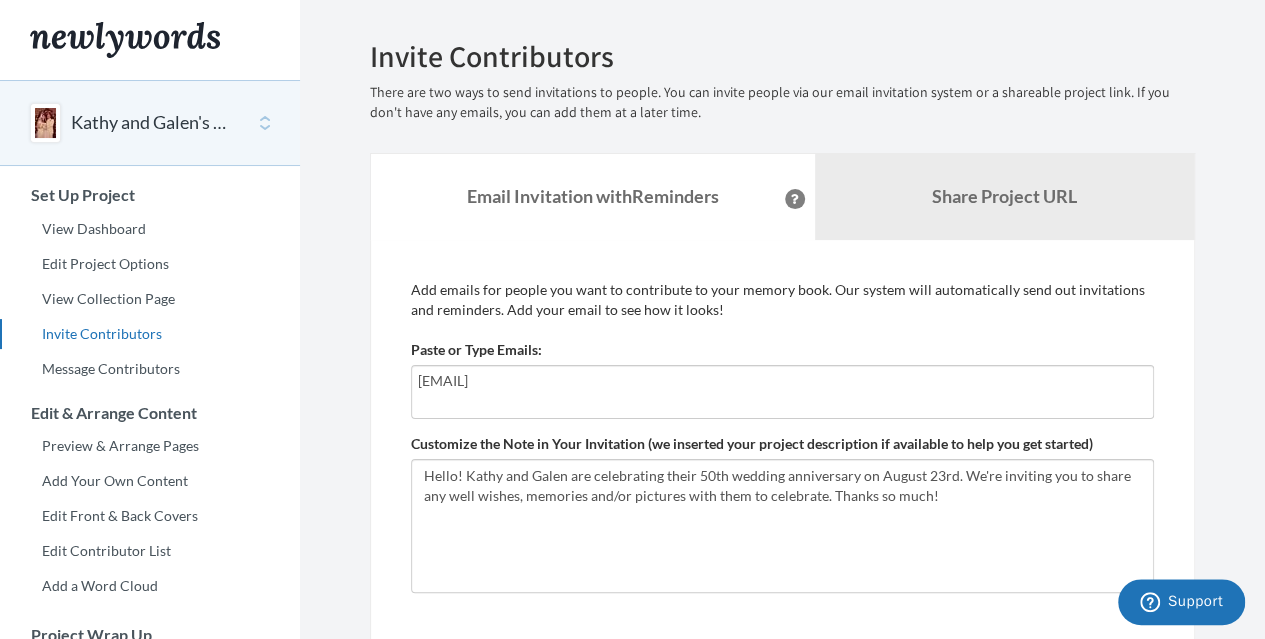 type on "[EMAIL]" 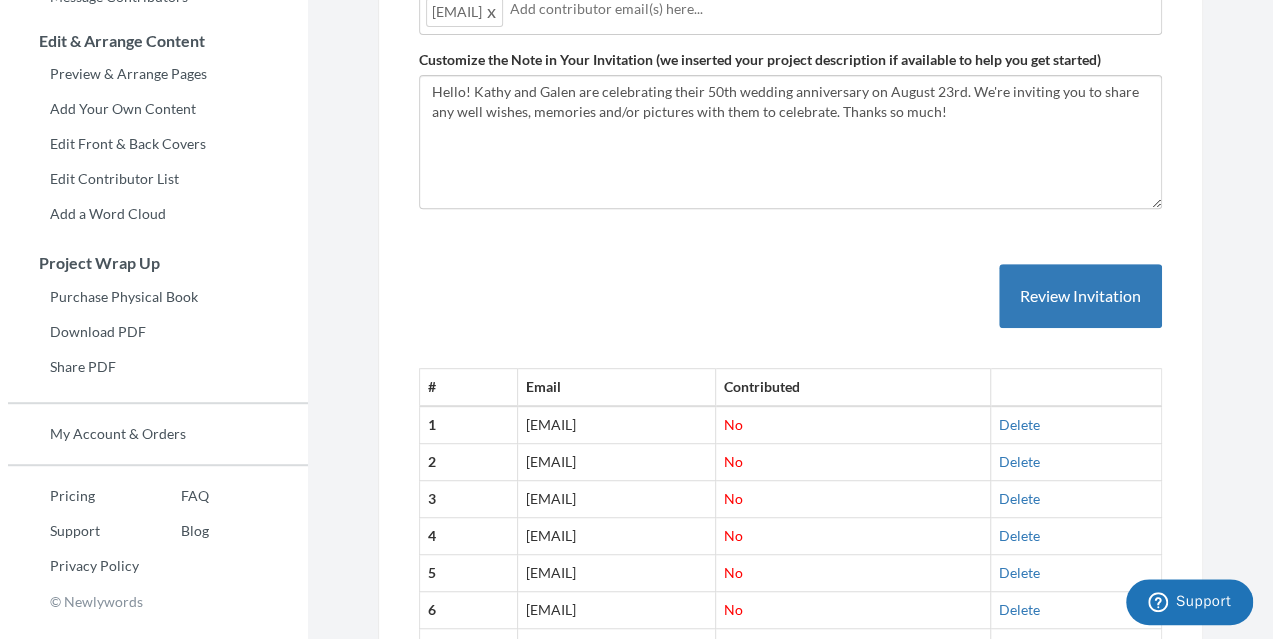 scroll, scrollTop: 376, scrollLeft: 0, axis: vertical 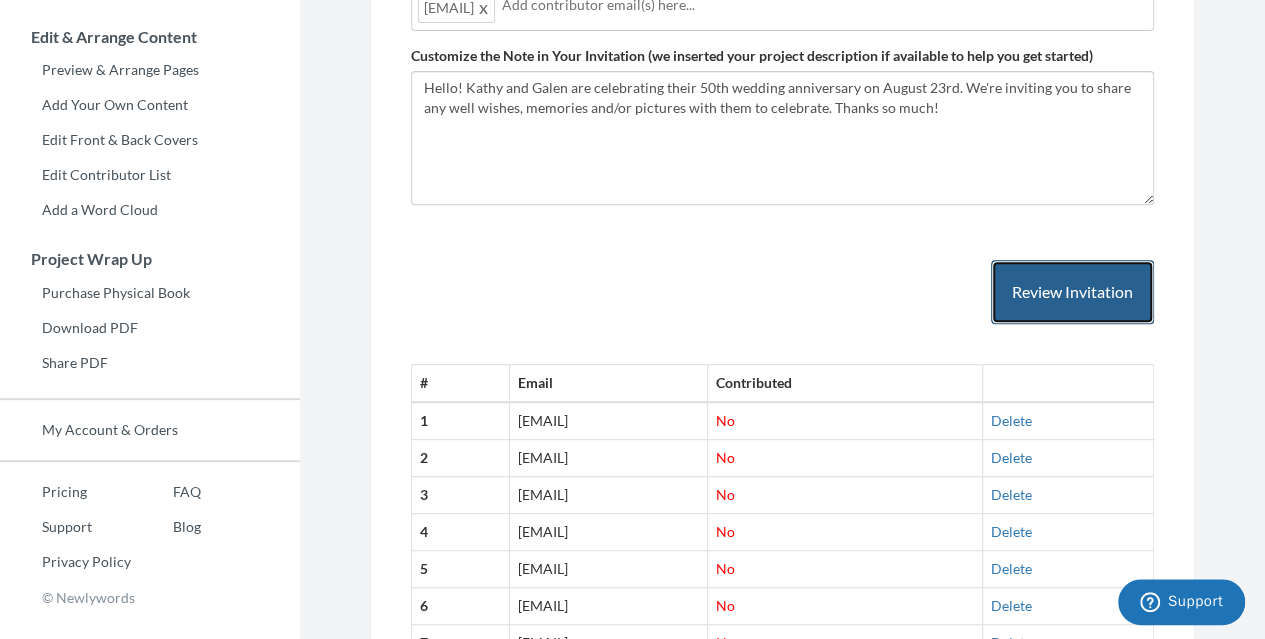 click on "Review Invitation" at bounding box center [1072, 292] 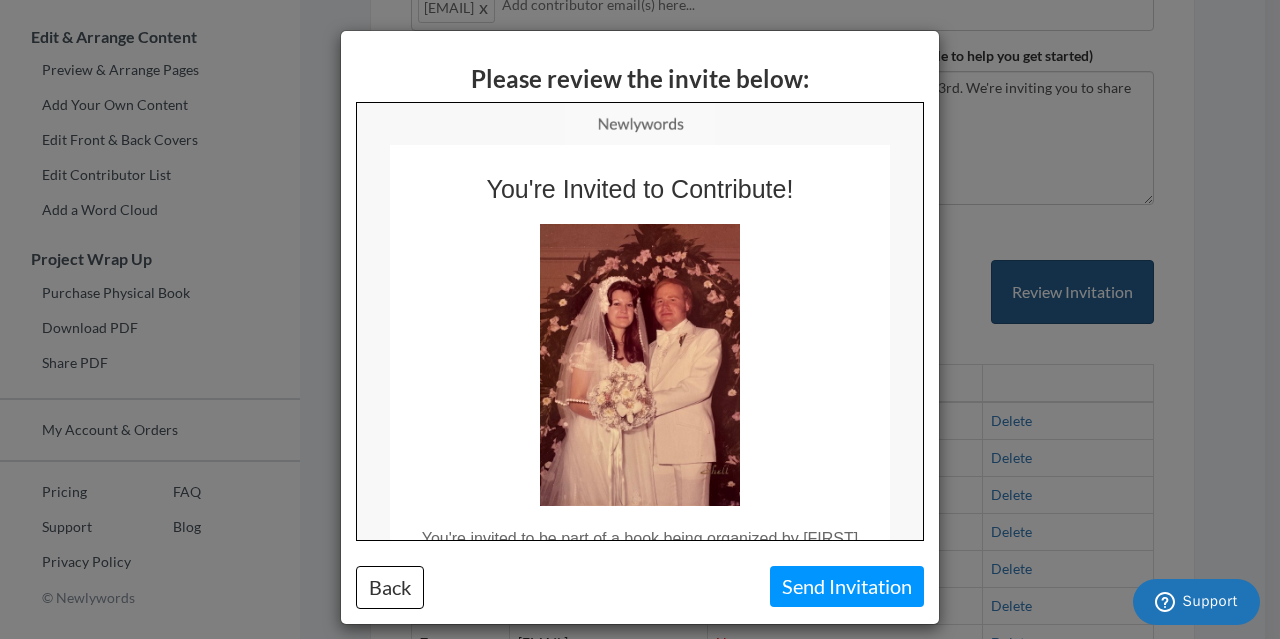 scroll, scrollTop: 0, scrollLeft: 0, axis: both 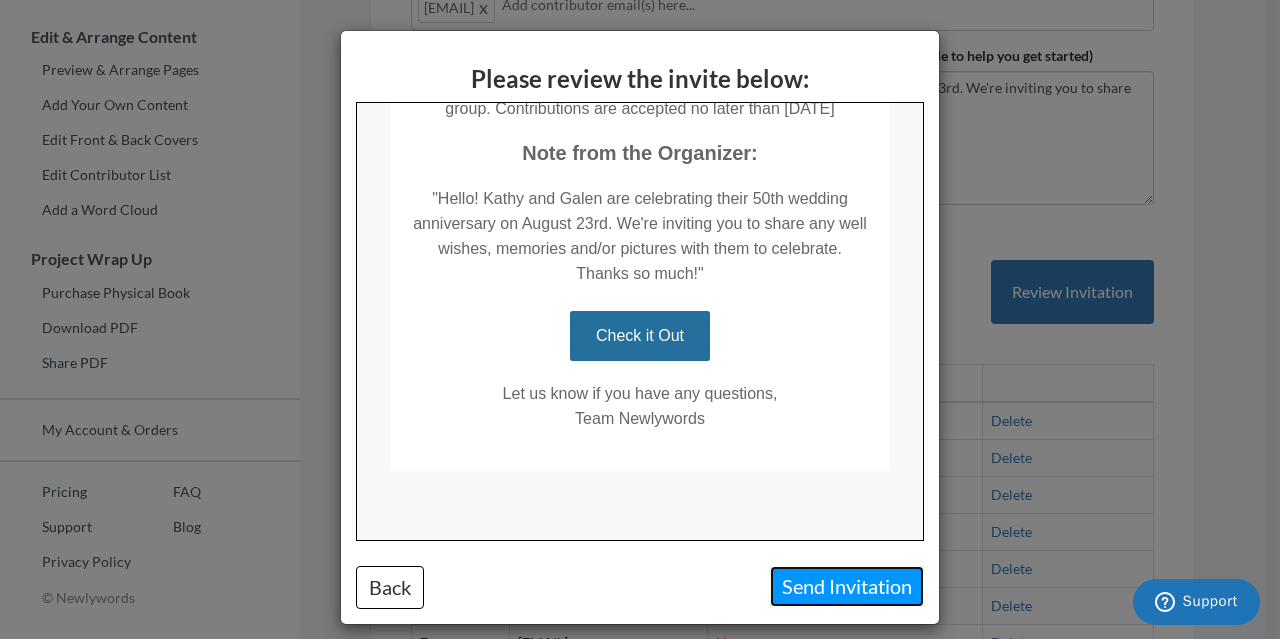 click on "Send Invitation" at bounding box center (847, 586) 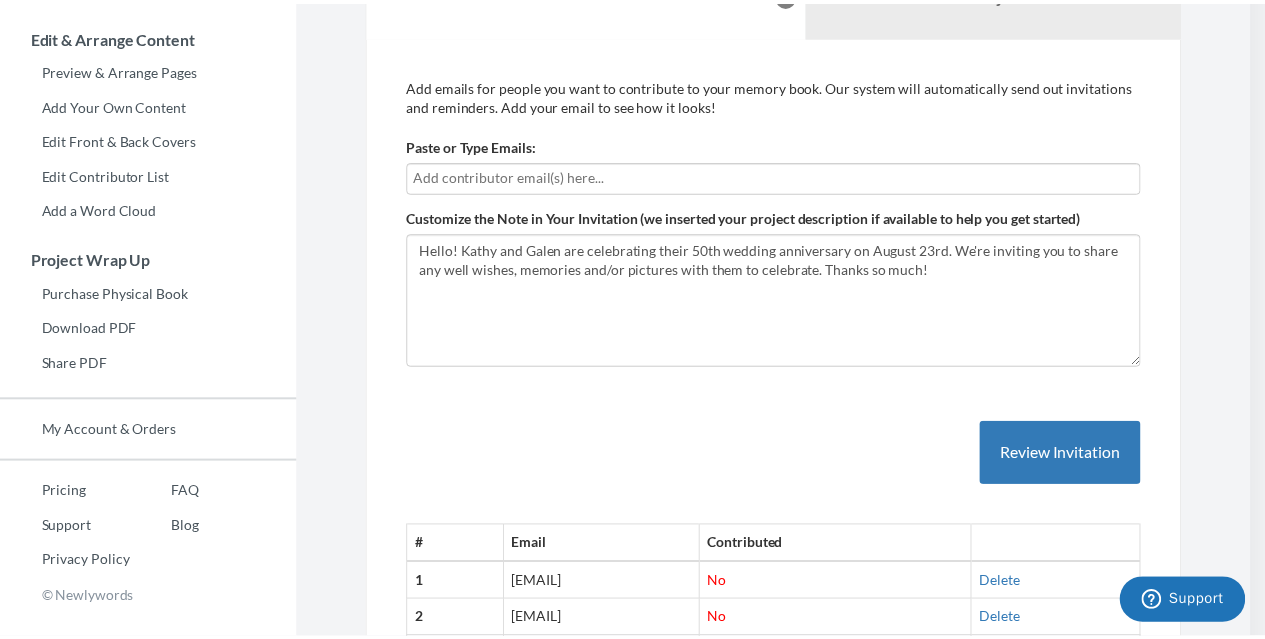 scroll, scrollTop: 0, scrollLeft: 0, axis: both 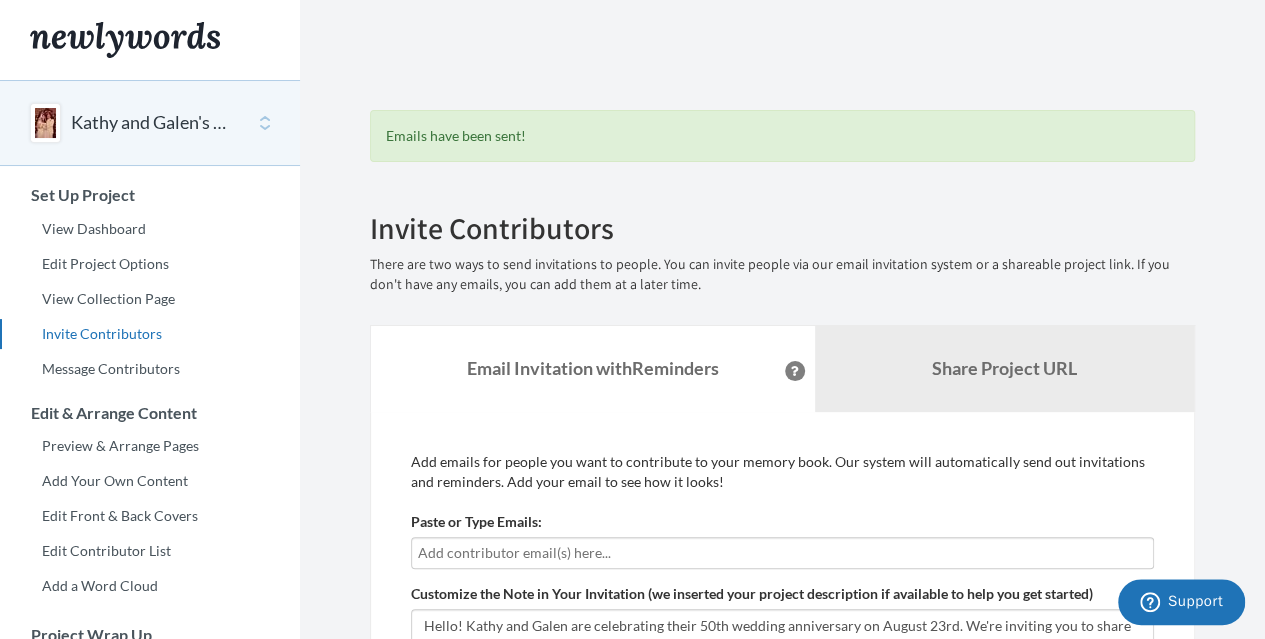 click at bounding box center (782, 553) 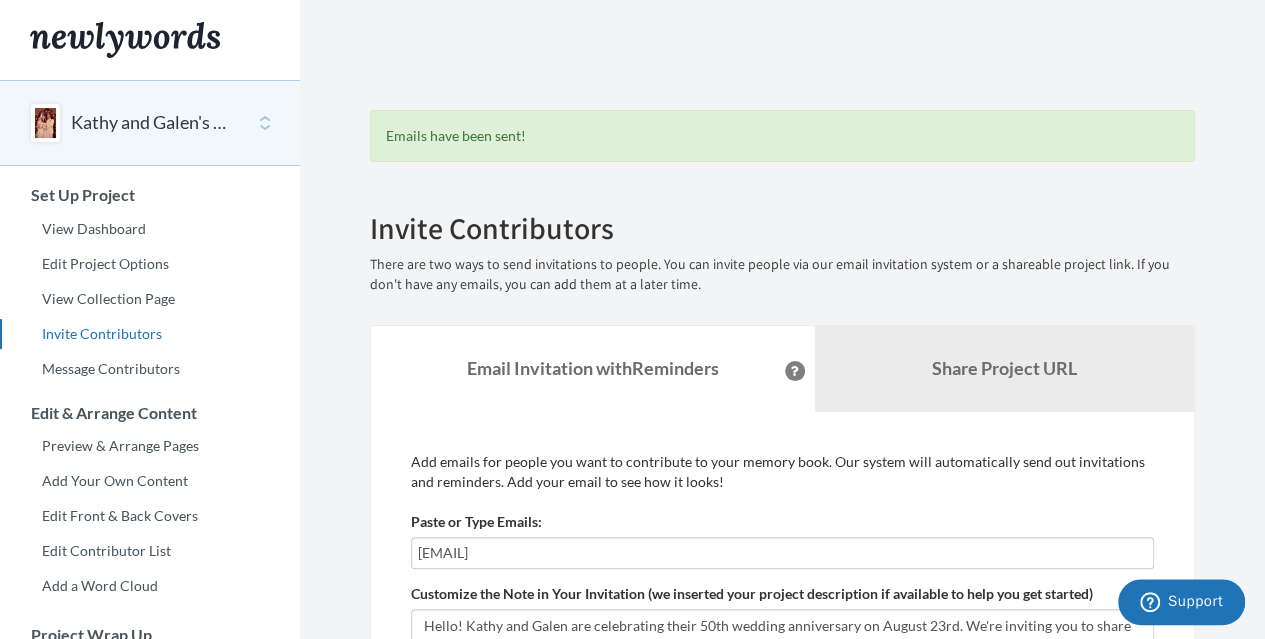 type on "[EMAIL]" 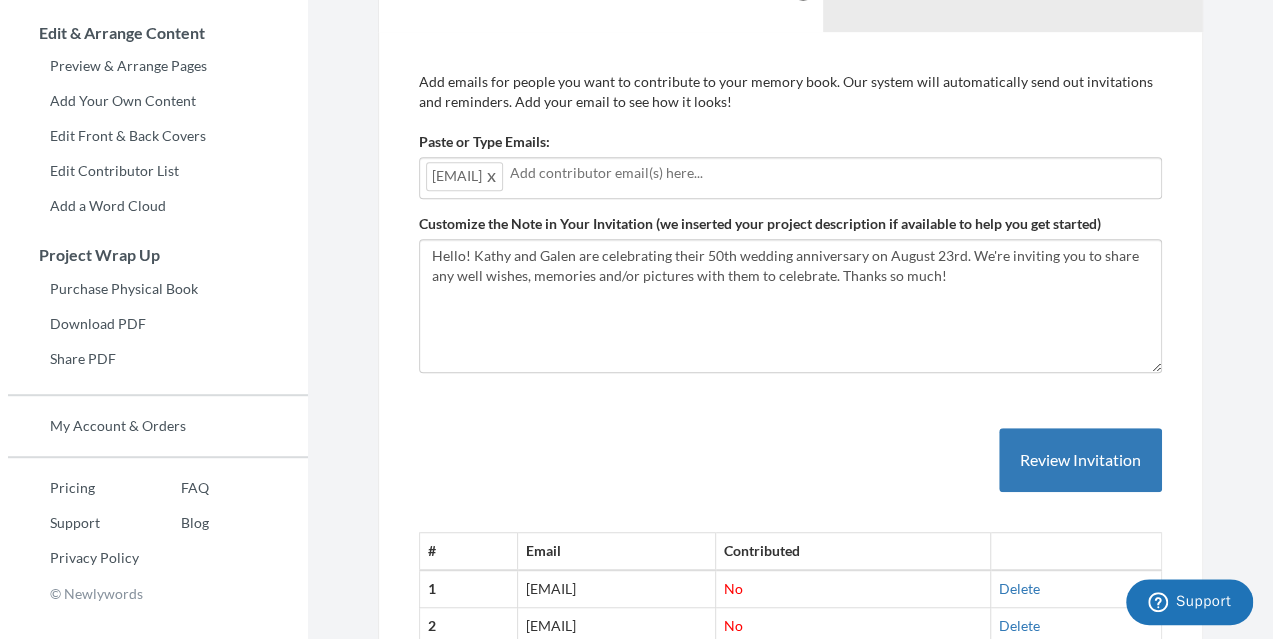 scroll, scrollTop: 384, scrollLeft: 0, axis: vertical 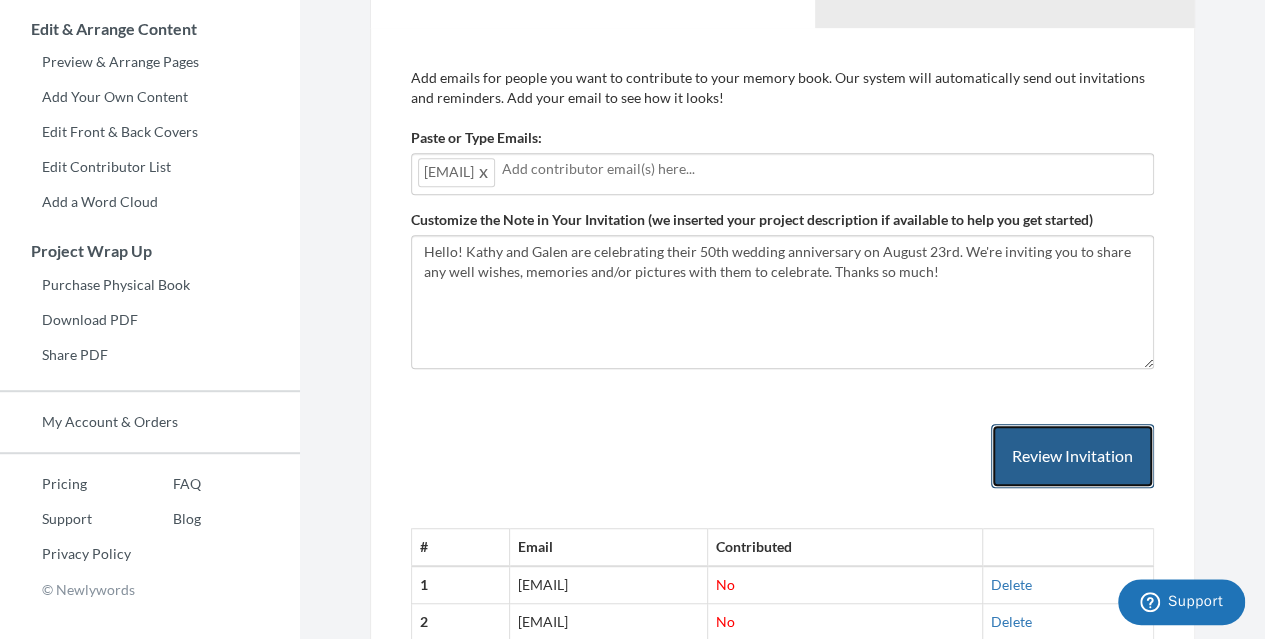 click on "Review Invitation" at bounding box center (1072, 456) 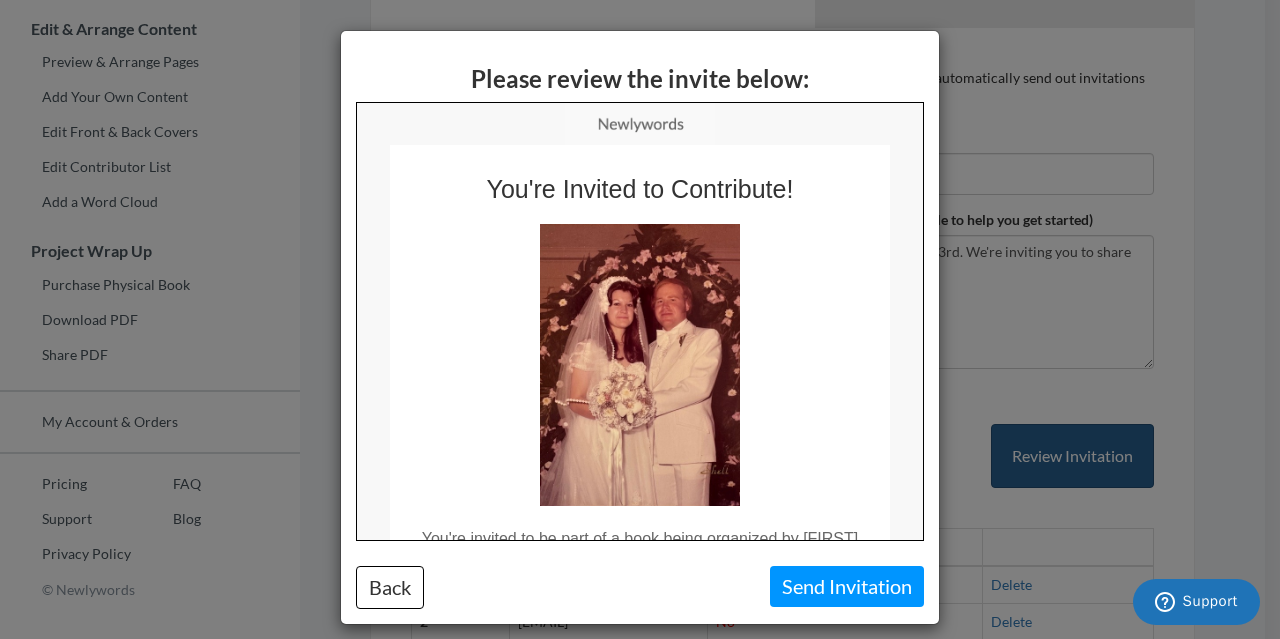 scroll, scrollTop: 0, scrollLeft: 0, axis: both 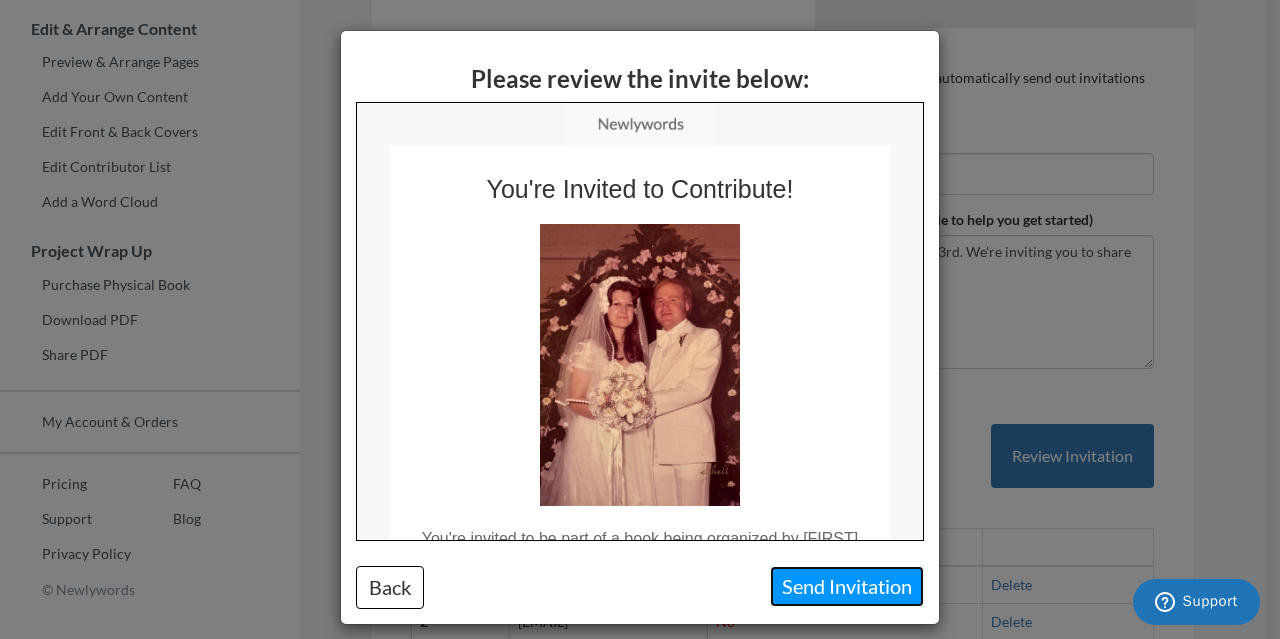 click on "Send Invitation" at bounding box center (847, 586) 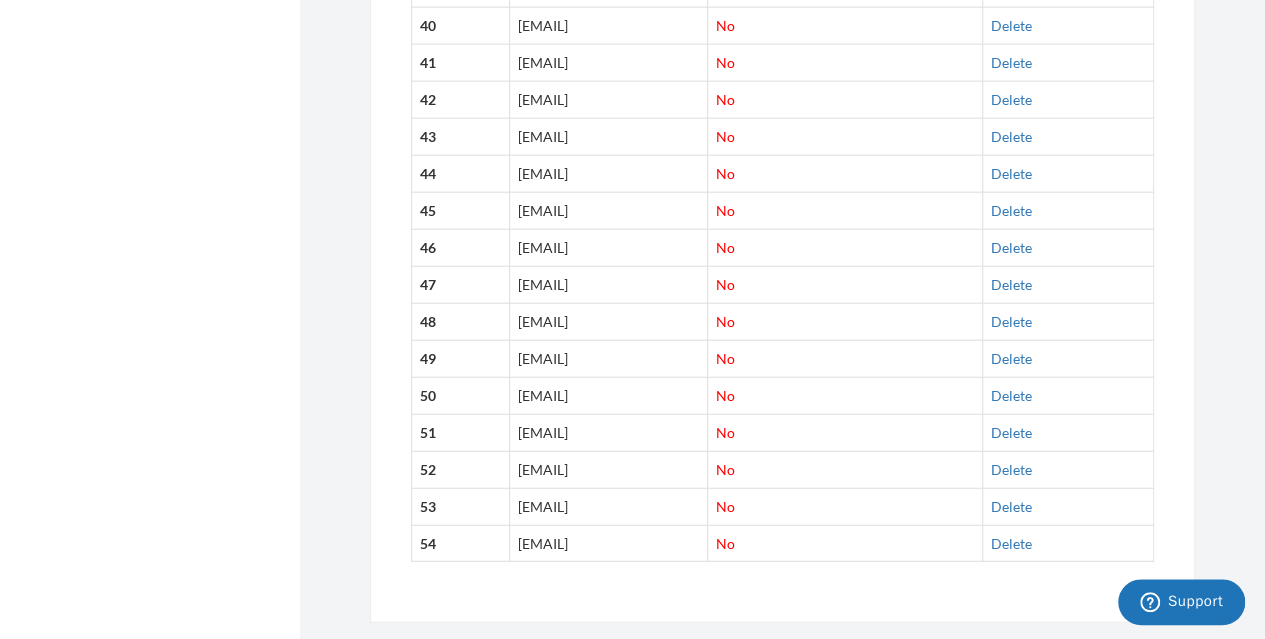 scroll, scrollTop: 2399, scrollLeft: 0, axis: vertical 